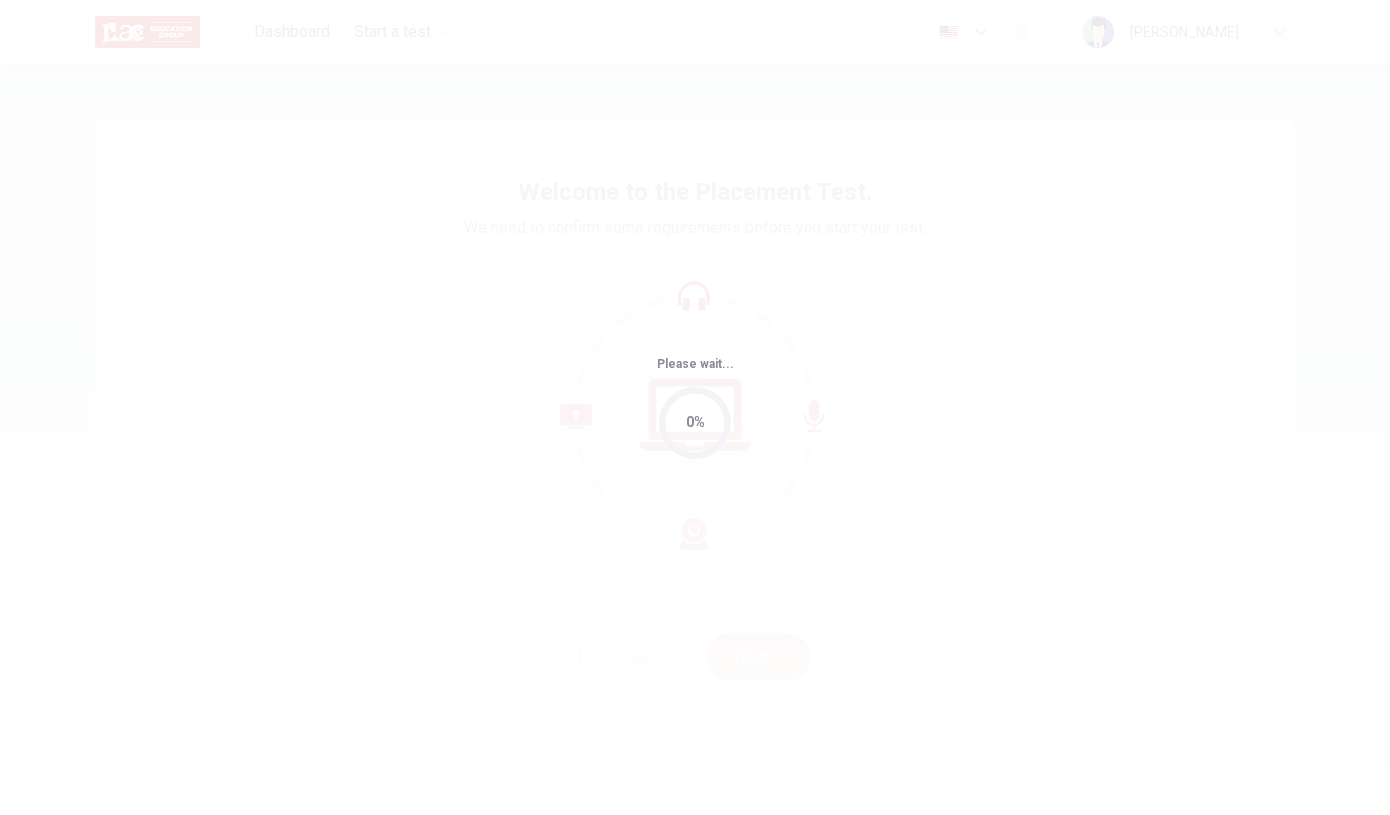 scroll, scrollTop: 0, scrollLeft: 0, axis: both 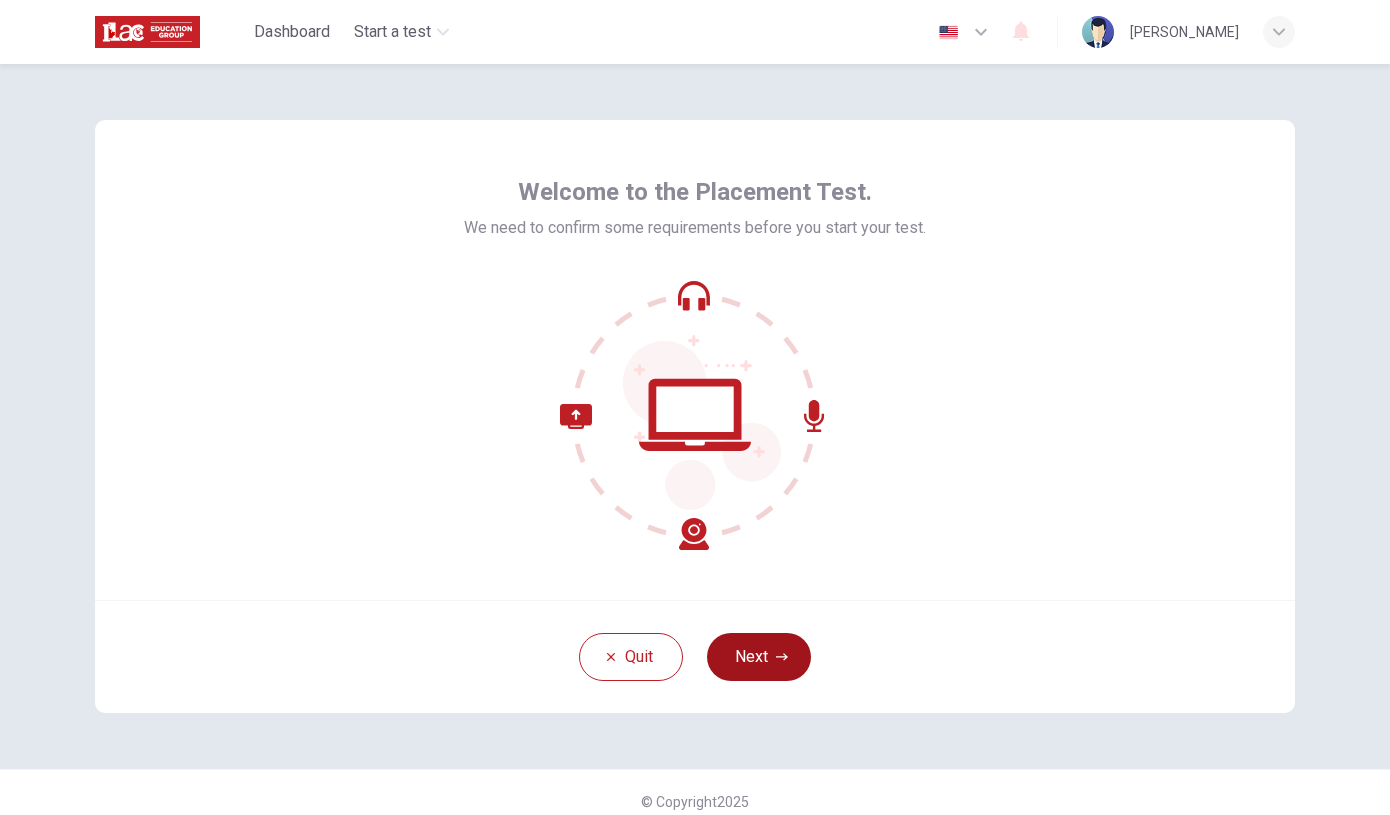 click on "Next" at bounding box center [759, 657] 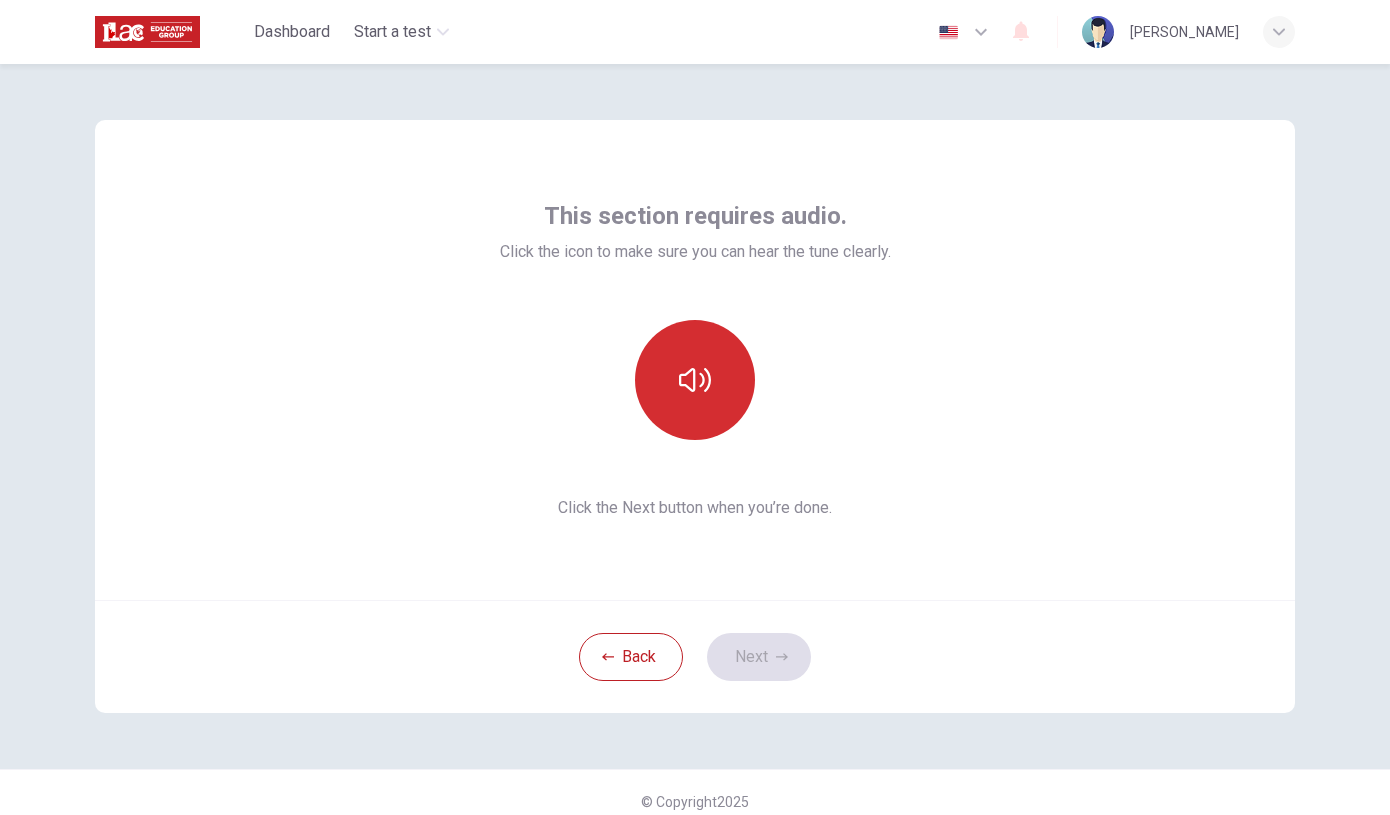 click 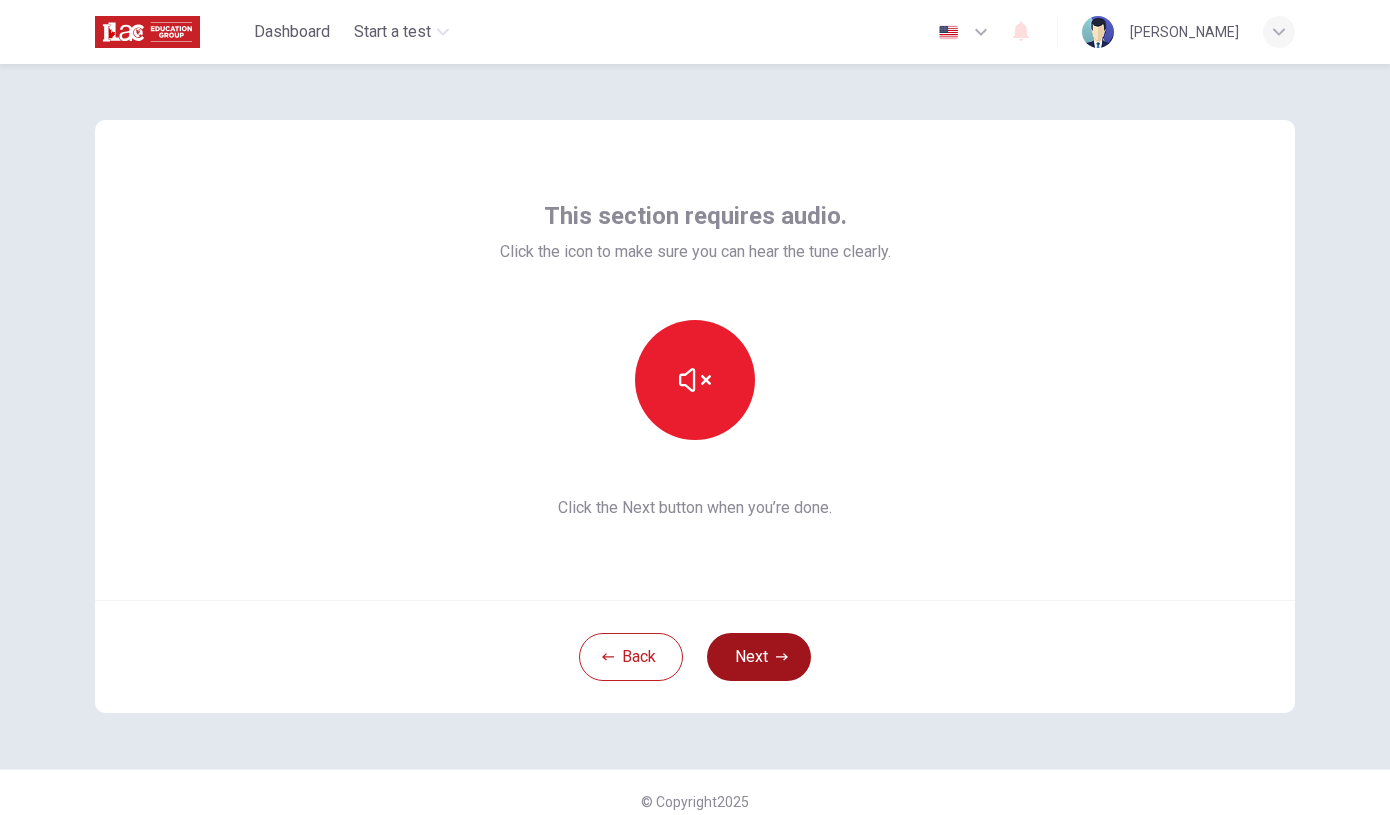 click 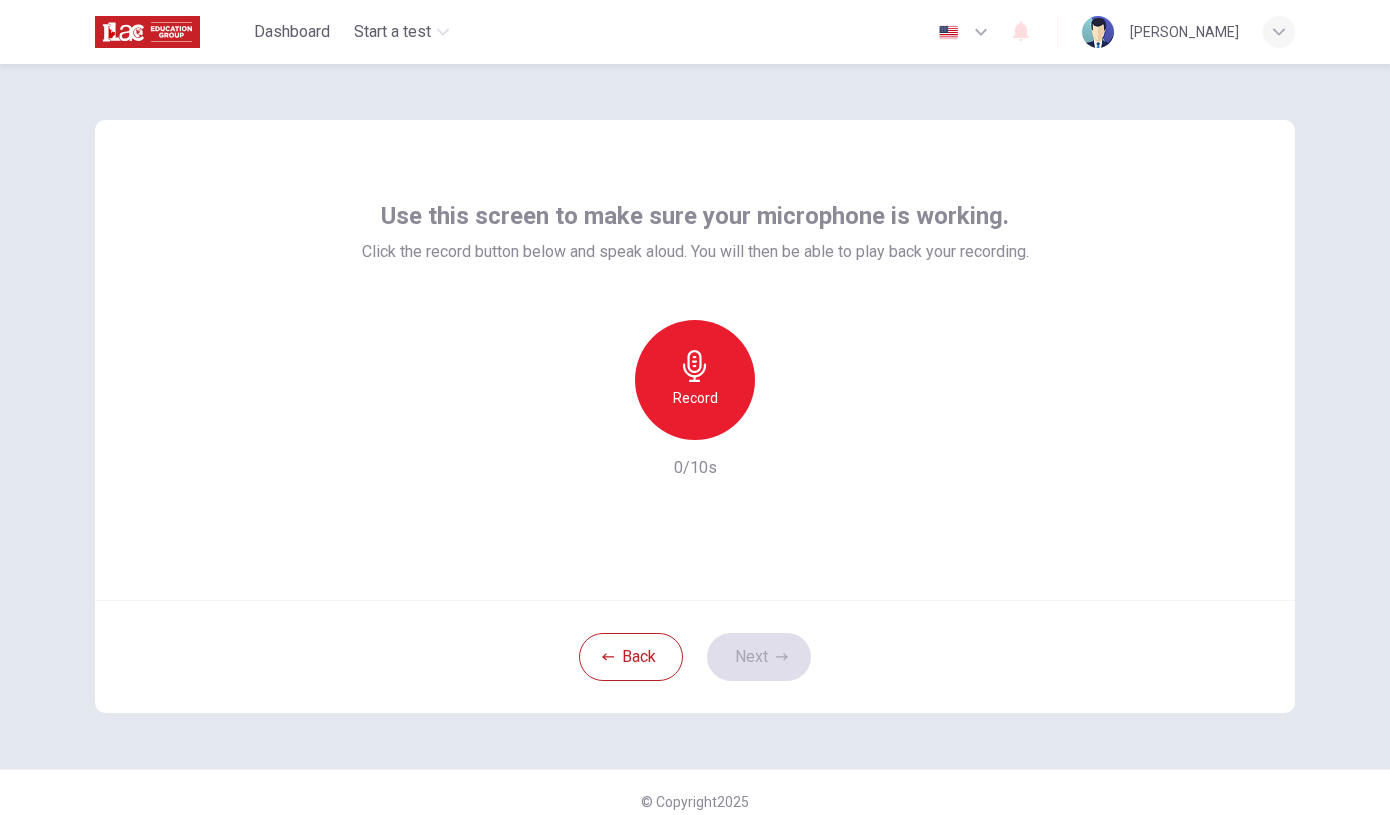 click 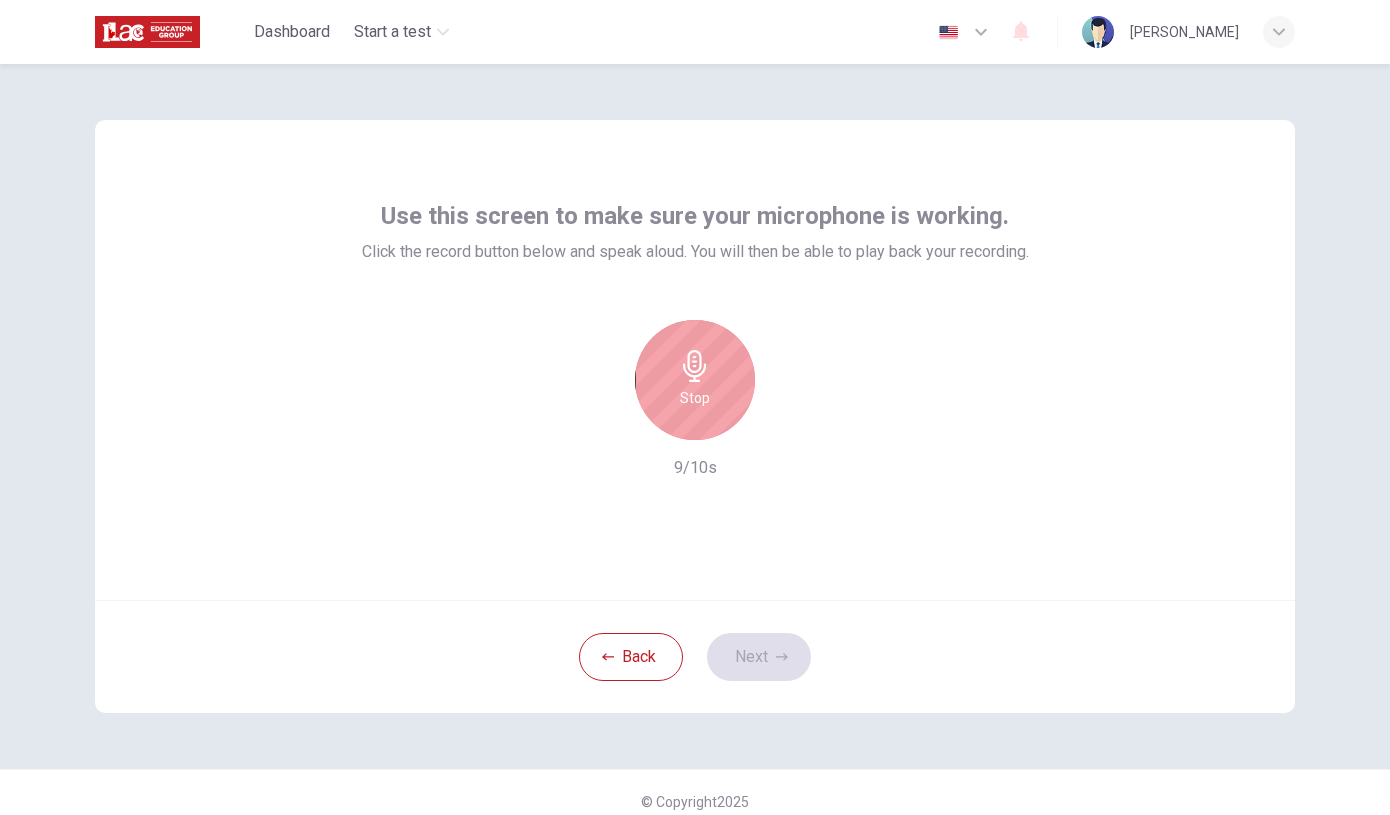 click 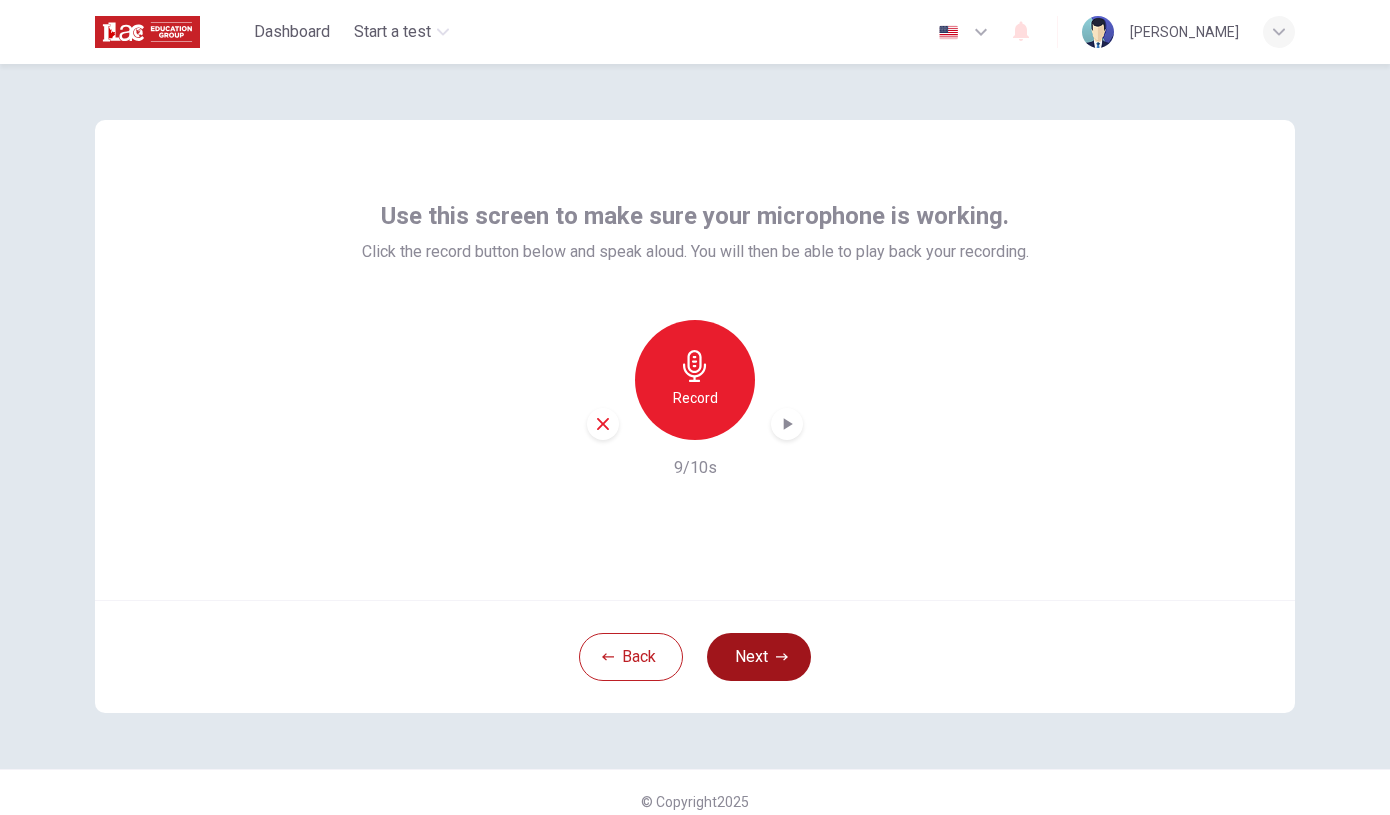 click on "Next" at bounding box center [759, 657] 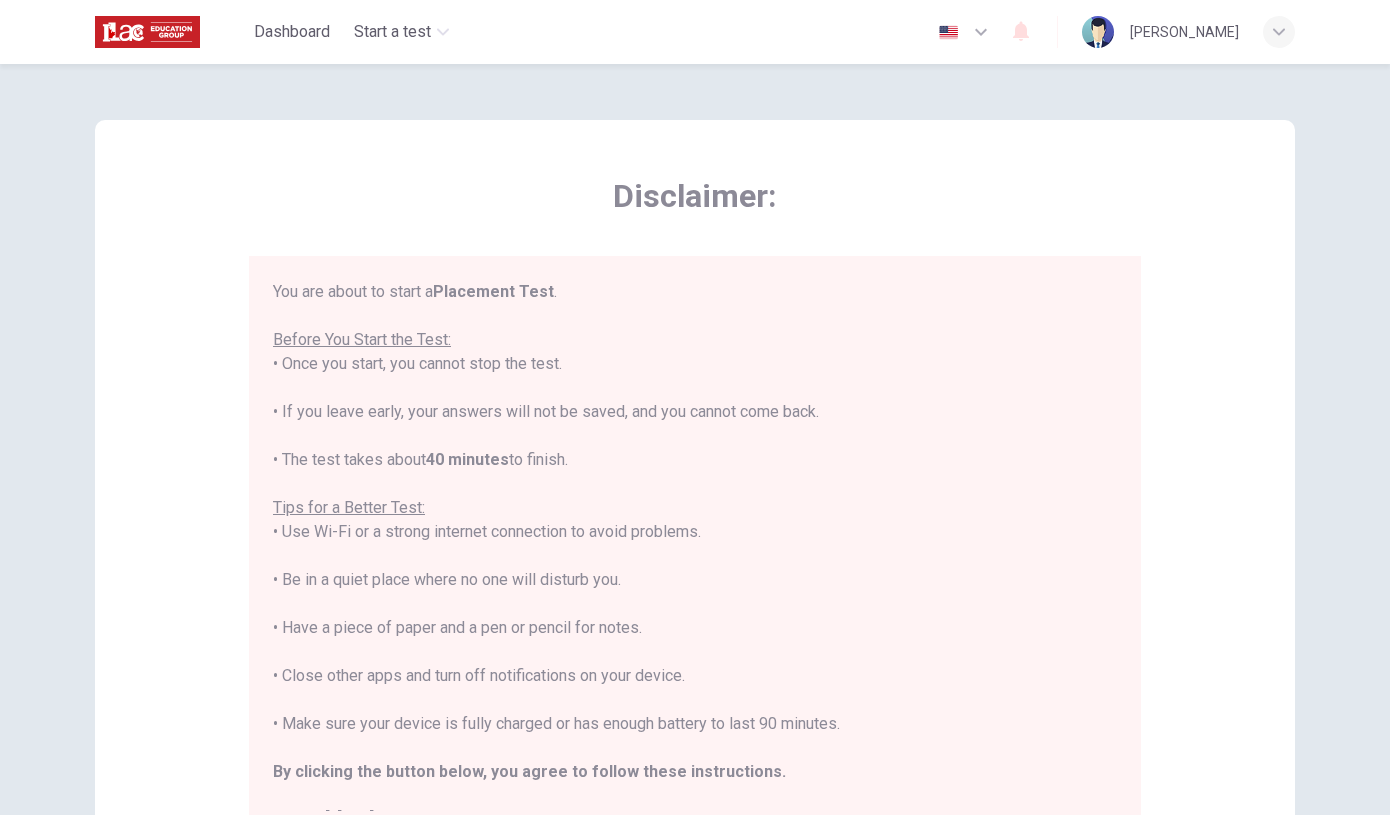 click on "Disclaimer: You are about to start a  Placement Test .
Before You Start the Test:
• Once you start, you cannot stop the test.
• If you leave early, your answers will not be saved, and you cannot come back.
• The test takes about  40 minutes  to finish.
Tips for a Better Test:
• Use Wi-Fi or a strong internet connection to avoid problems.
• Be in a quiet place where no one will disturb you.
• Have a piece of paper and a pen or pencil for notes.
• Close other apps and turn off notifications on your device.
• Make sure your device is fully charged or has enough battery to last 90 minutes.
By clicking the button below, you agree to follow these instructions.
Good luck!" at bounding box center (695, 499) 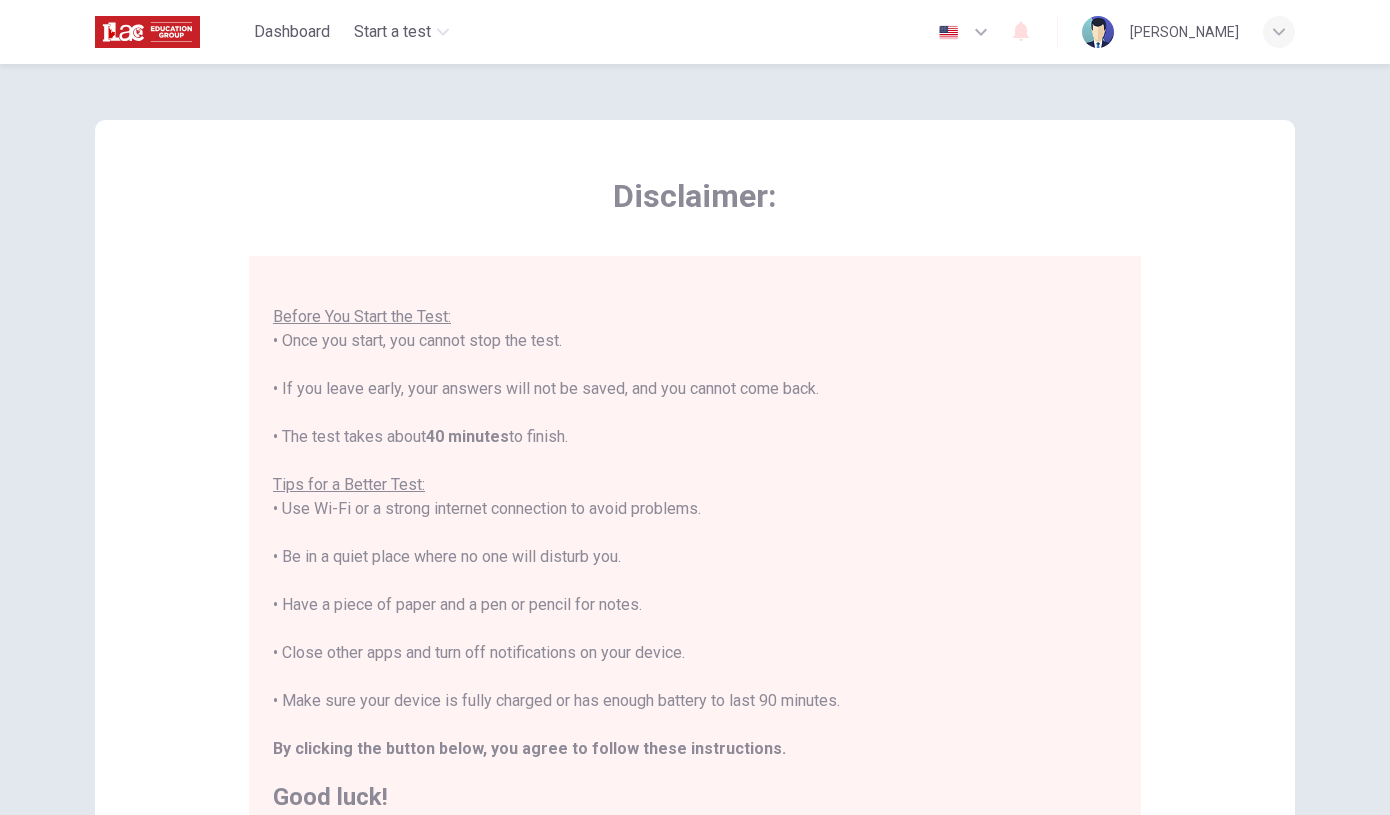 click on "Disclaimer: You are about to start a  Placement Test .
Before You Start the Test:
• Once you start, you cannot stop the test.
• If you leave early, your answers will not be saved, and you cannot come back.
• The test takes about  40 minutes  to finish.
Tips for a Better Test:
• Use Wi-Fi or a strong internet connection to avoid problems.
• Be in a quiet place where no one will disturb you.
• Have a piece of paper and a pen or pencil for notes.
• Close other apps and turn off notifications on your device.
• Make sure your device is fully charged or has enough battery to last 90 minutes.
By clicking the button below, you agree to follow these instructions.
Good luck! Back Next" at bounding box center (695, 556) 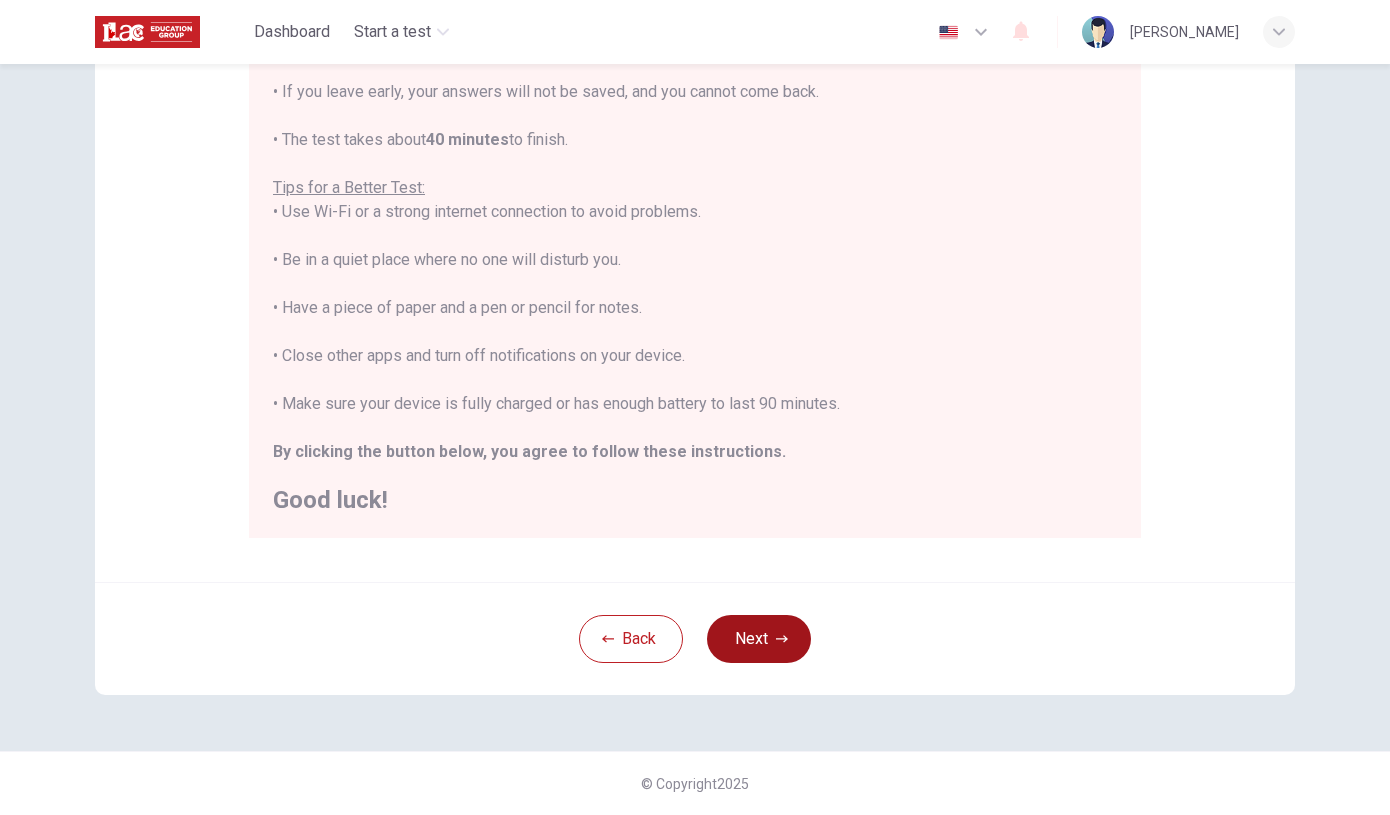 click on "Next" at bounding box center (759, 639) 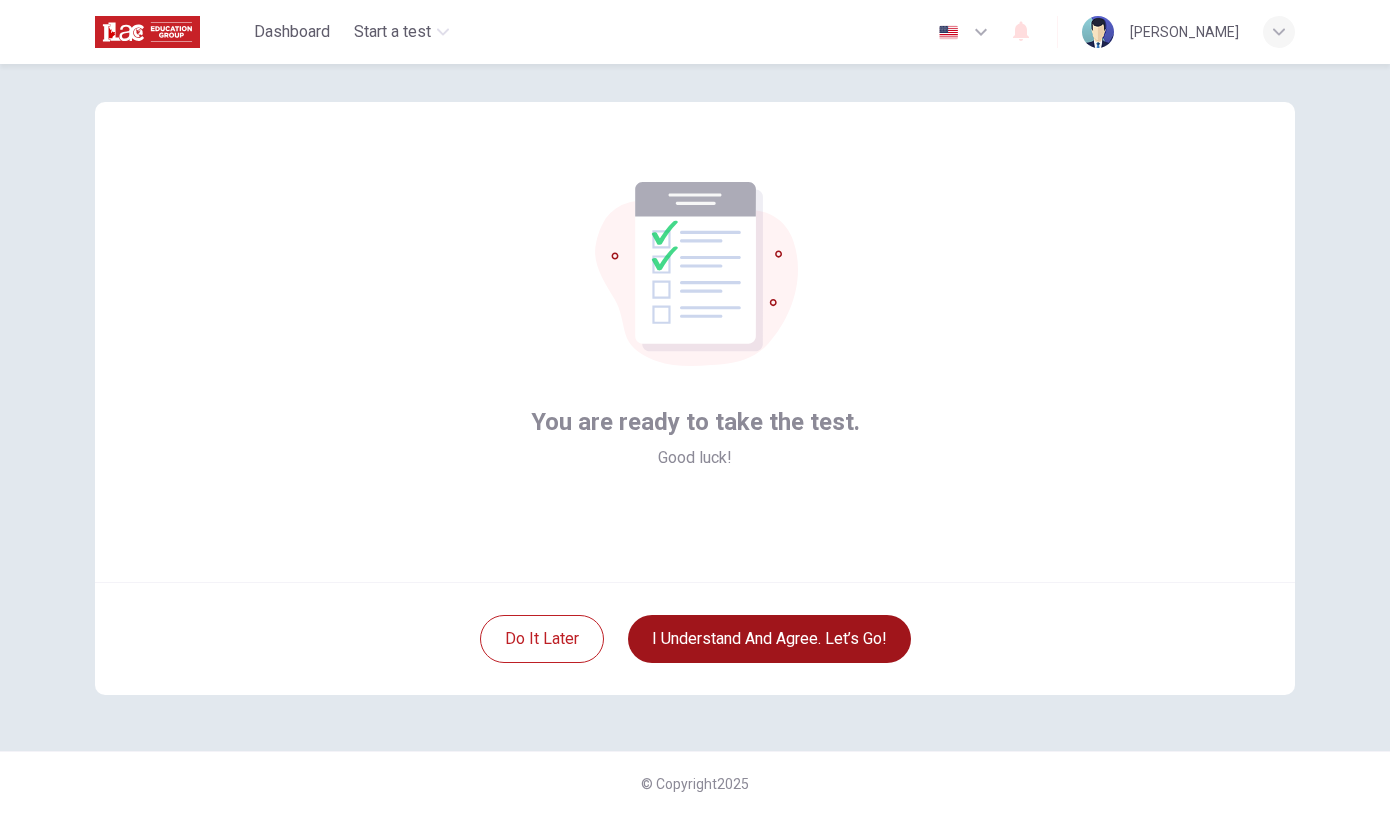 scroll, scrollTop: 18, scrollLeft: 0, axis: vertical 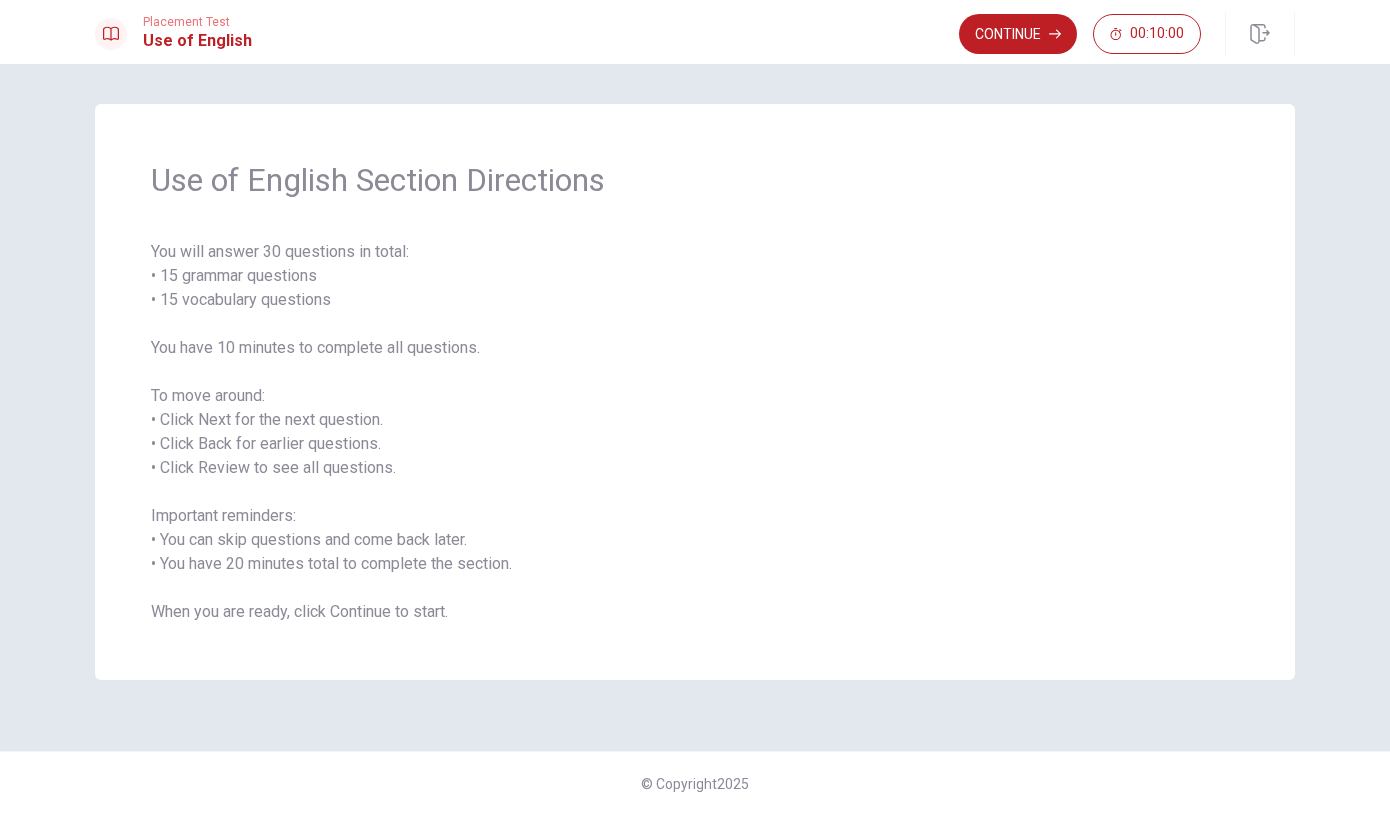 click on "You will answer 30 questions in total:
• 15 grammar questions
• 15 vocabulary questions
You have 10 minutes to complete all questions.
To move around:
• Click Next for the next question.
• Click Back for earlier questions.
• Click Review to see all questions.
Important reminders:
• You can skip questions and come back later.
• You have 20 minutes total to complete the section.
When you are ready, click Continue to start." at bounding box center (695, 432) 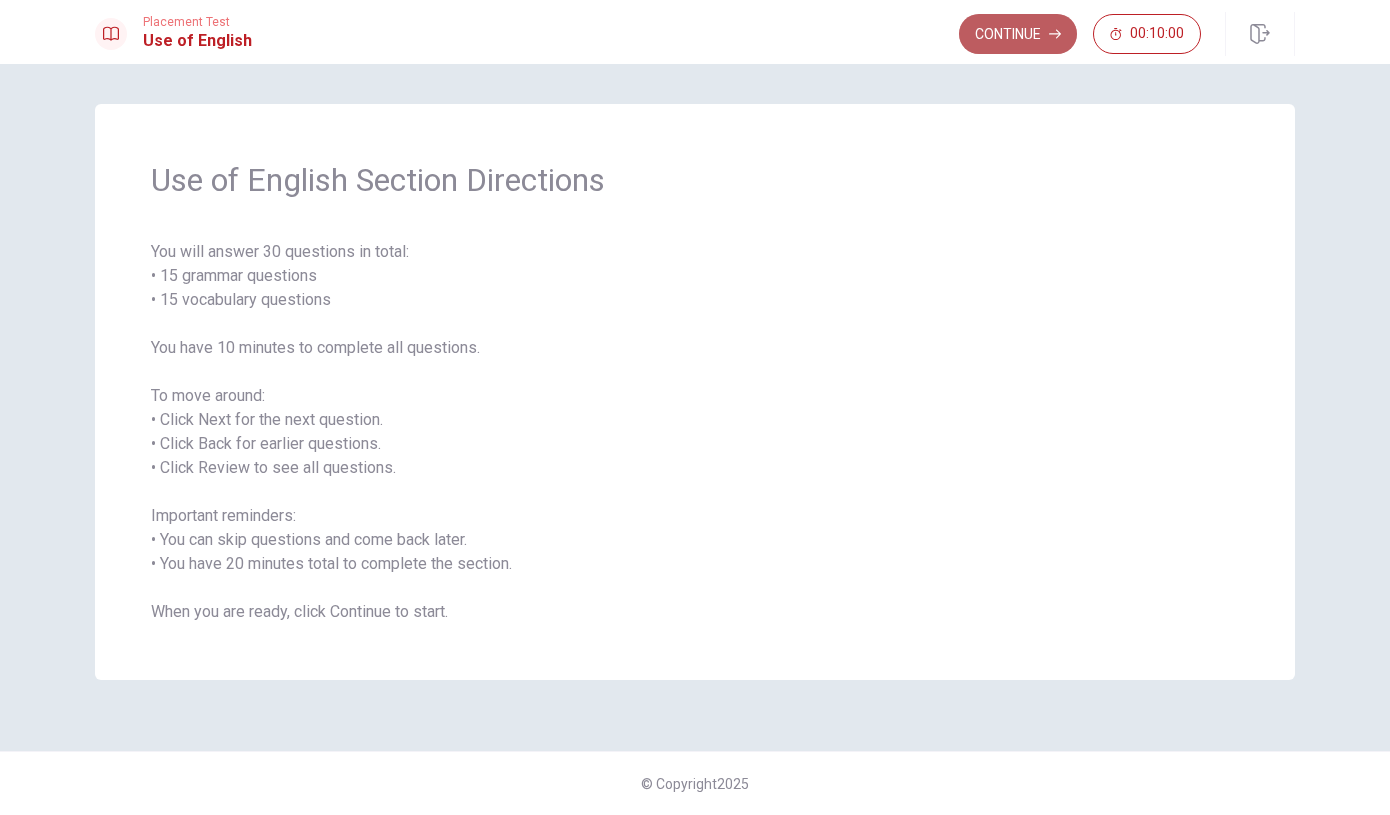 click on "Continue" at bounding box center [1018, 34] 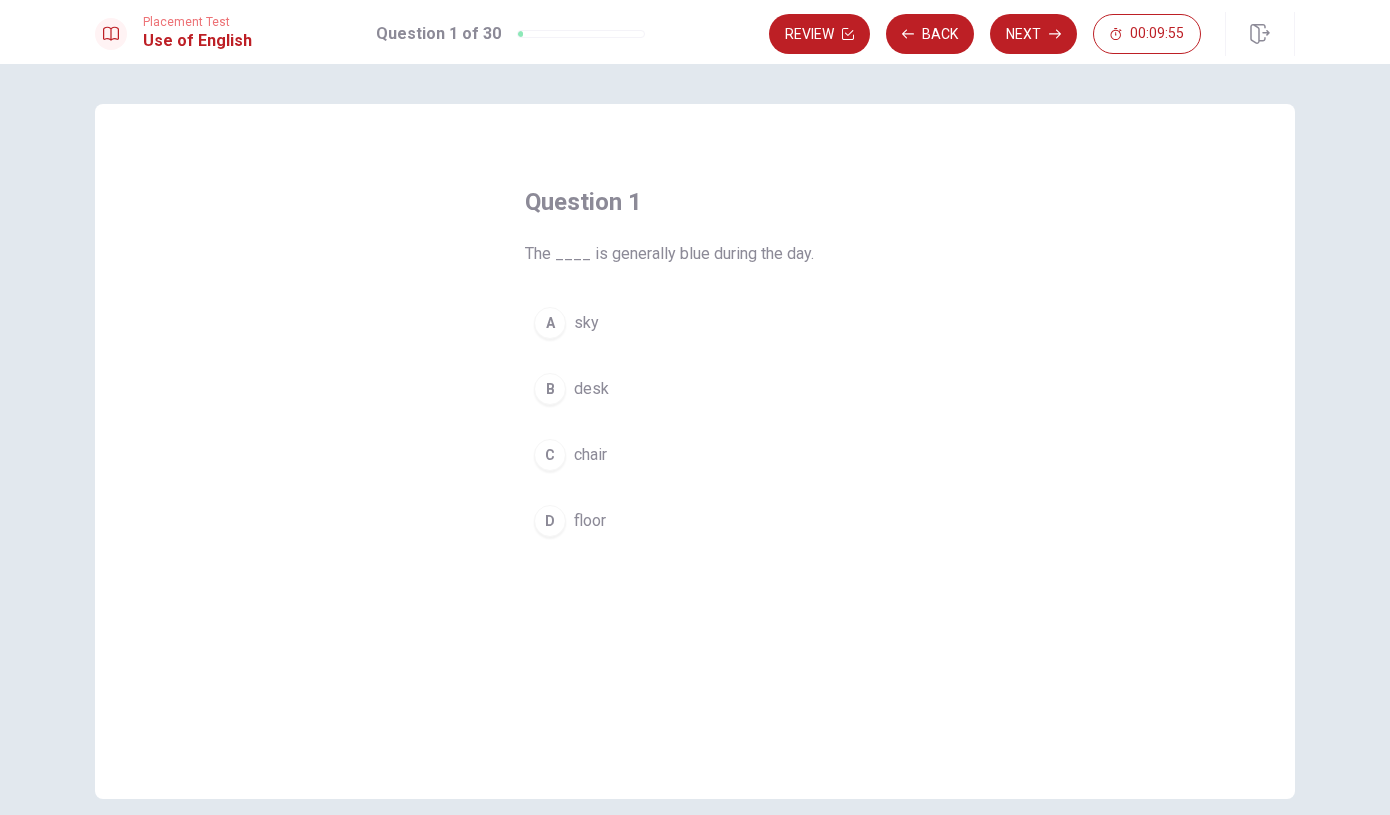 click on "A" at bounding box center (550, 323) 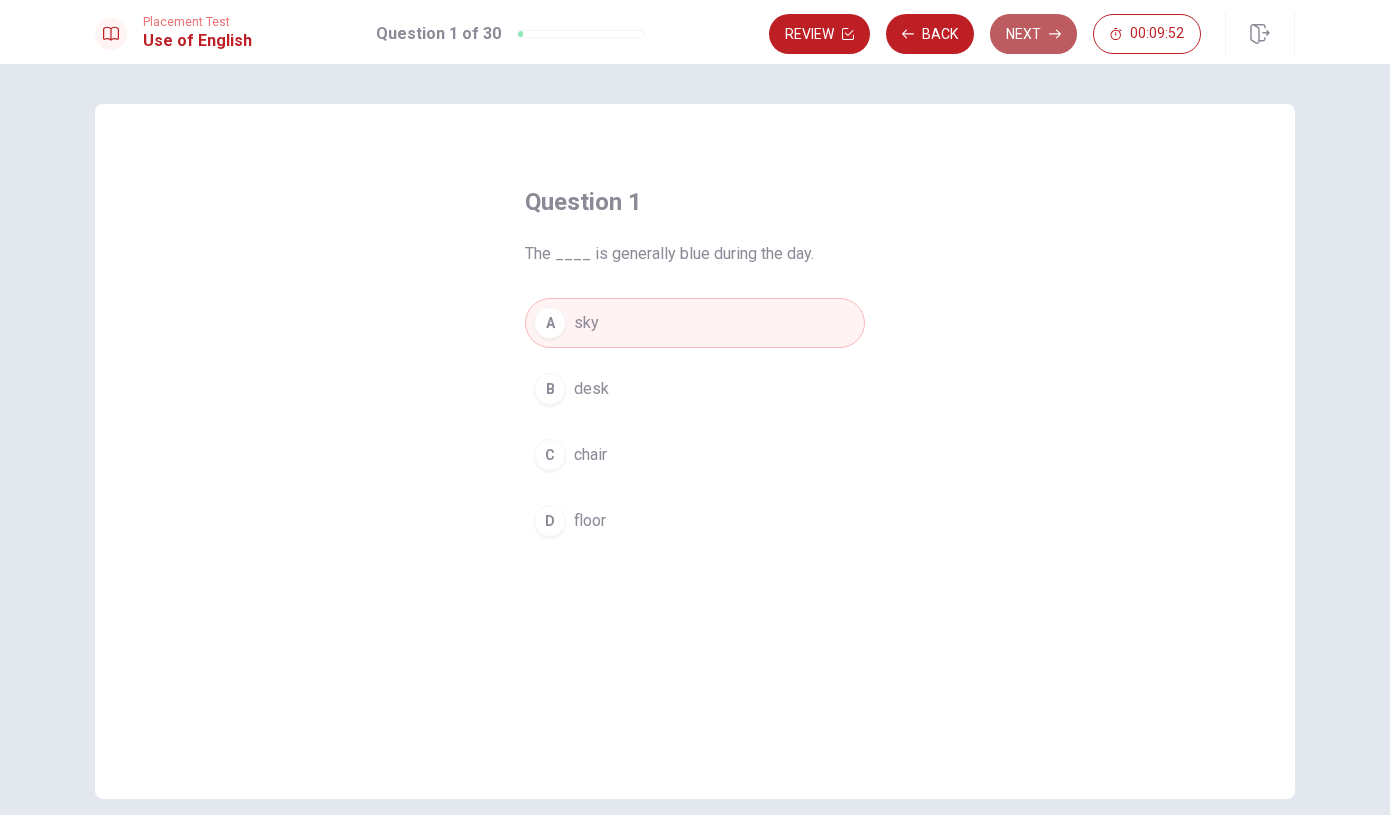 click on "Next" at bounding box center (1033, 34) 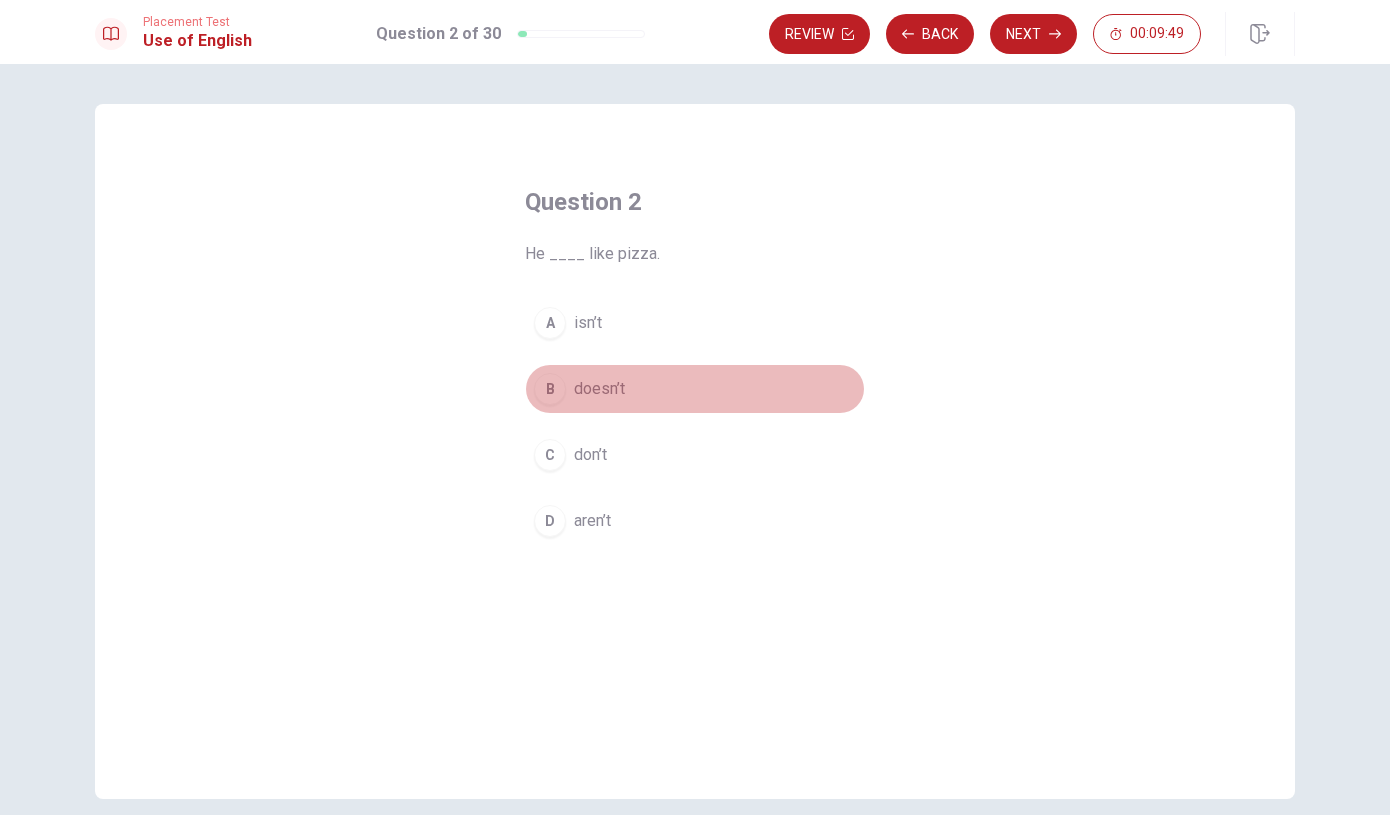 click on "doesn’t" at bounding box center [599, 389] 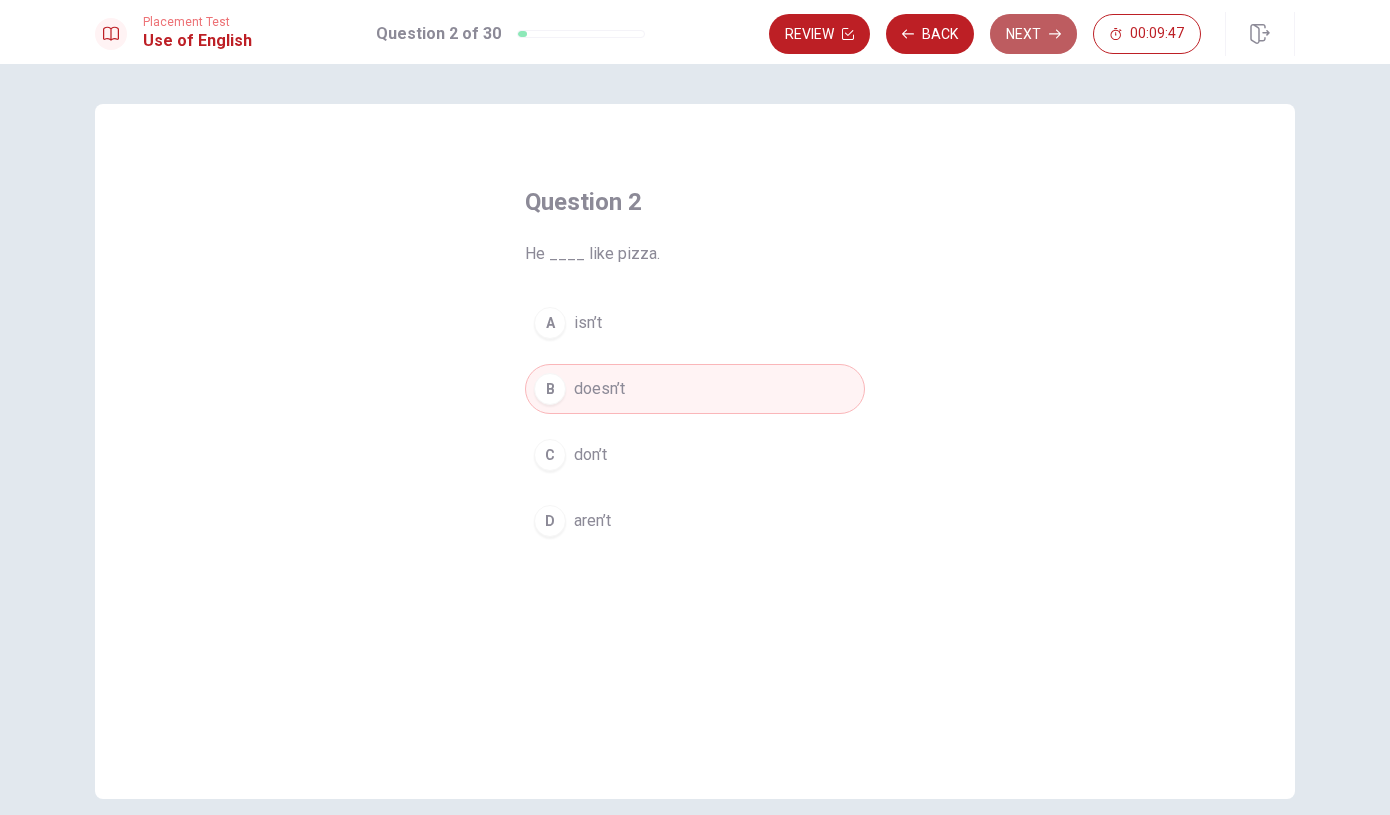 click on "Next" at bounding box center [1033, 34] 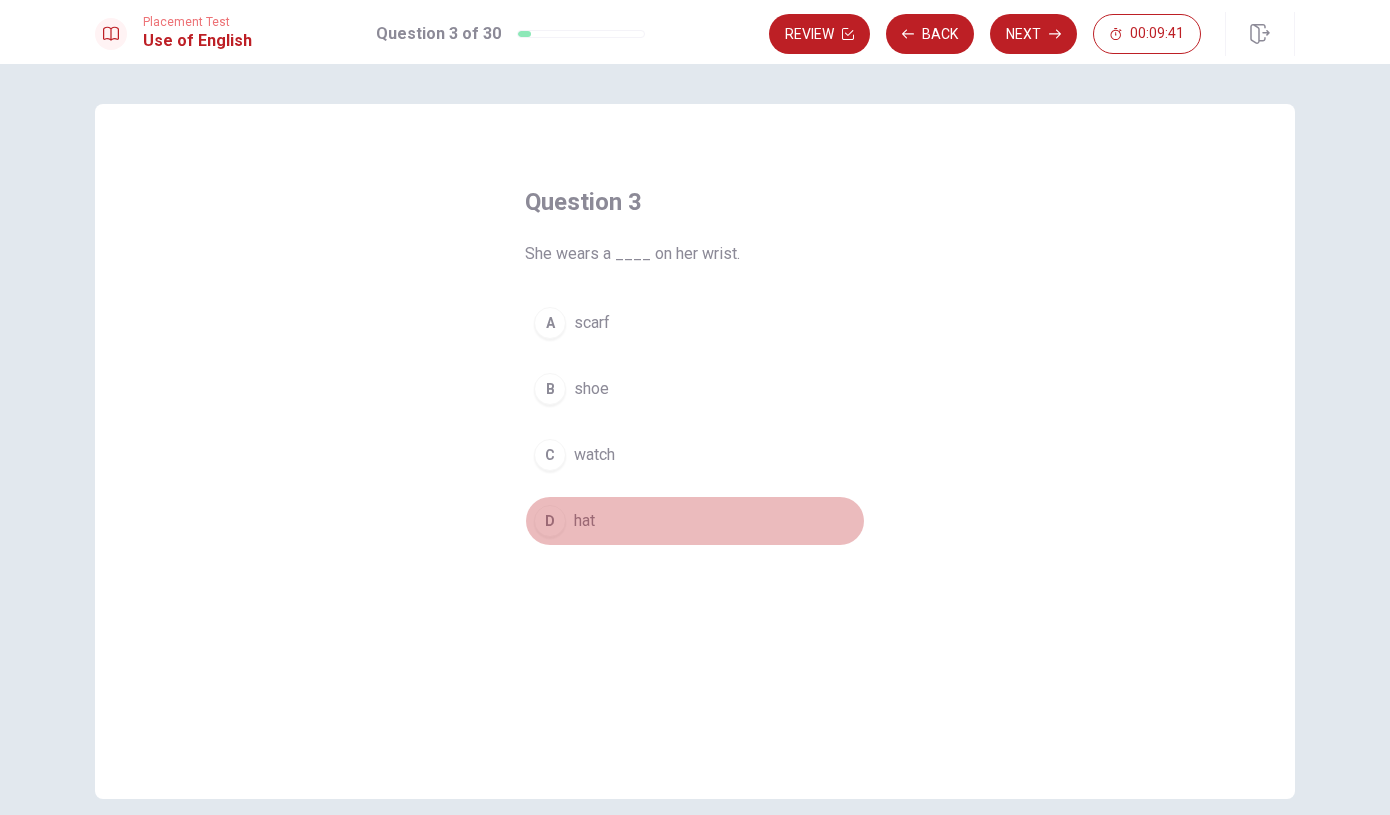 click on "hat" at bounding box center (584, 521) 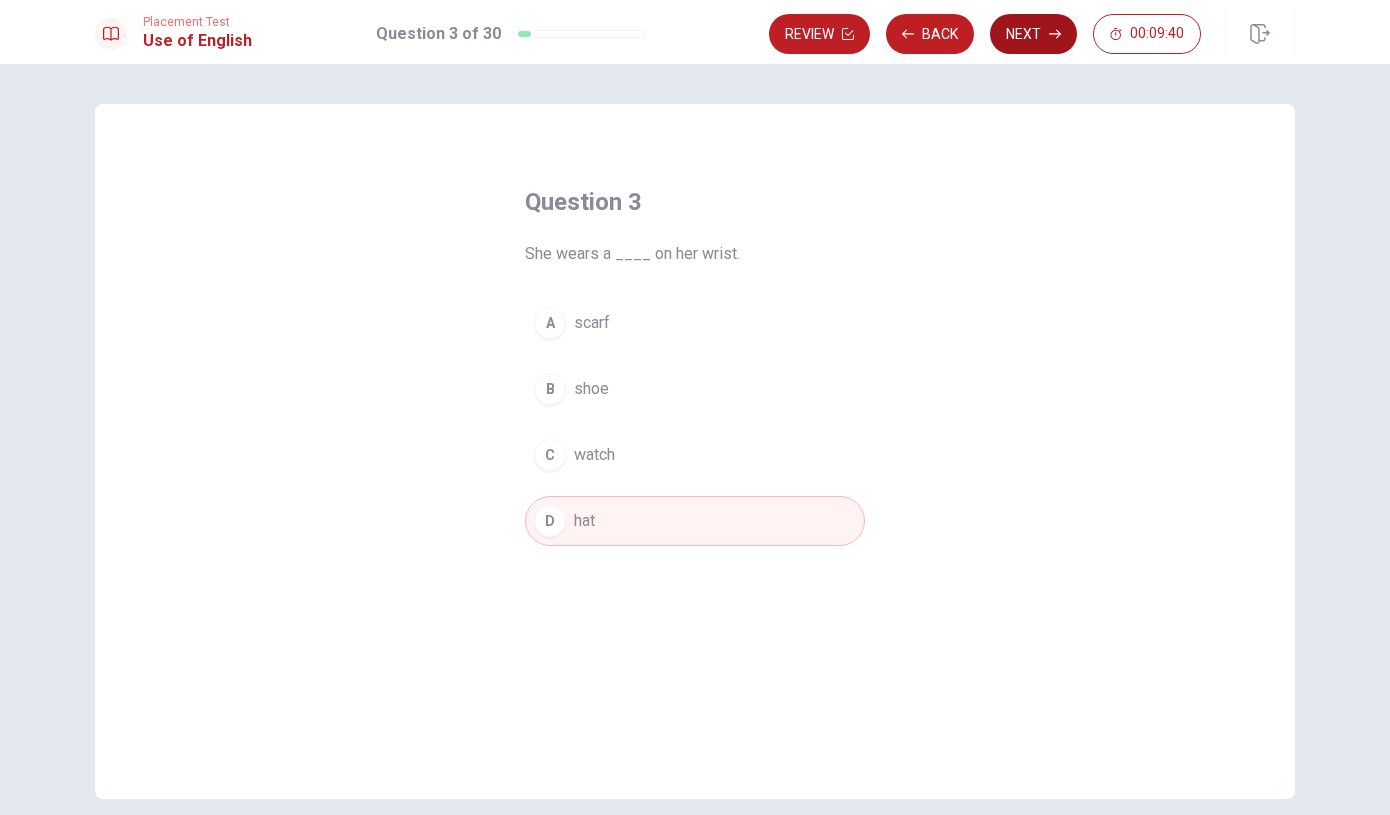 click on "Next" at bounding box center [1033, 34] 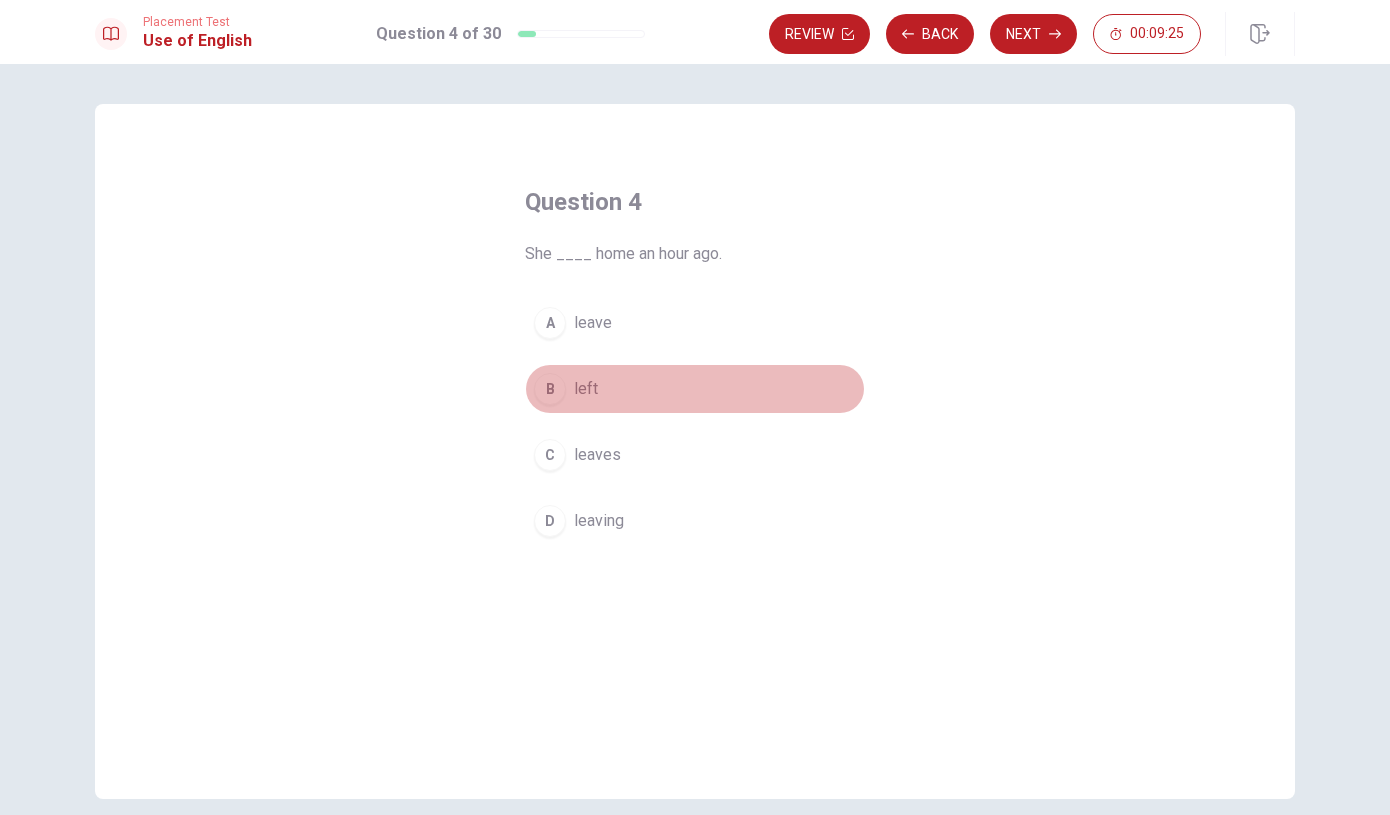 click on "left" at bounding box center (586, 389) 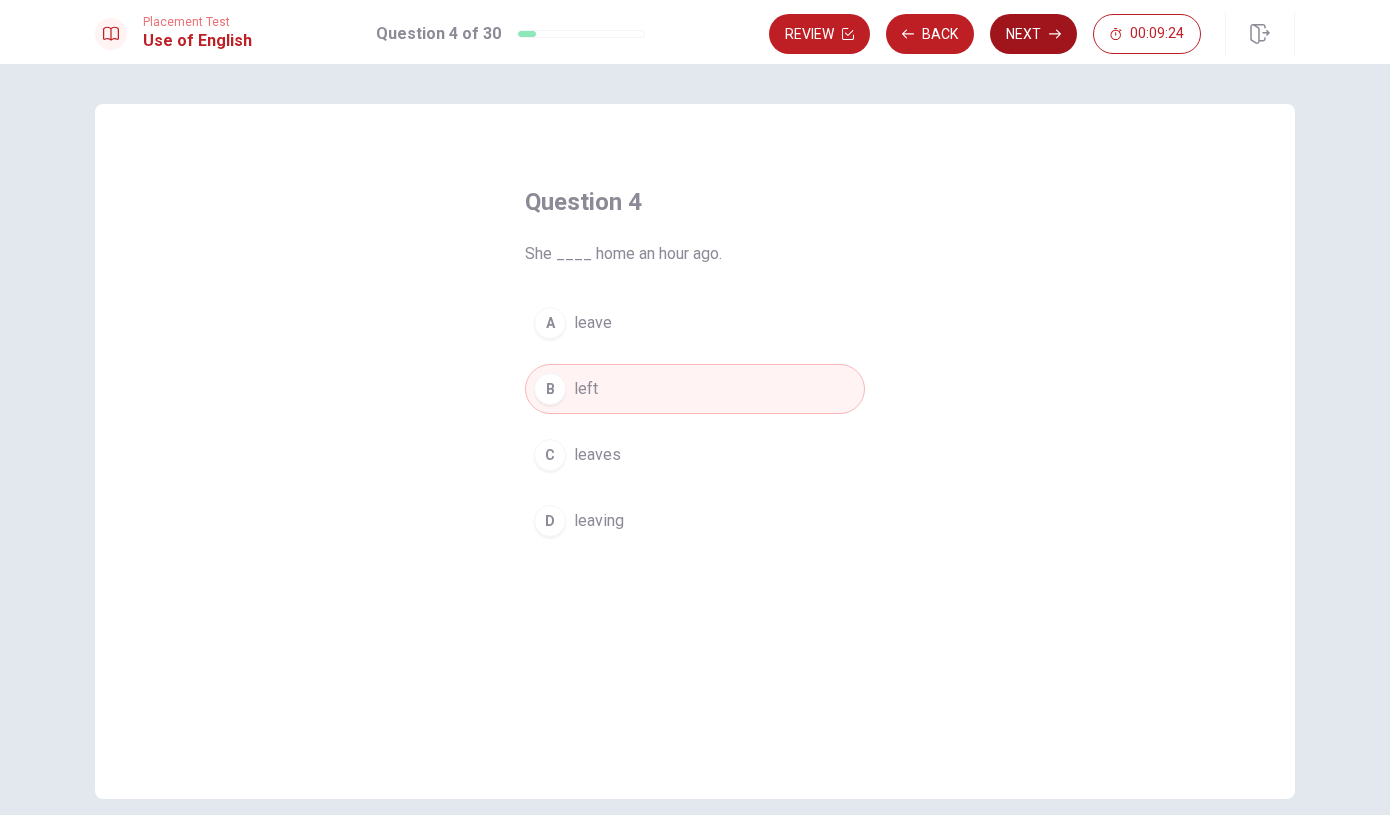 click on "Next" at bounding box center (1033, 34) 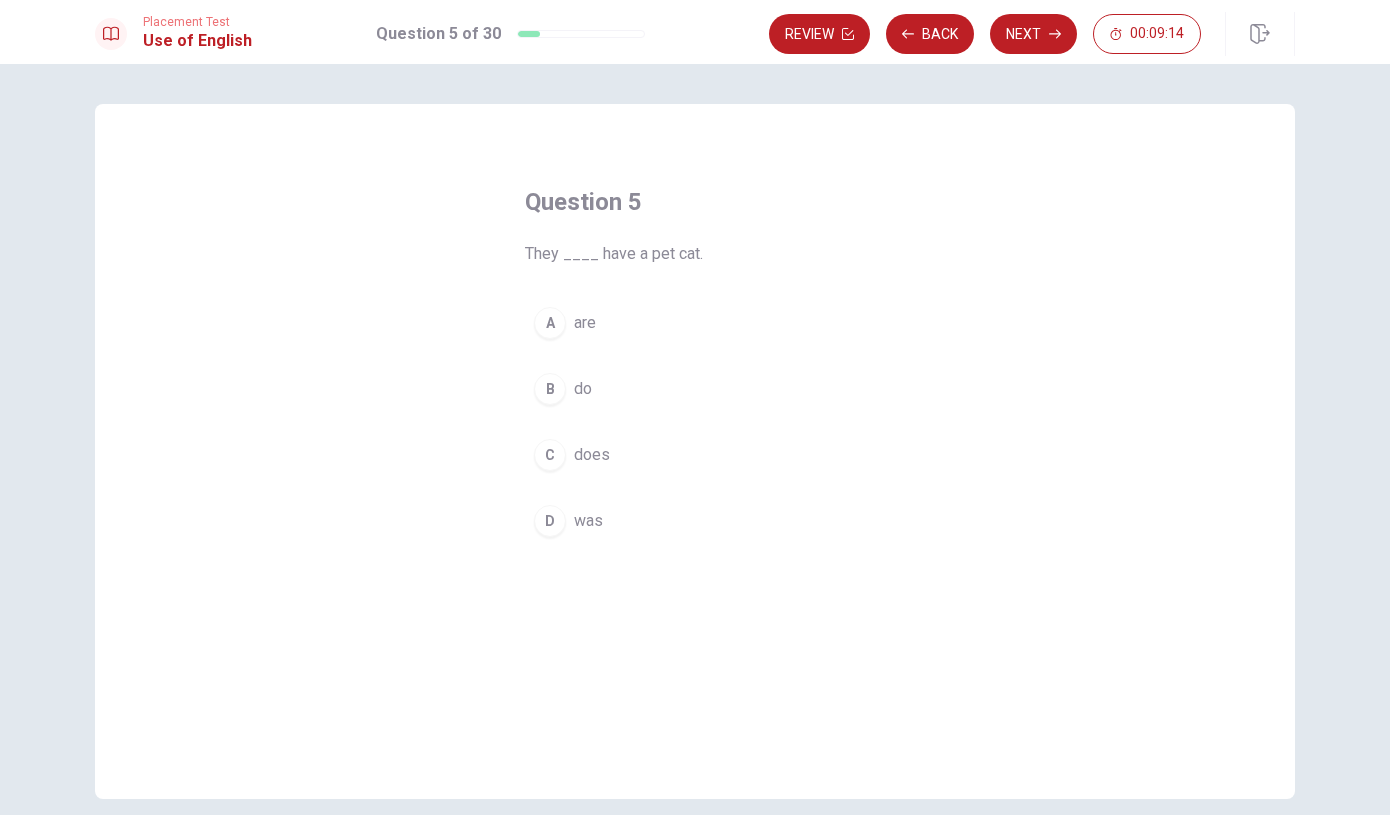 click on "B do" at bounding box center [695, 389] 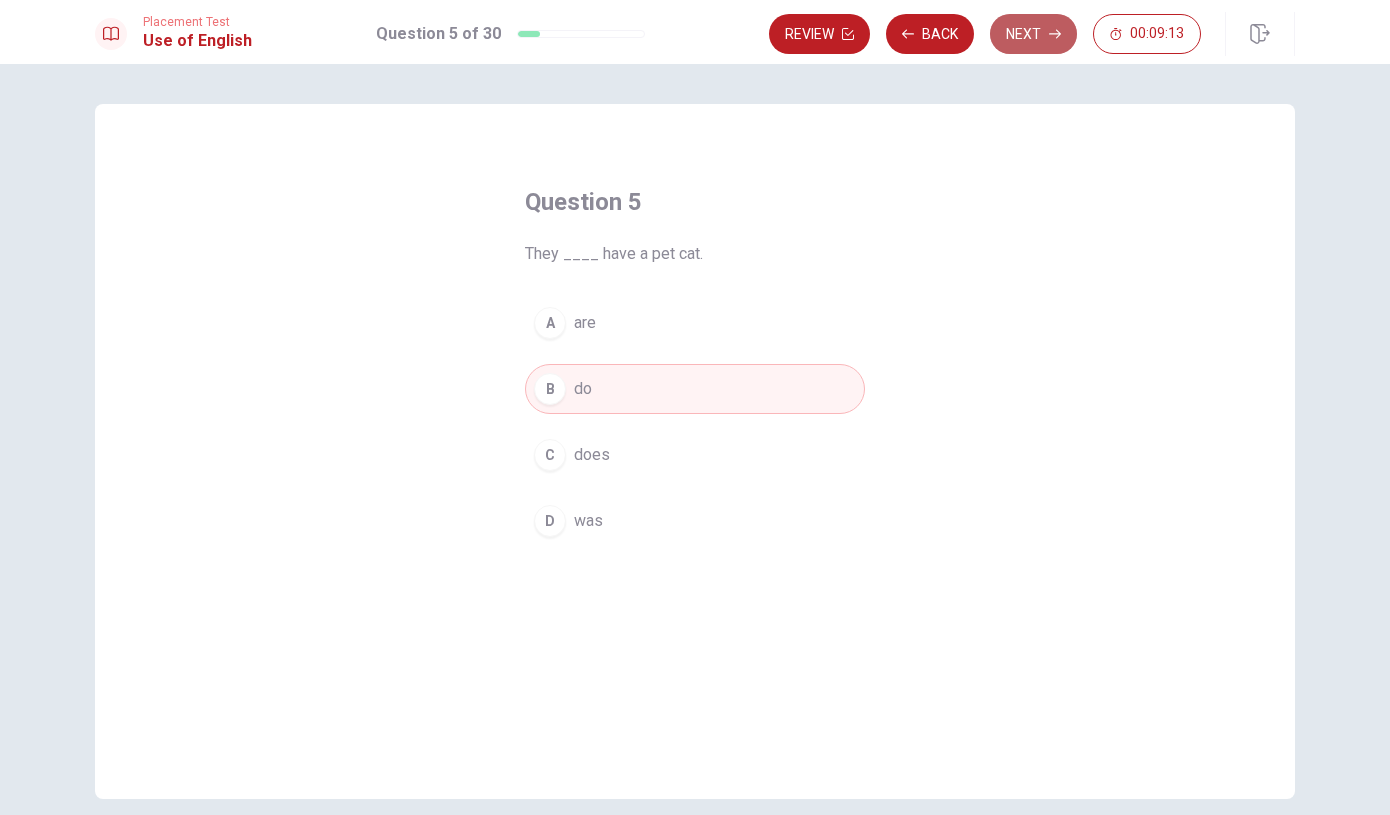 click on "Next" at bounding box center [1033, 34] 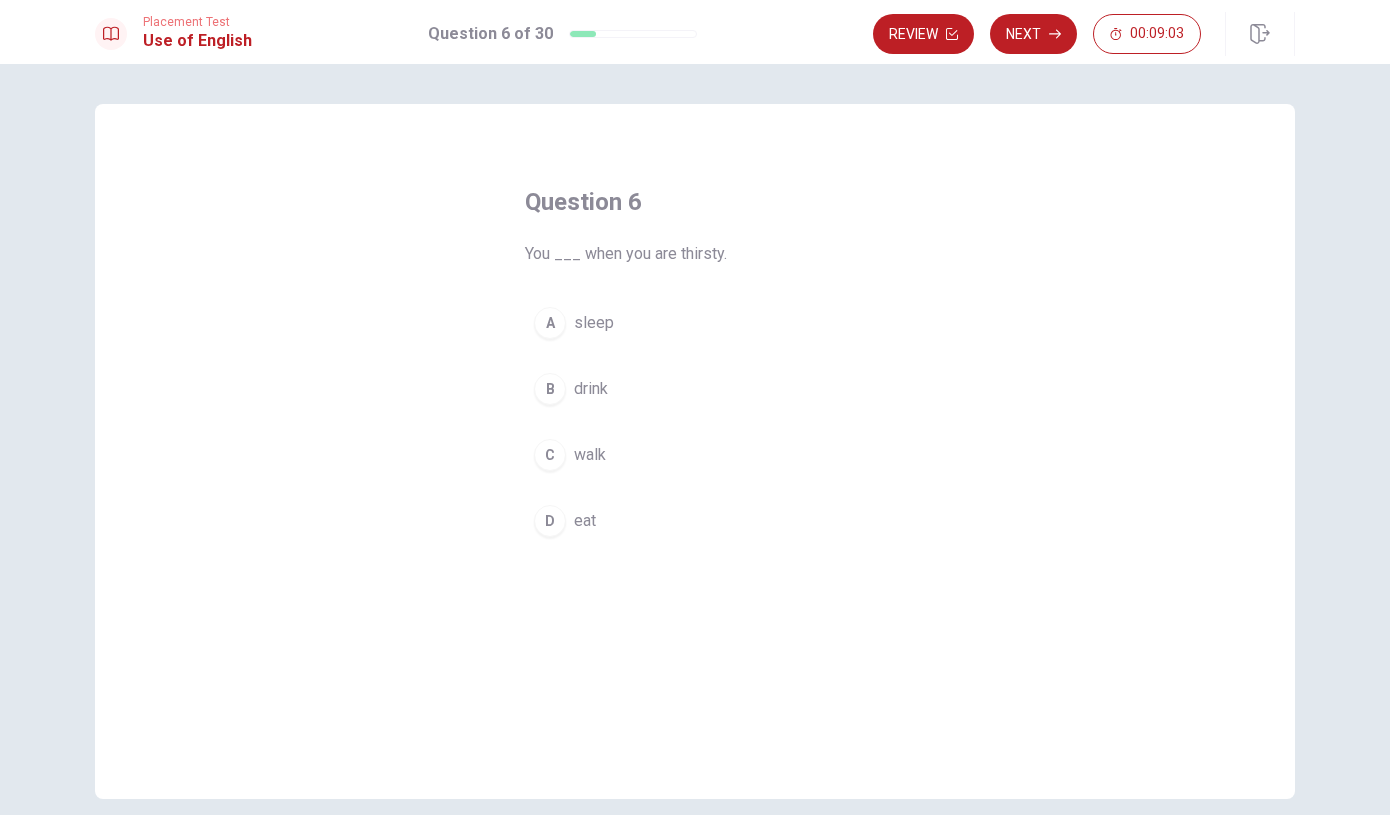 click on "drink" at bounding box center (591, 389) 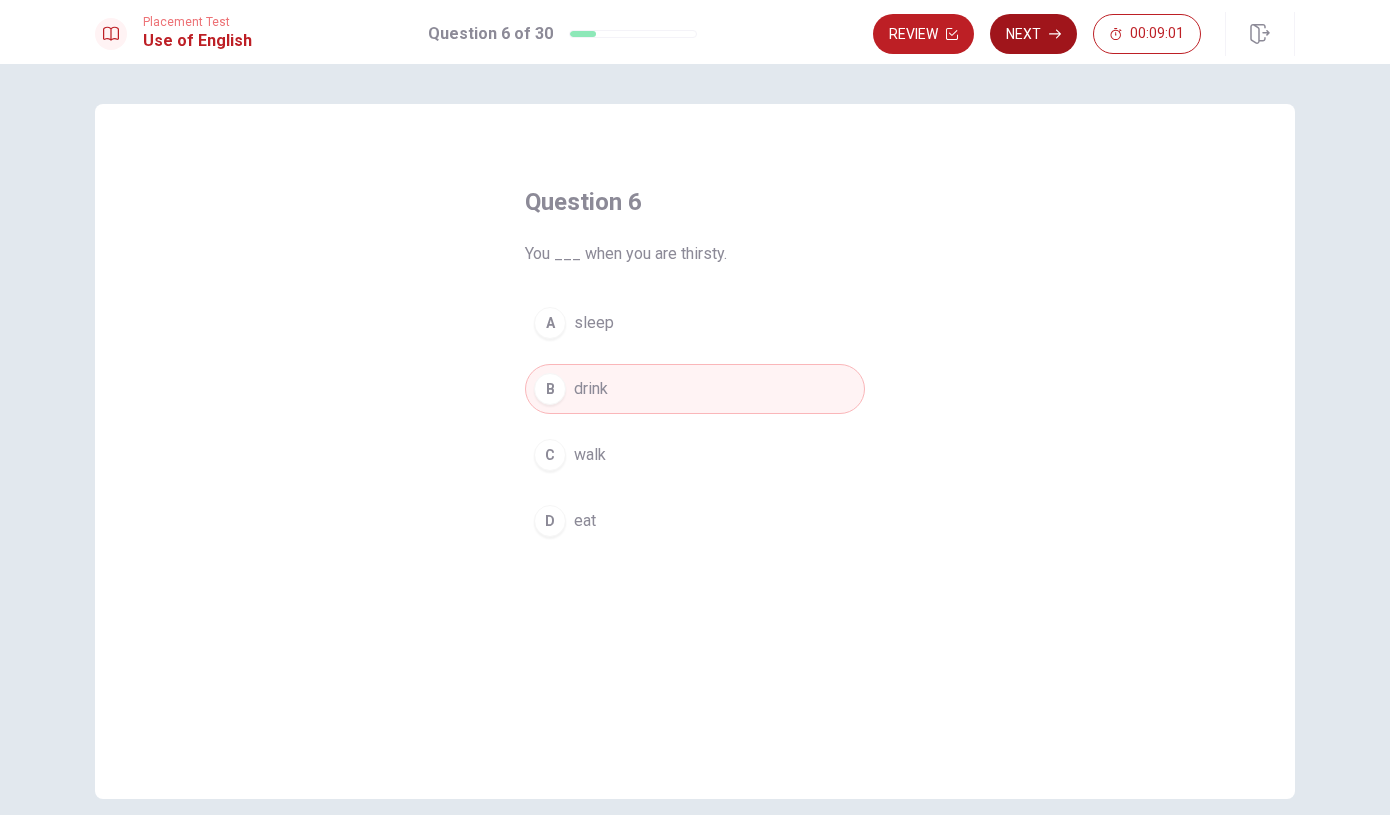 click on "Next" at bounding box center (1033, 34) 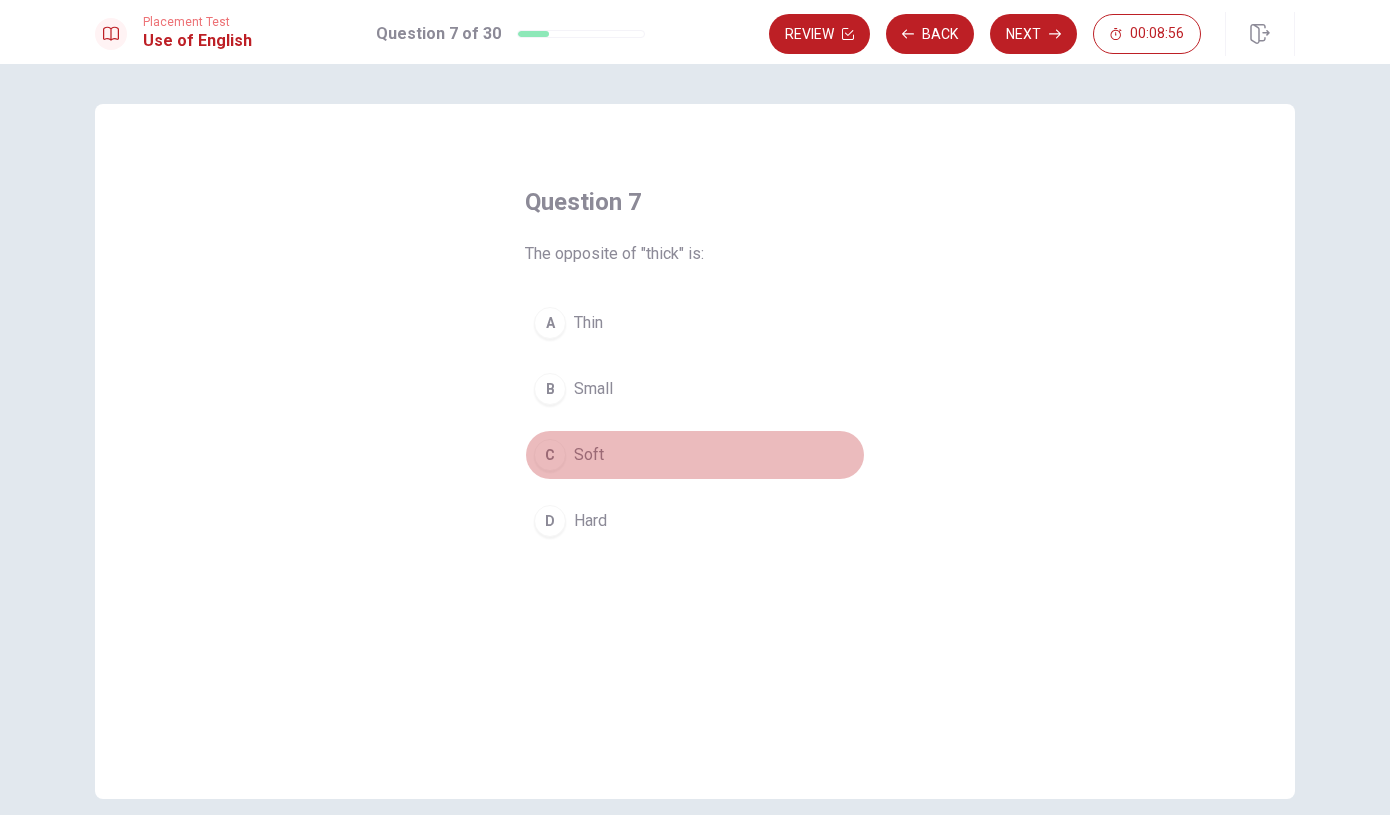 click on "Soft" at bounding box center [589, 455] 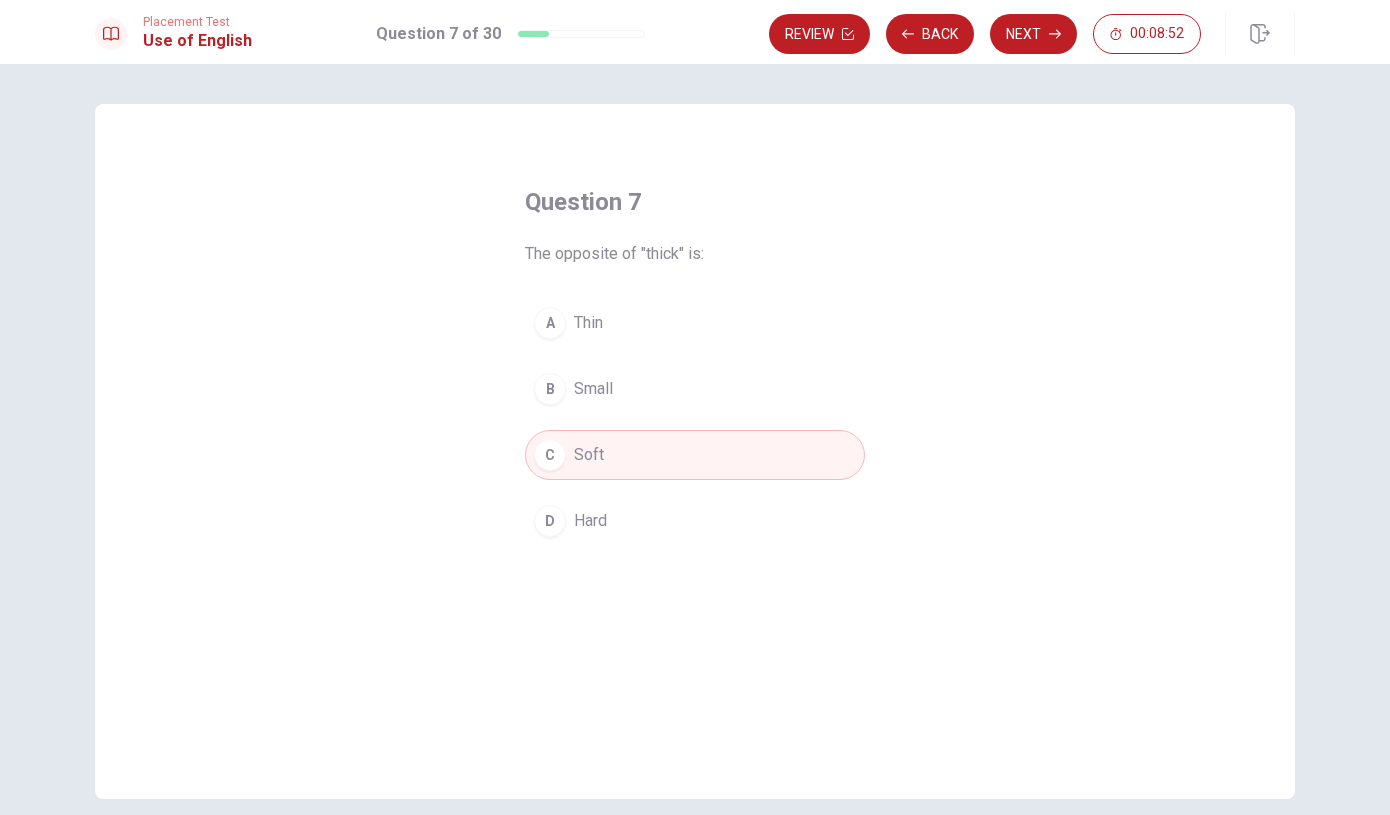 click on "Thin" at bounding box center (588, 323) 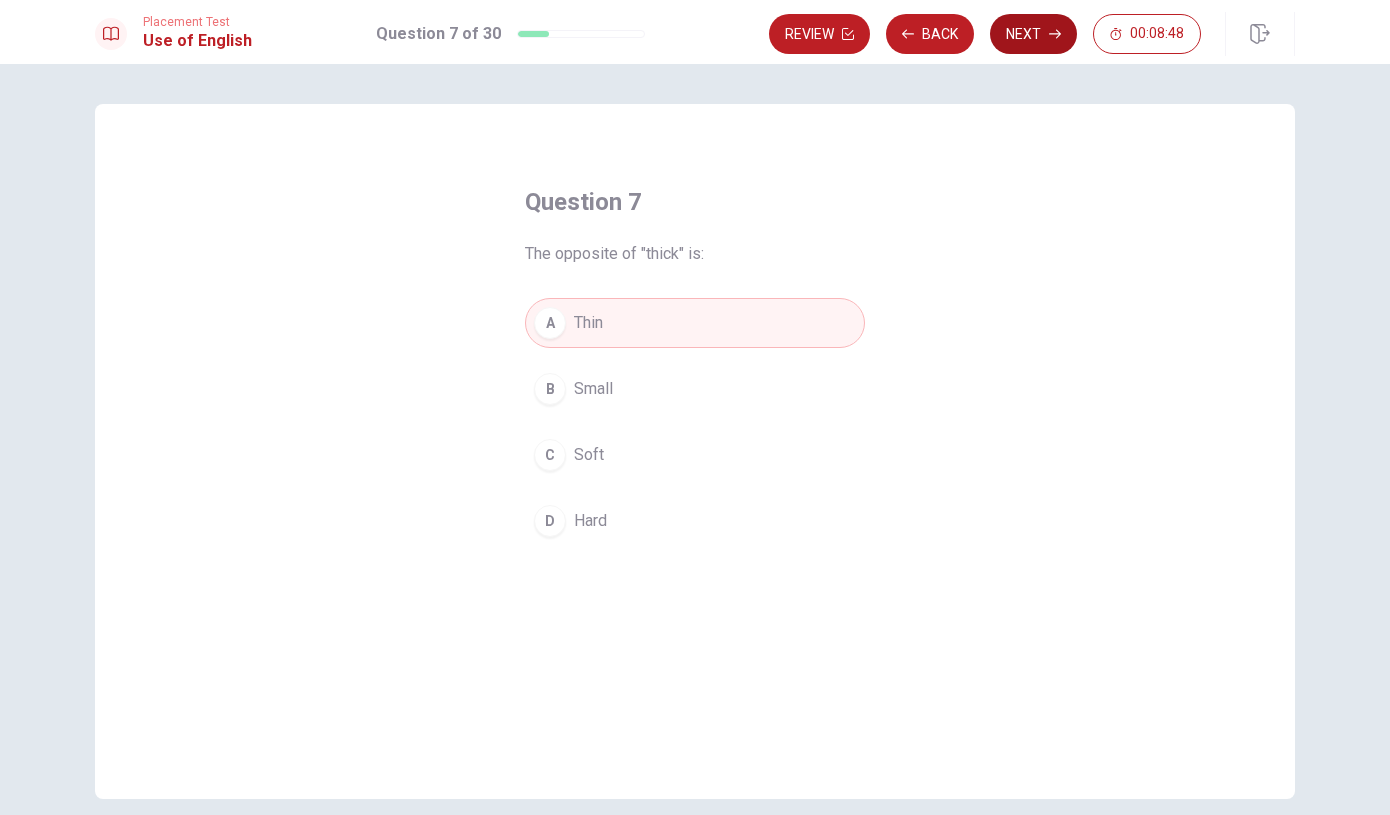 click on "Next" at bounding box center (1033, 34) 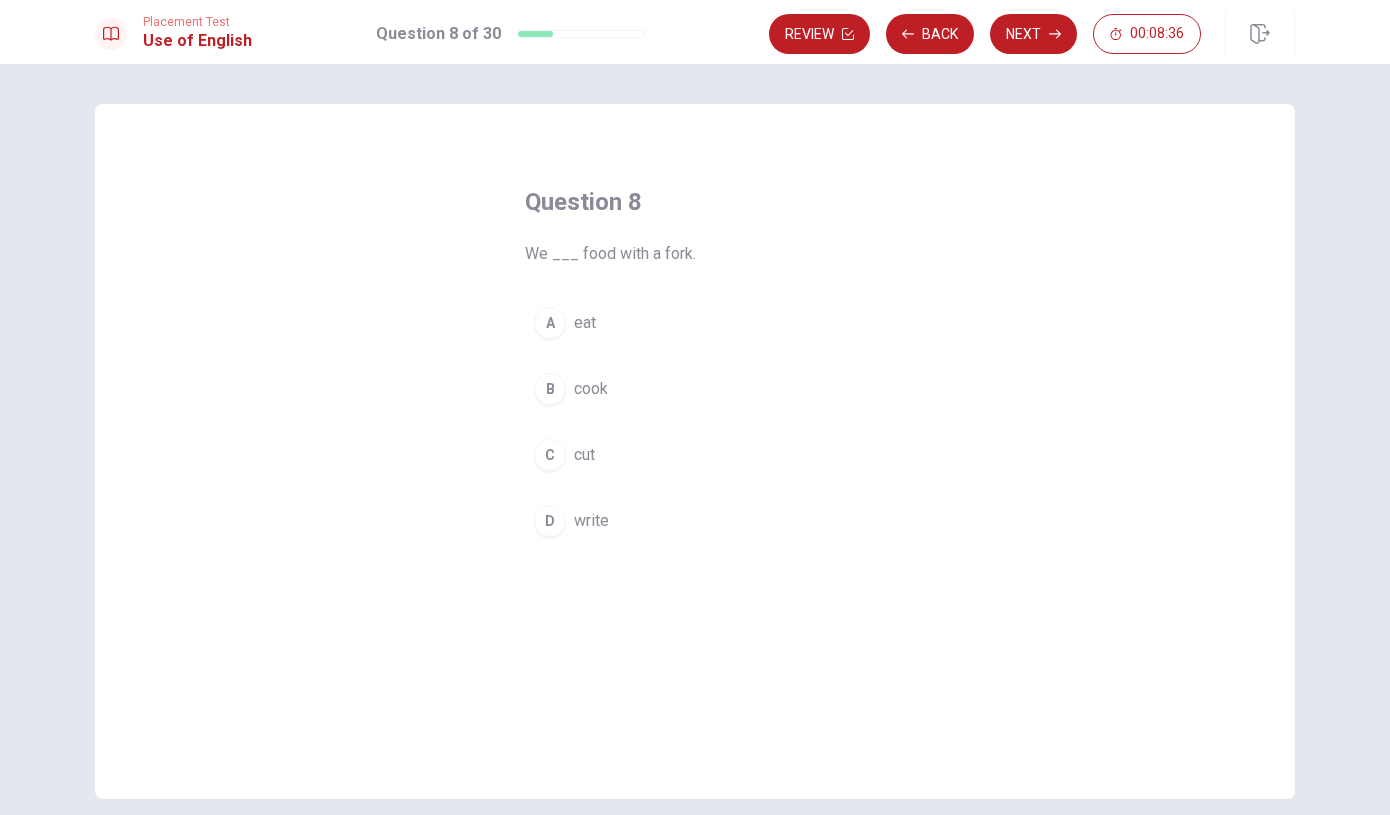 click on "eat" at bounding box center (585, 323) 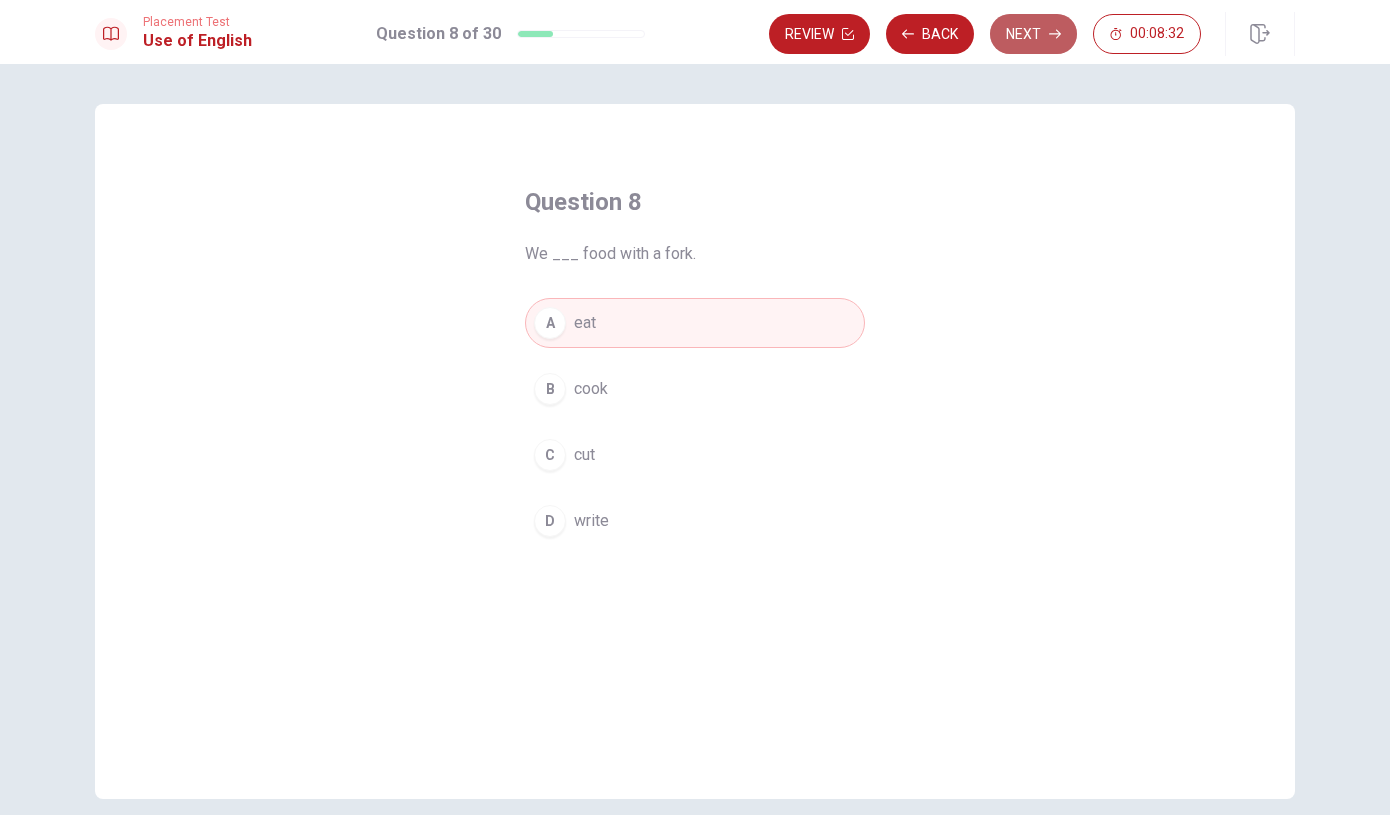 click on "Next" at bounding box center (1033, 34) 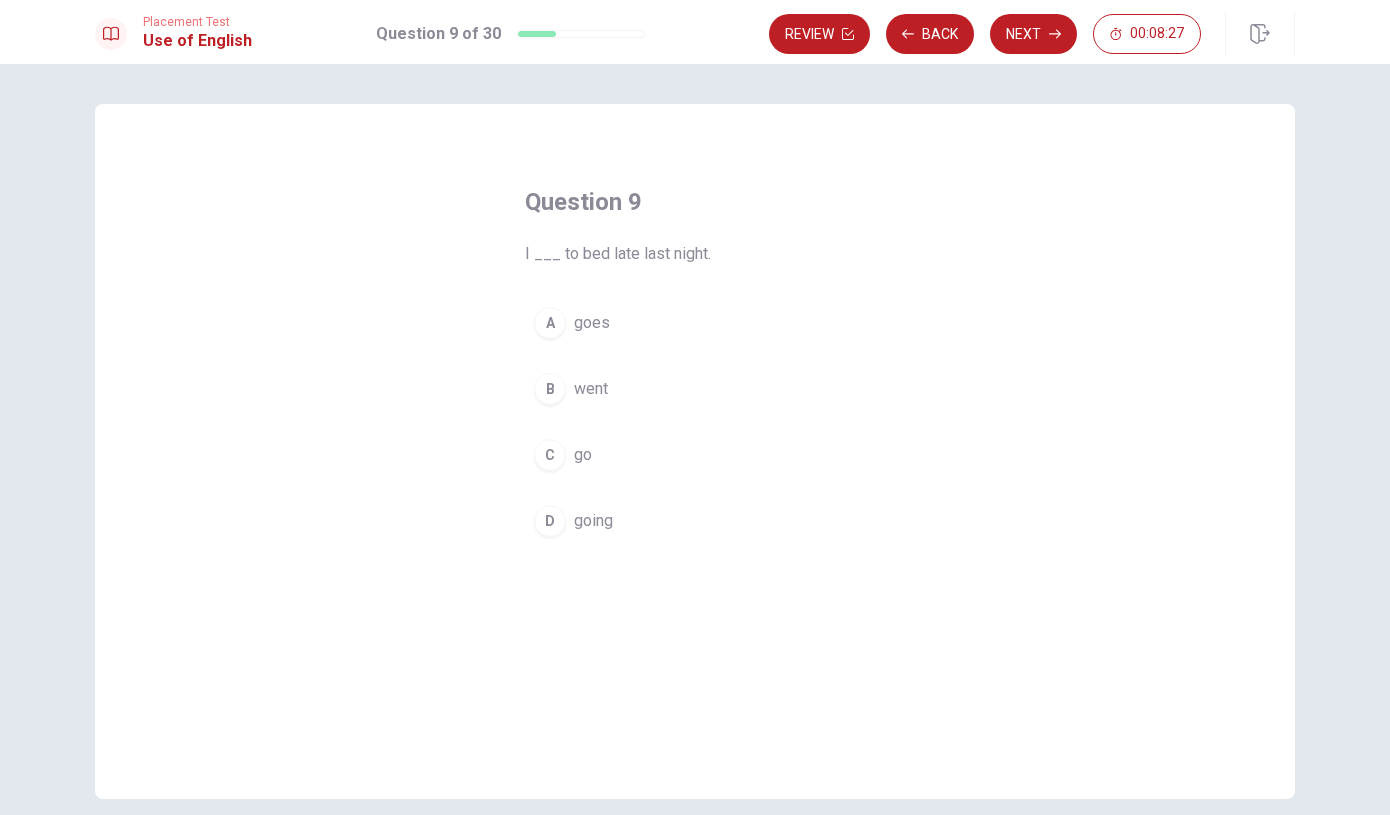 click on "went" at bounding box center (591, 389) 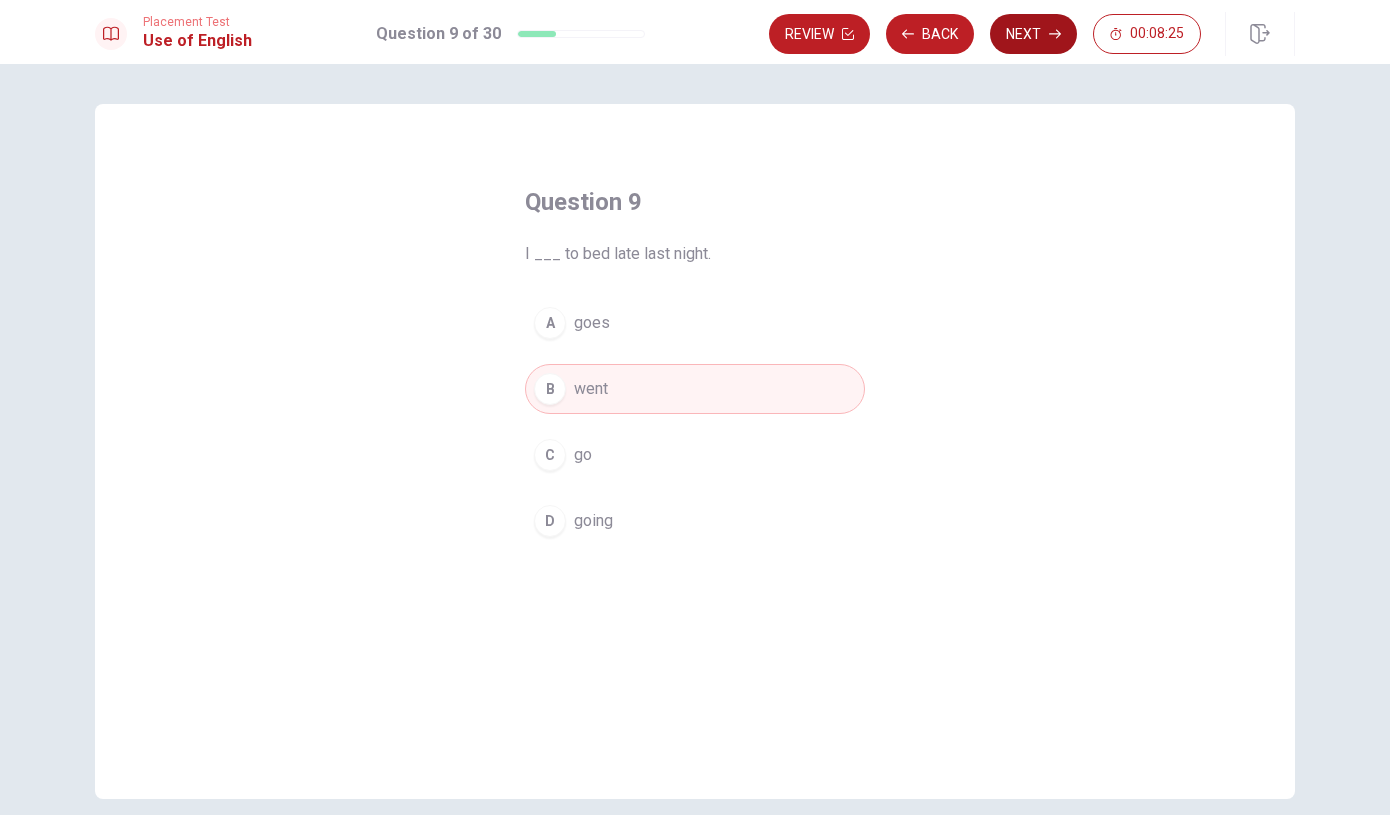 click on "Next" at bounding box center (1033, 34) 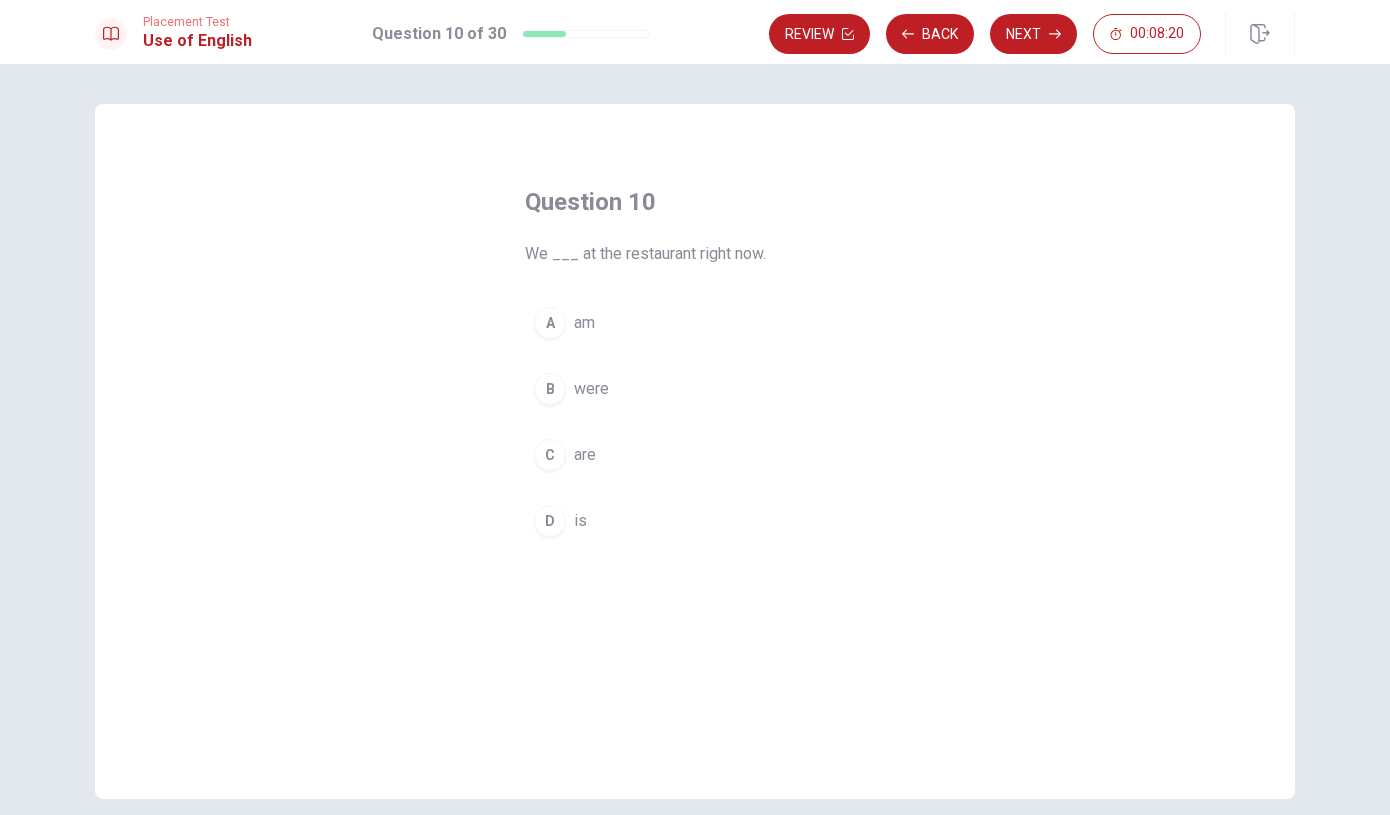 click on "C are" at bounding box center [695, 455] 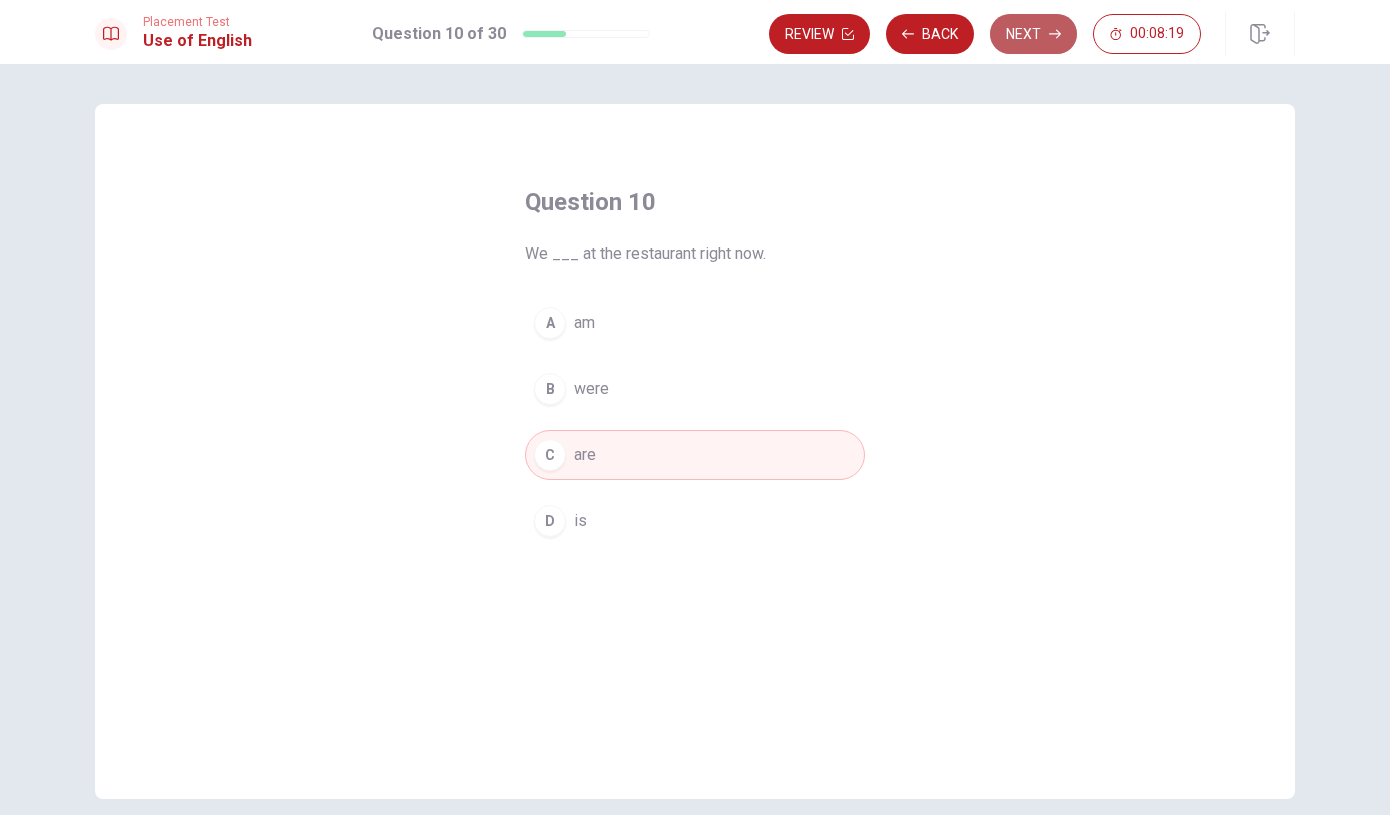 click on "Next" at bounding box center [1033, 34] 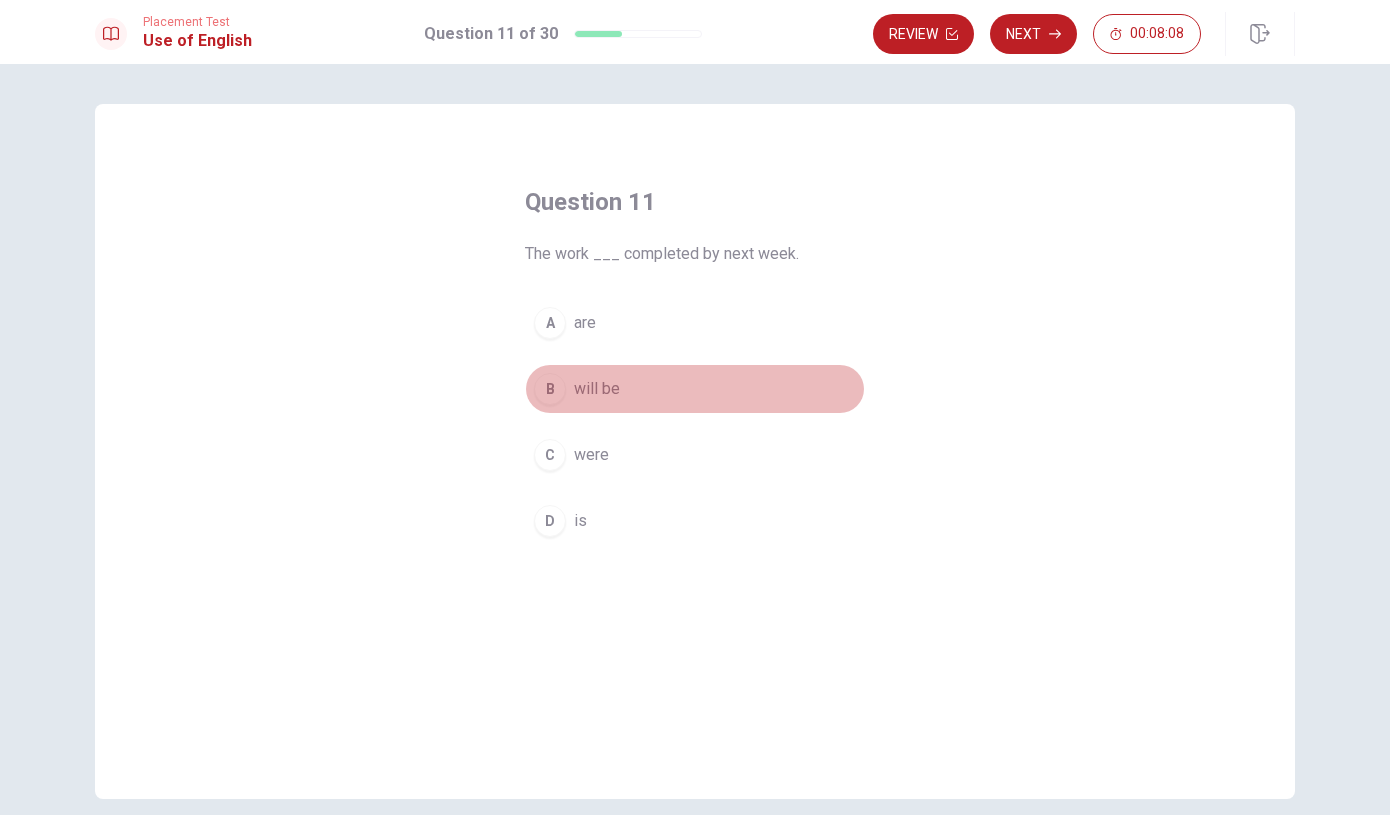 click on "will be" at bounding box center [597, 389] 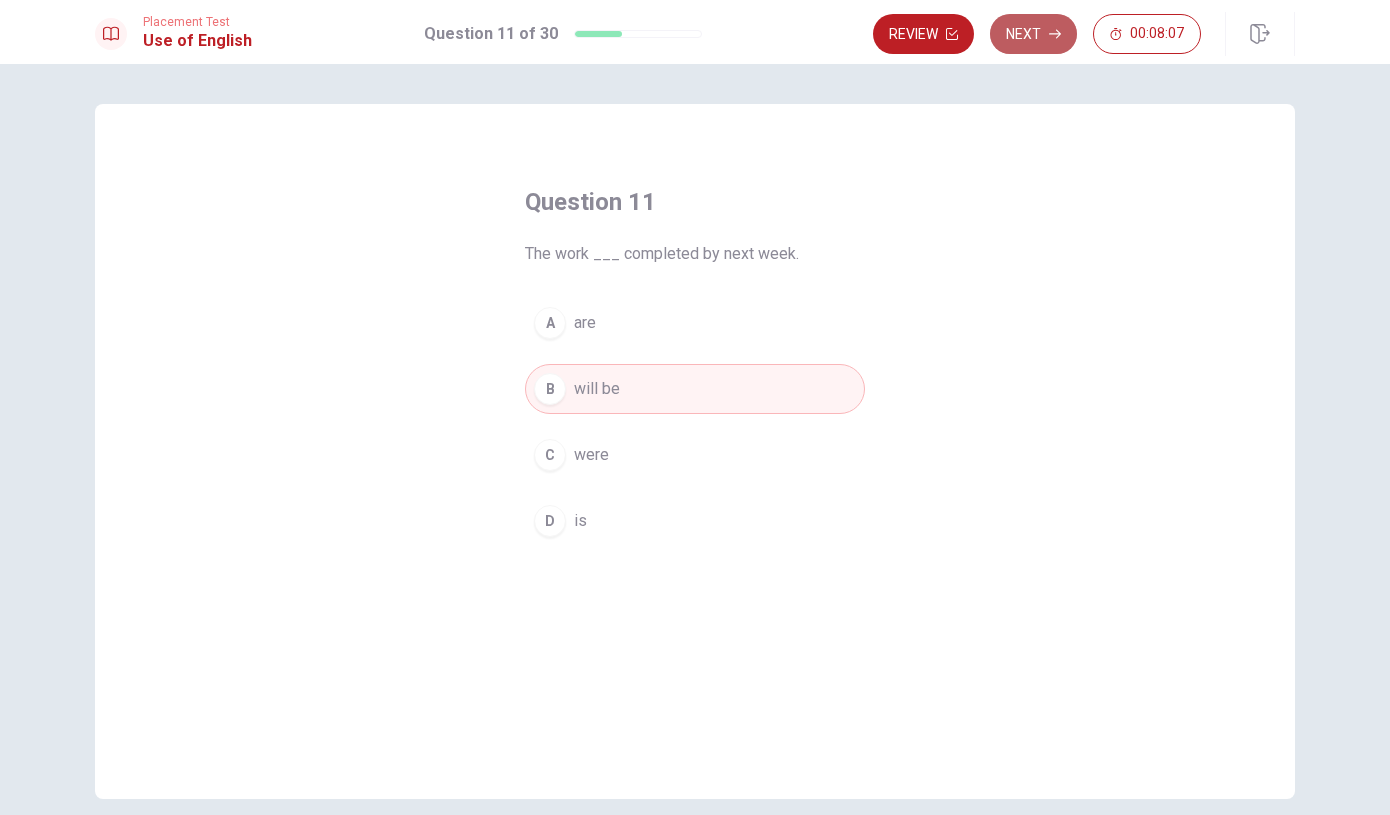 click on "Next" at bounding box center (1033, 34) 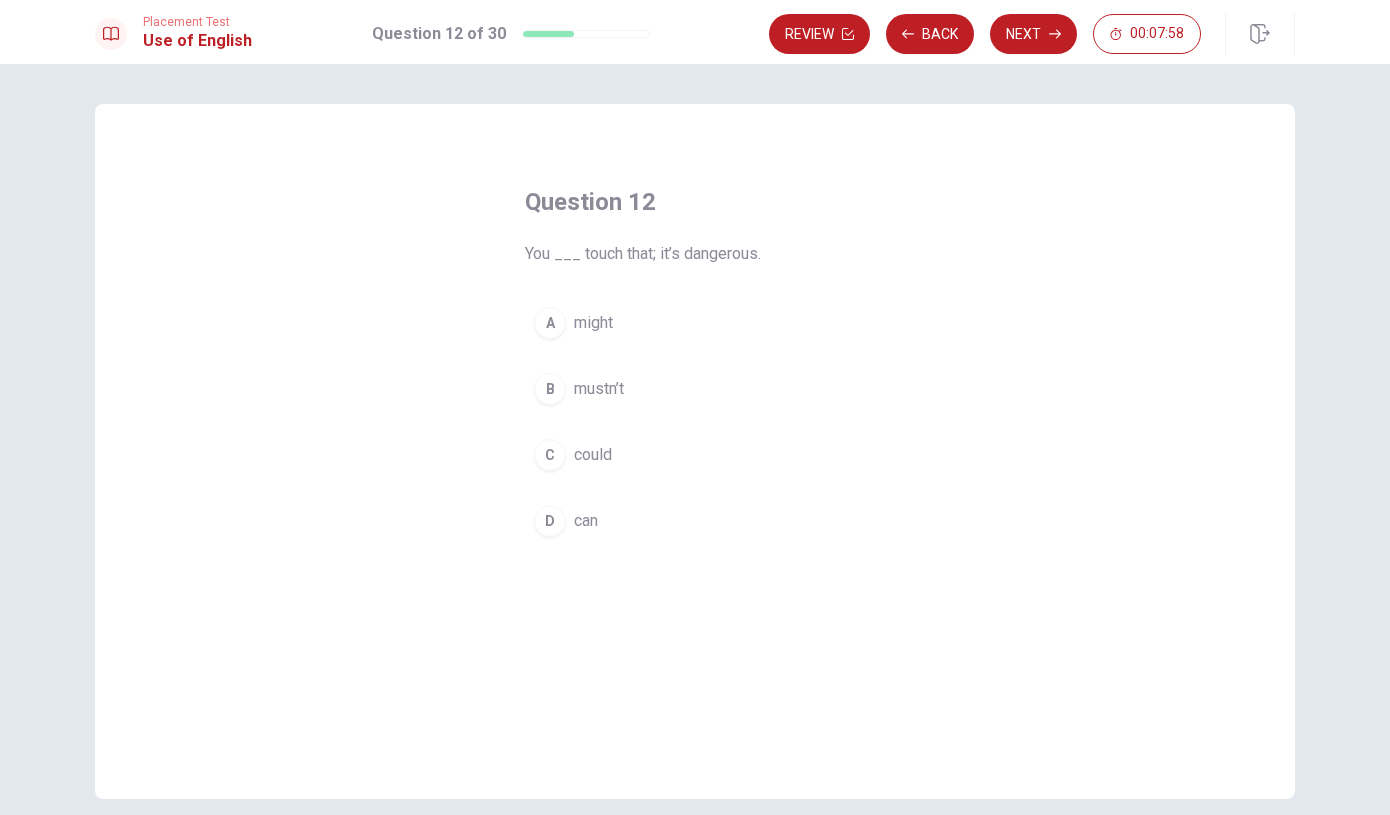 click on "B mustn’t" at bounding box center [695, 389] 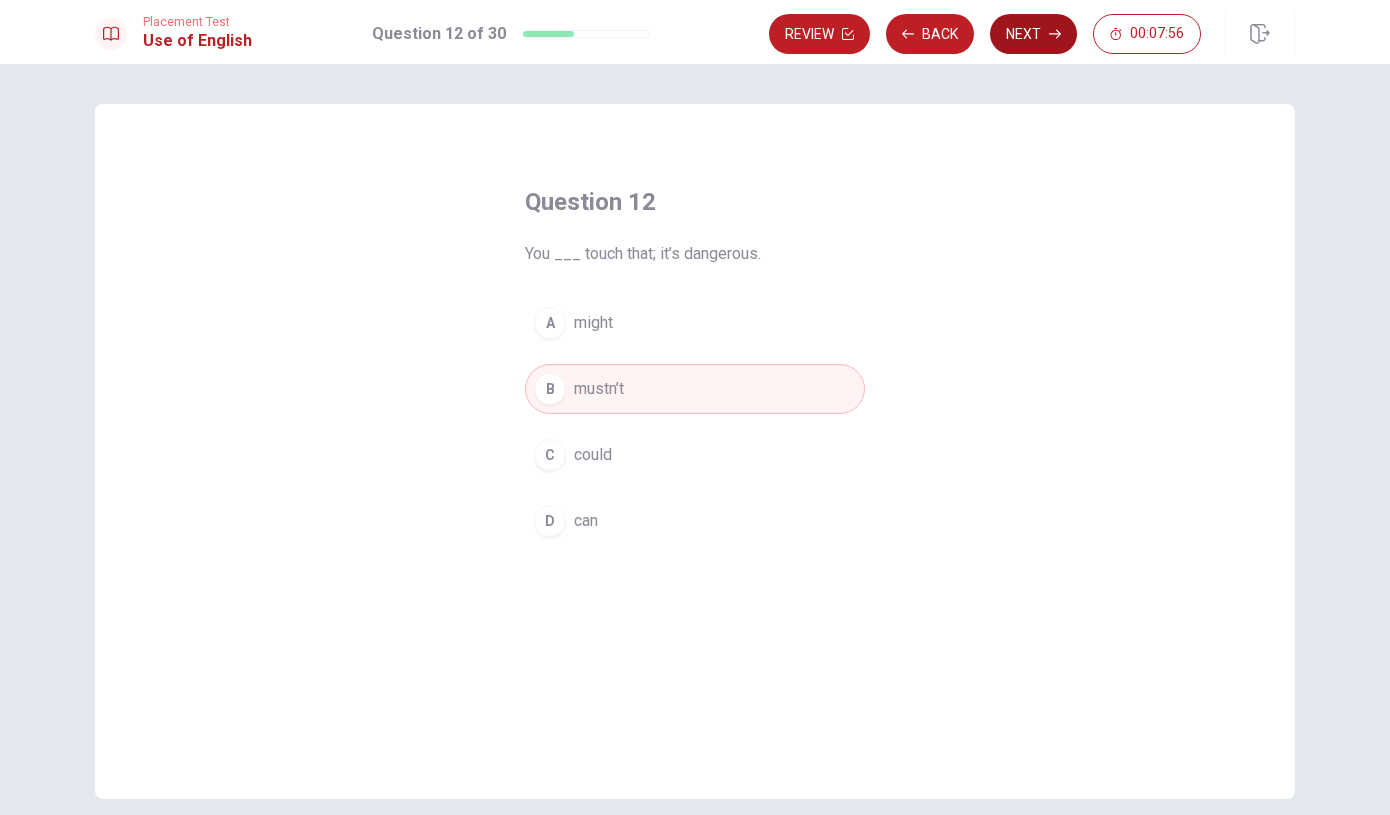 click on "Next" at bounding box center [1033, 34] 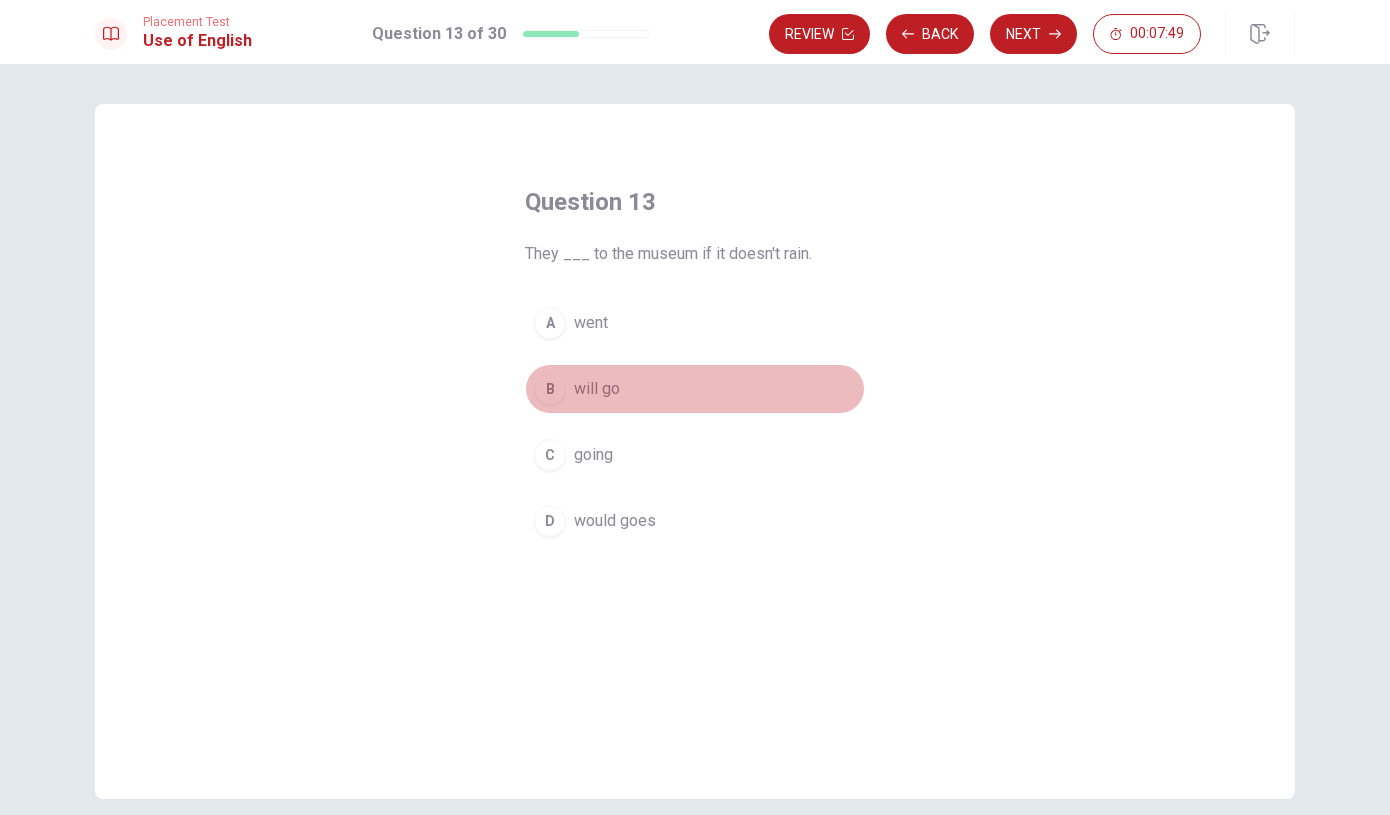 click on "will go" at bounding box center [597, 389] 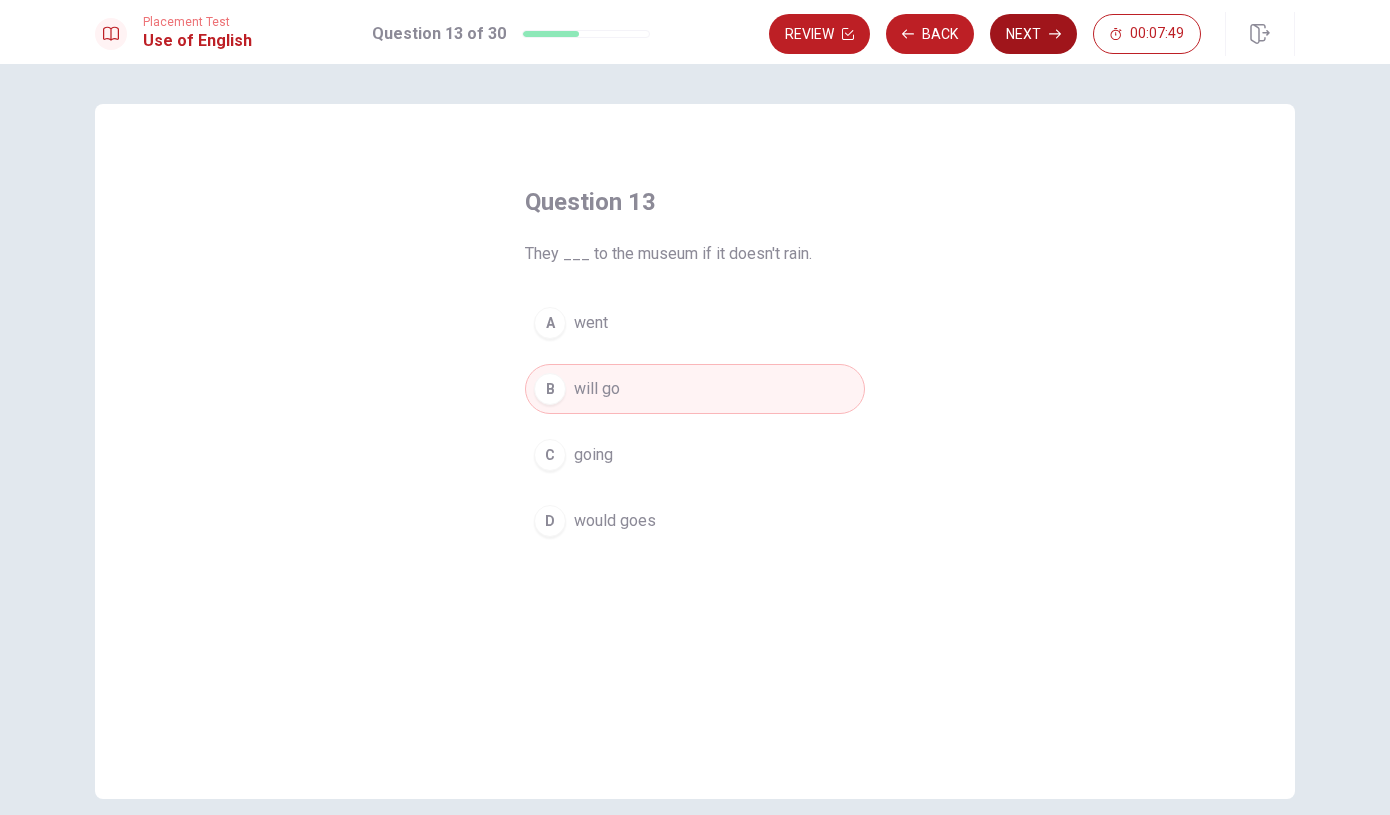 click on "Next" at bounding box center [1033, 34] 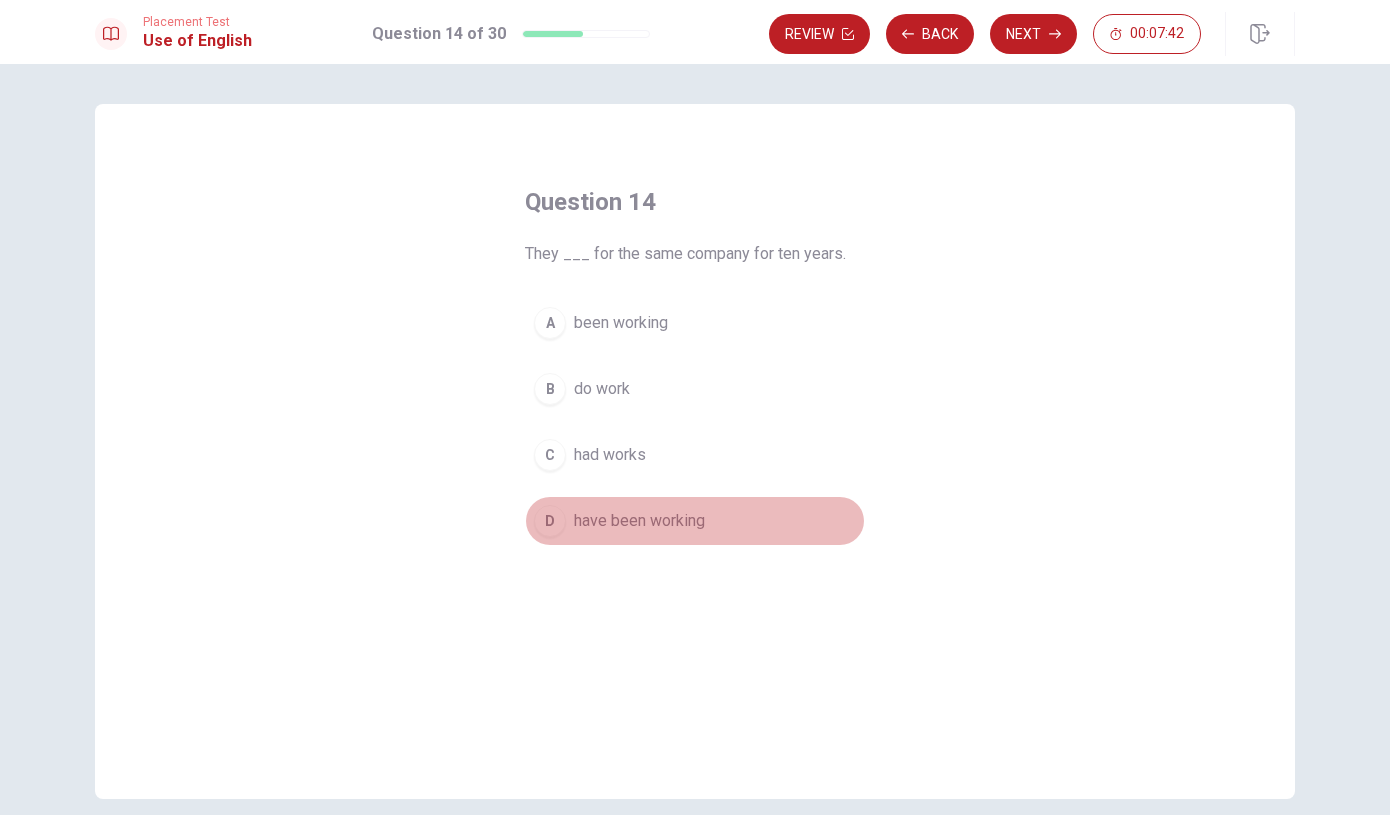 click on "have been working" at bounding box center (639, 521) 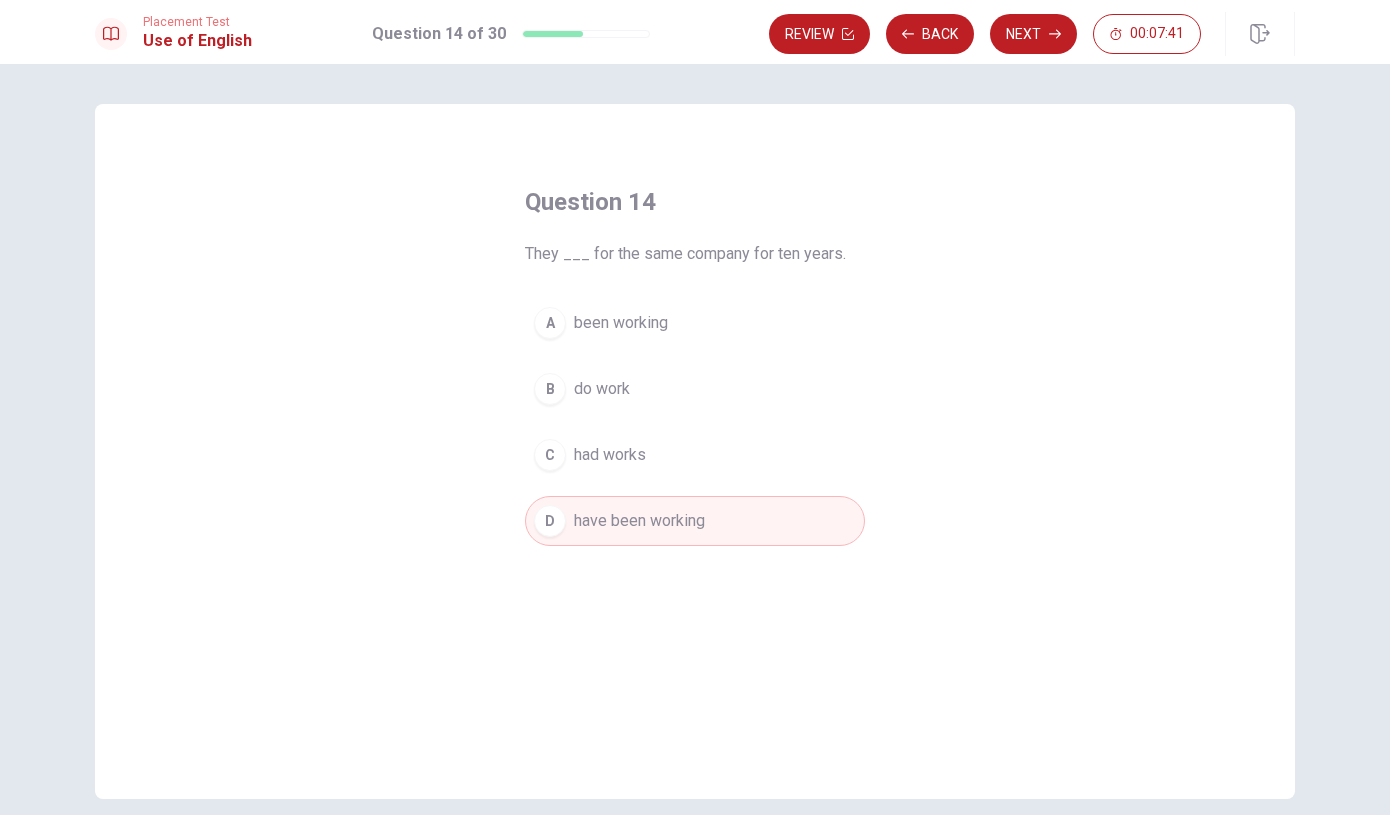click on "Next" at bounding box center [1033, 34] 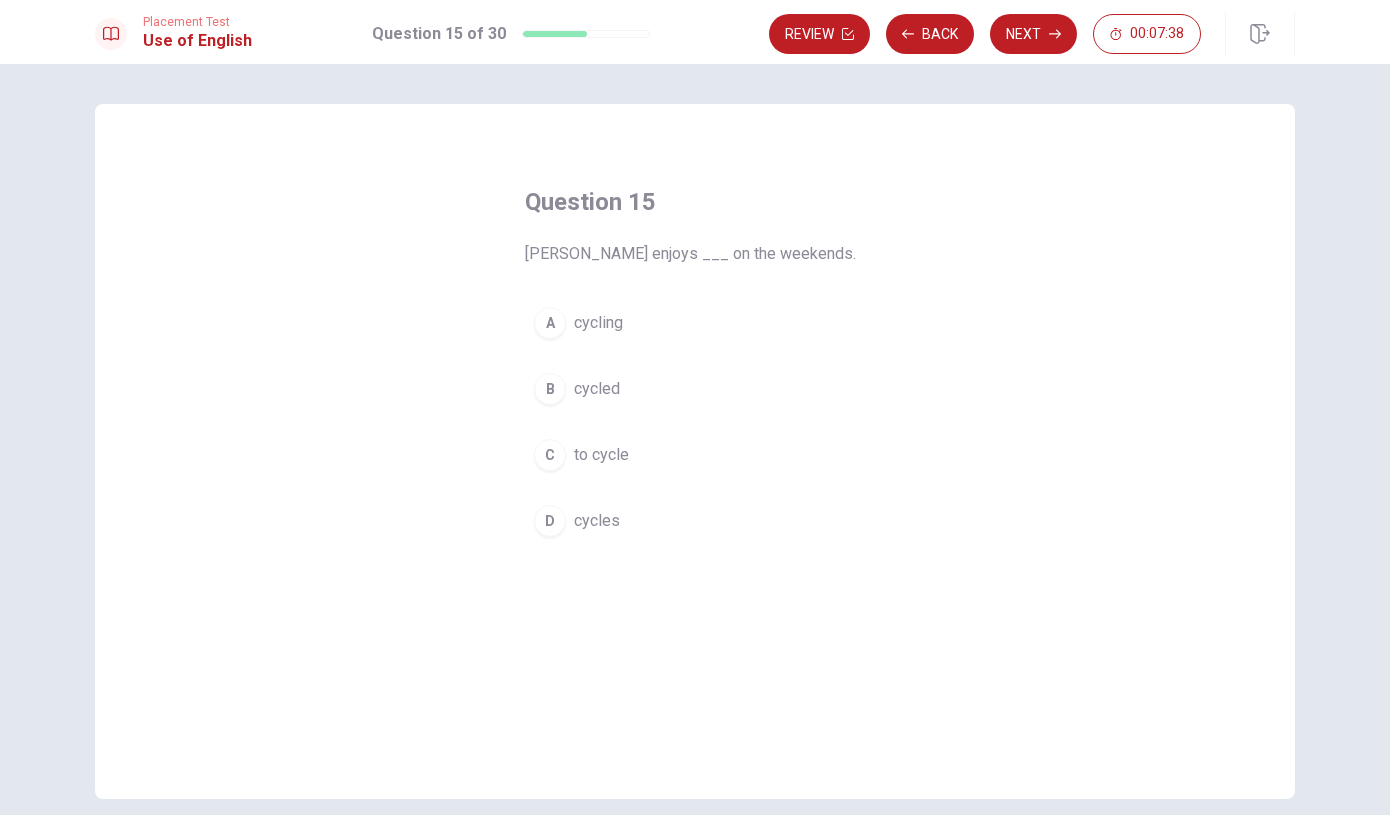 click on "cycling" at bounding box center (598, 323) 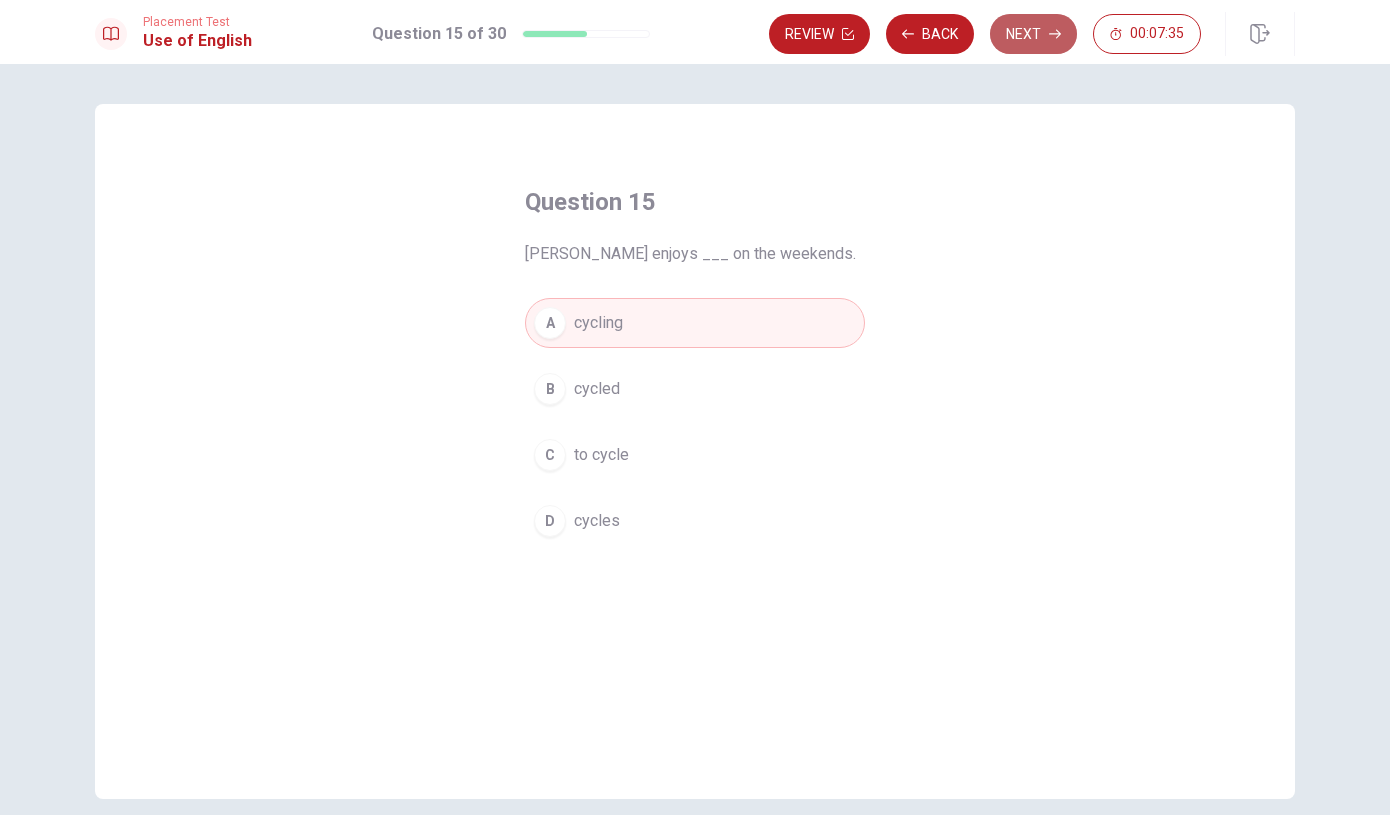 click 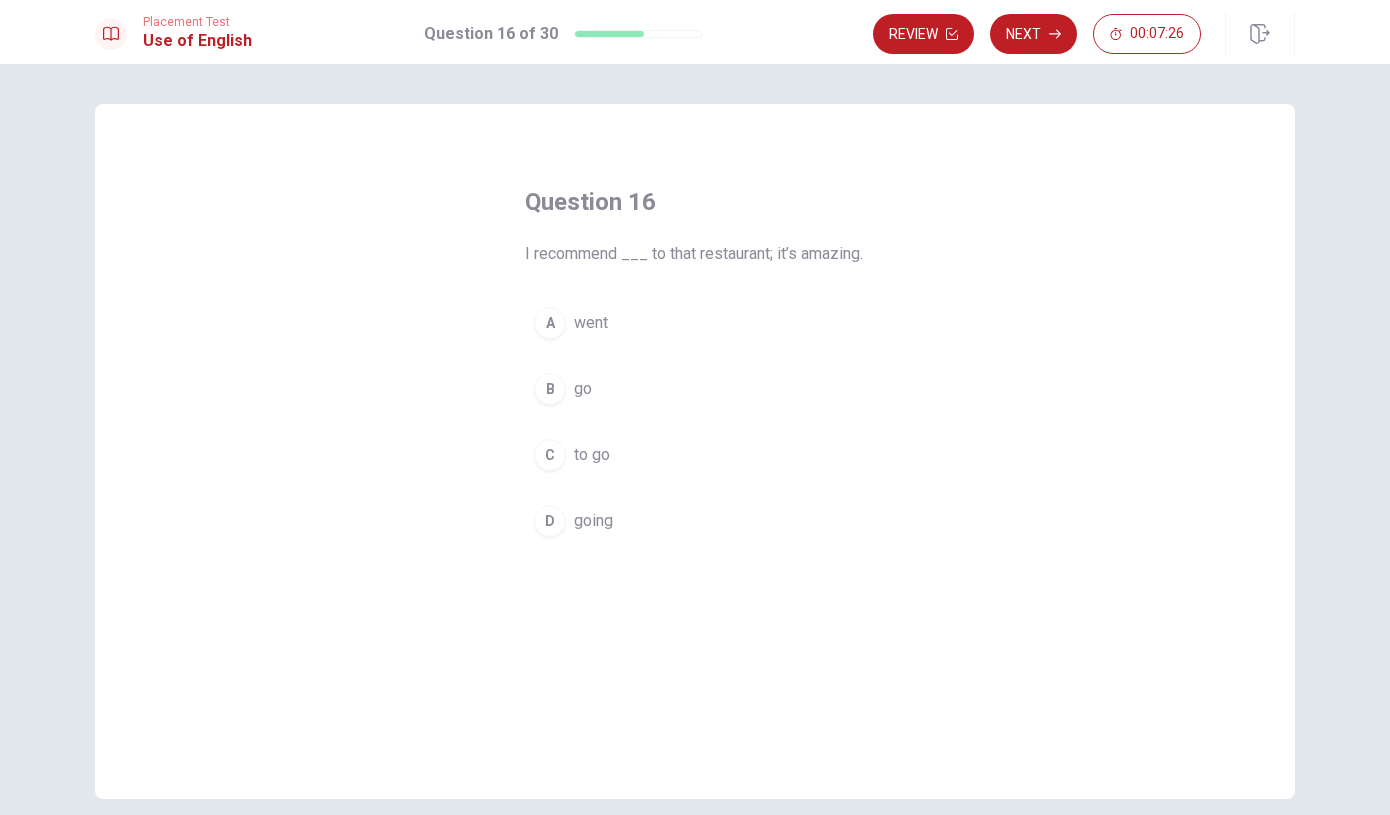 click on "D going" at bounding box center (695, 521) 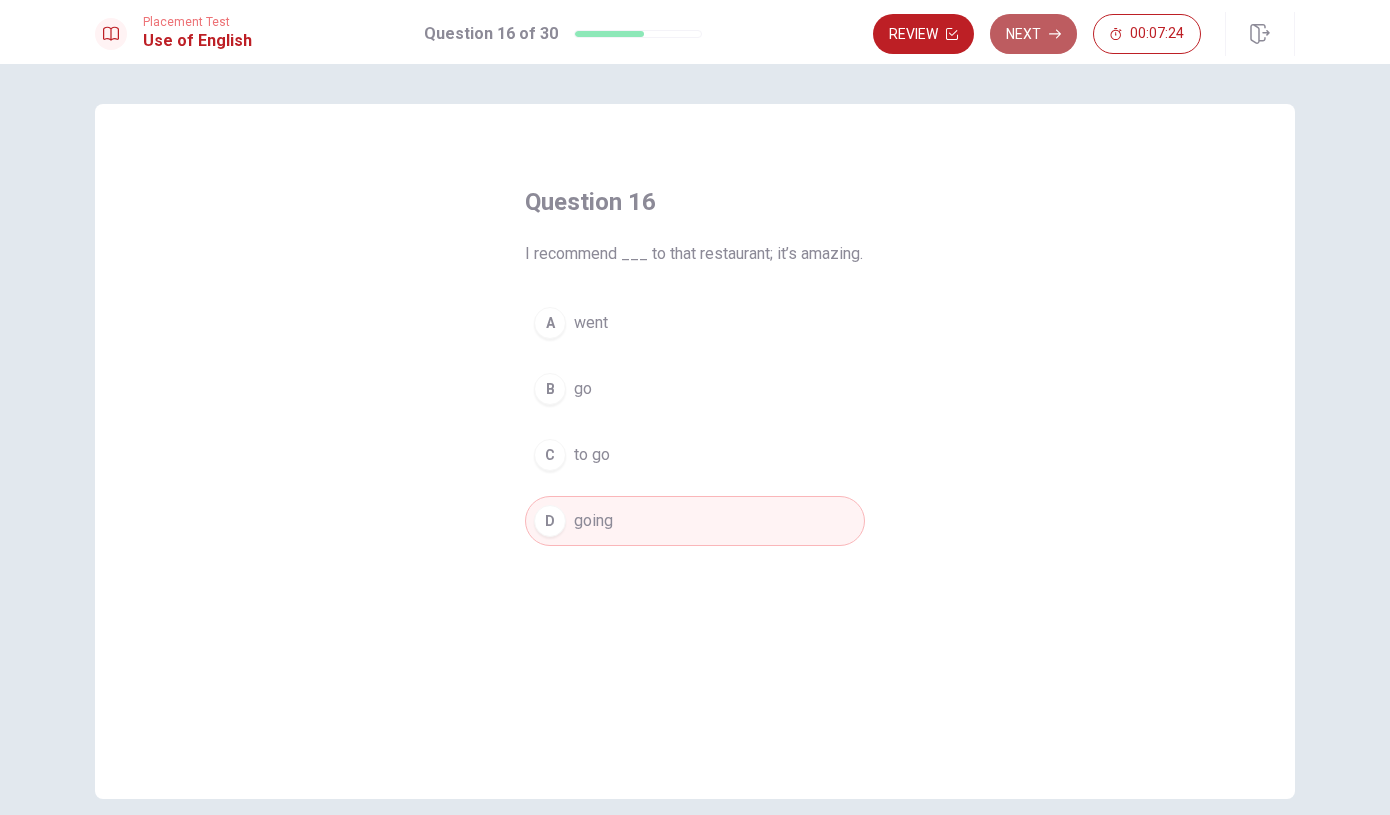 click on "Next" at bounding box center [1033, 34] 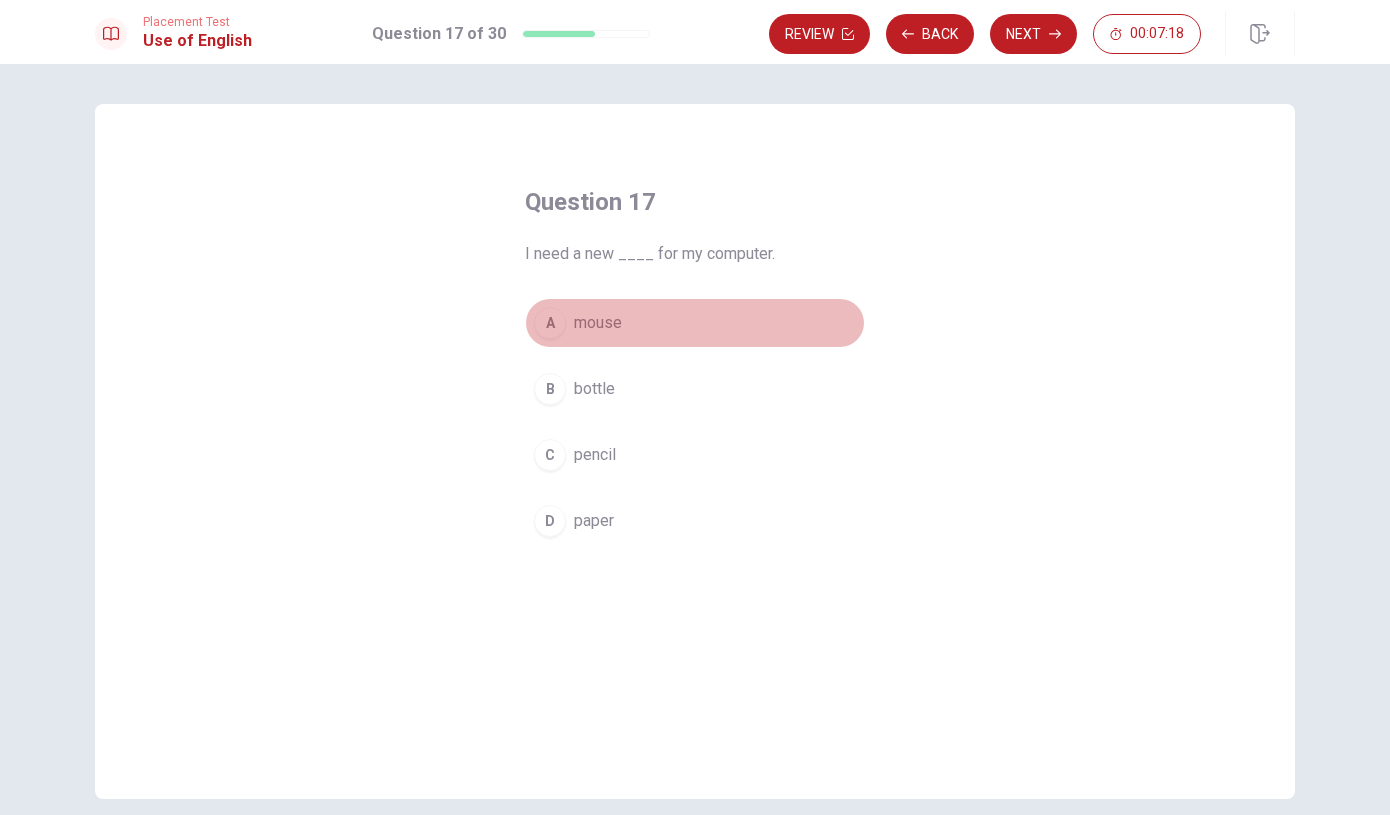 click on "mouse" at bounding box center [598, 323] 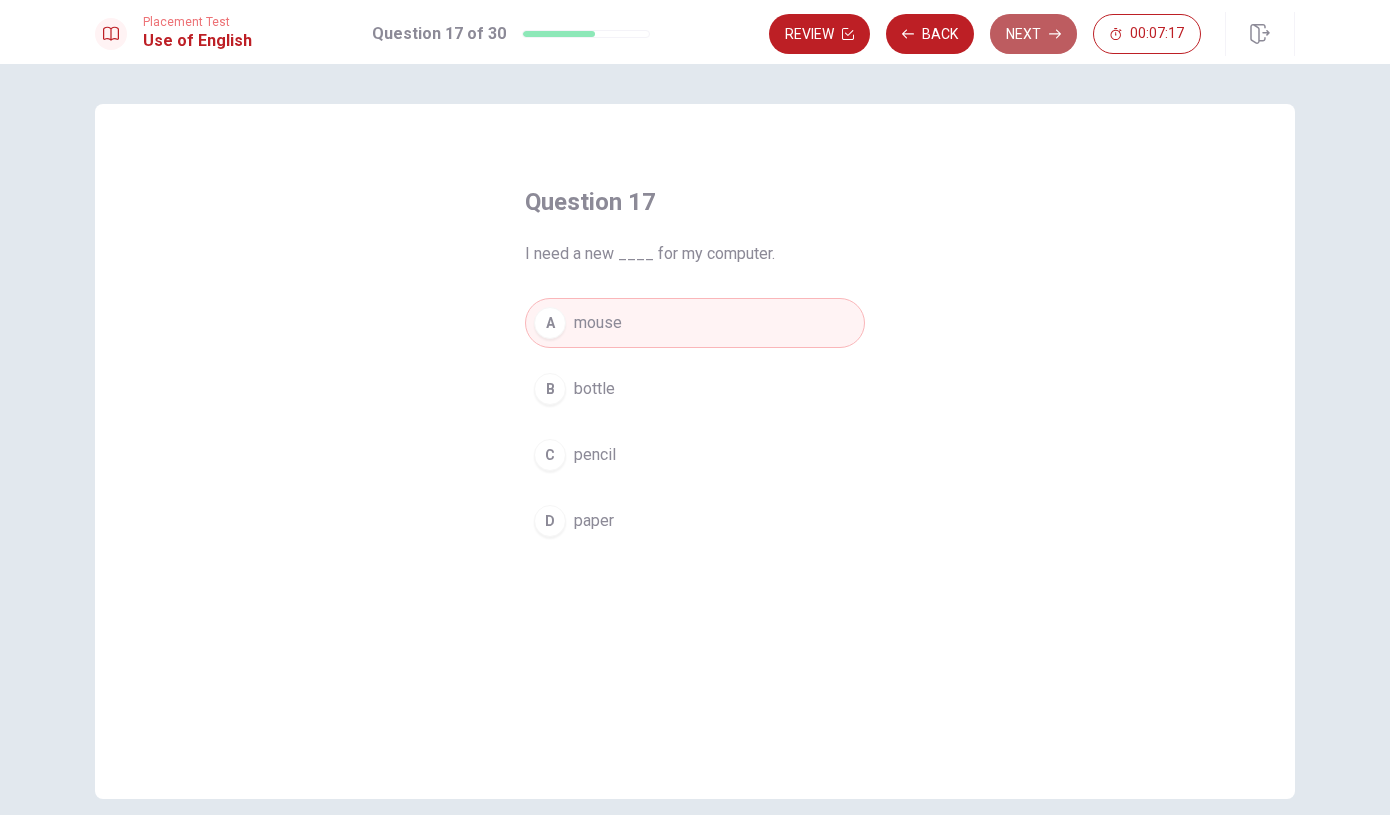 click on "Next" at bounding box center (1033, 34) 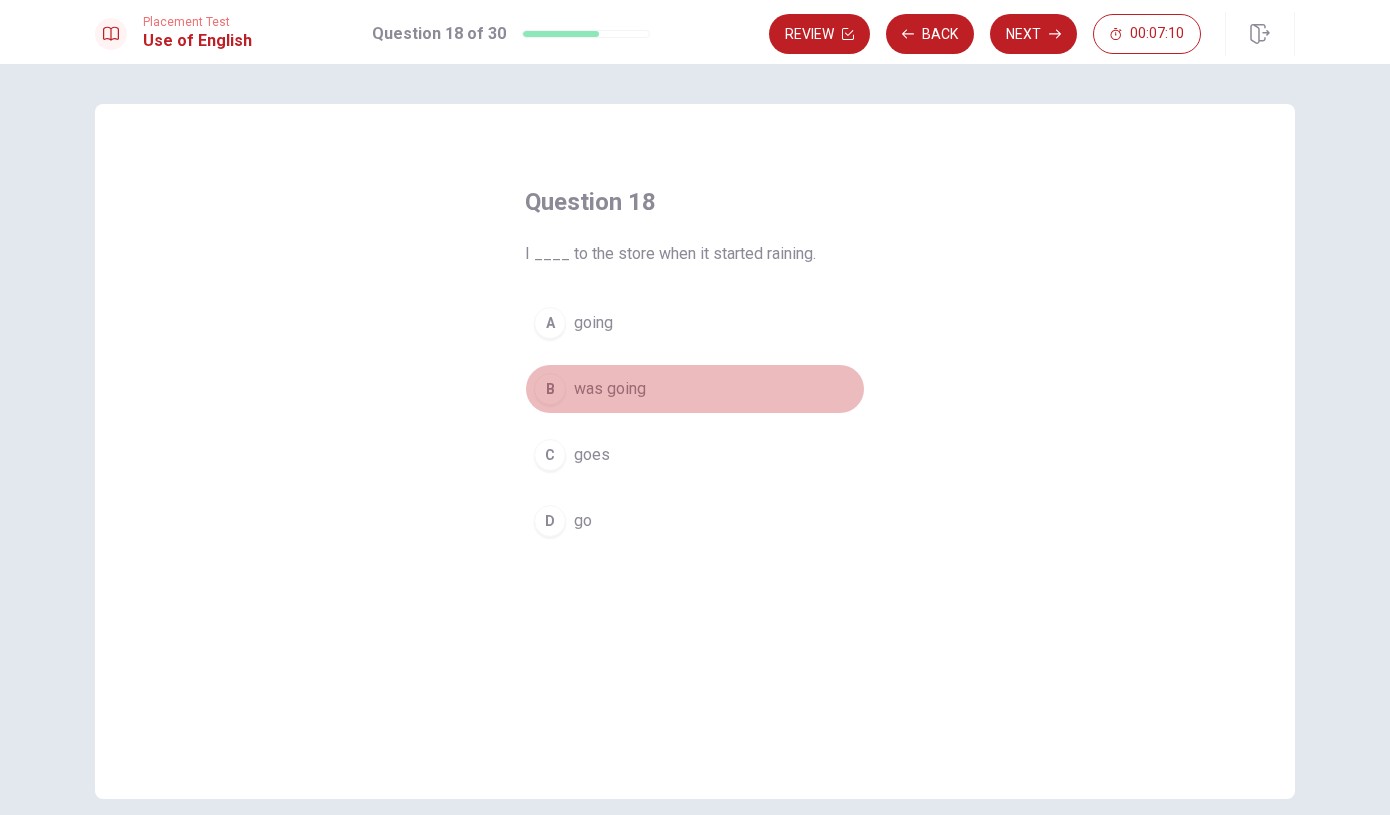 click on "B was going" at bounding box center [695, 389] 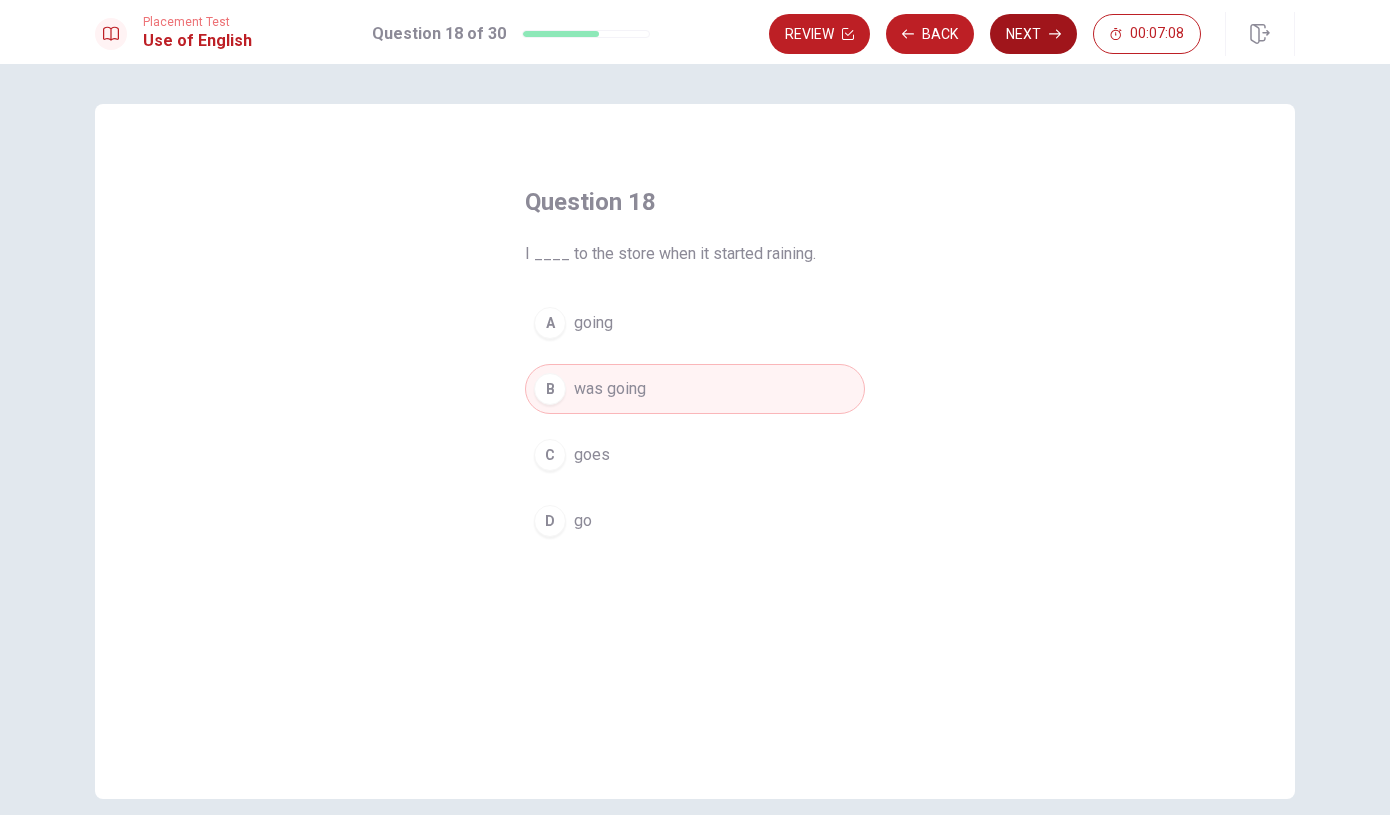 click on "Next" at bounding box center [1033, 34] 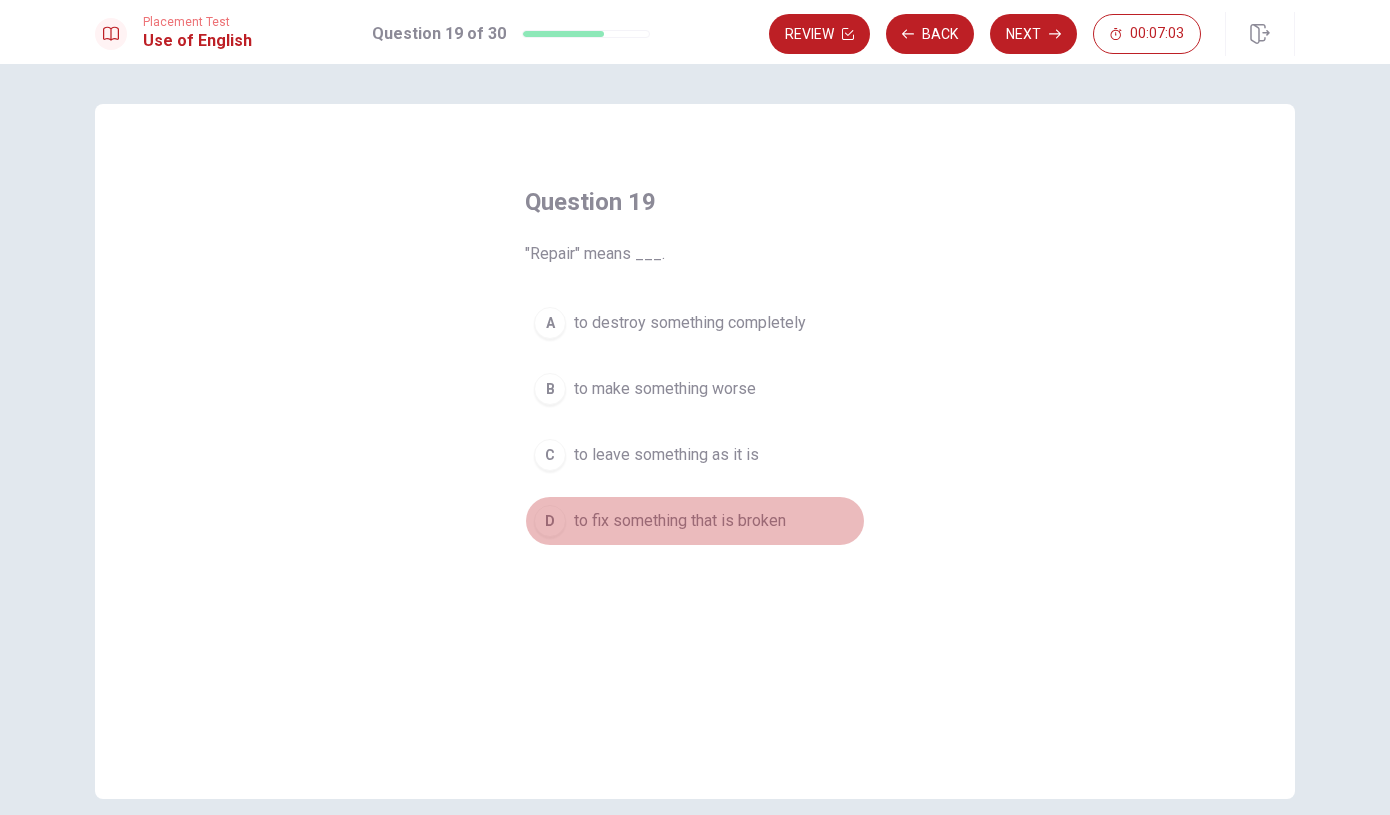 click on "D to fix something that is broken" at bounding box center (695, 521) 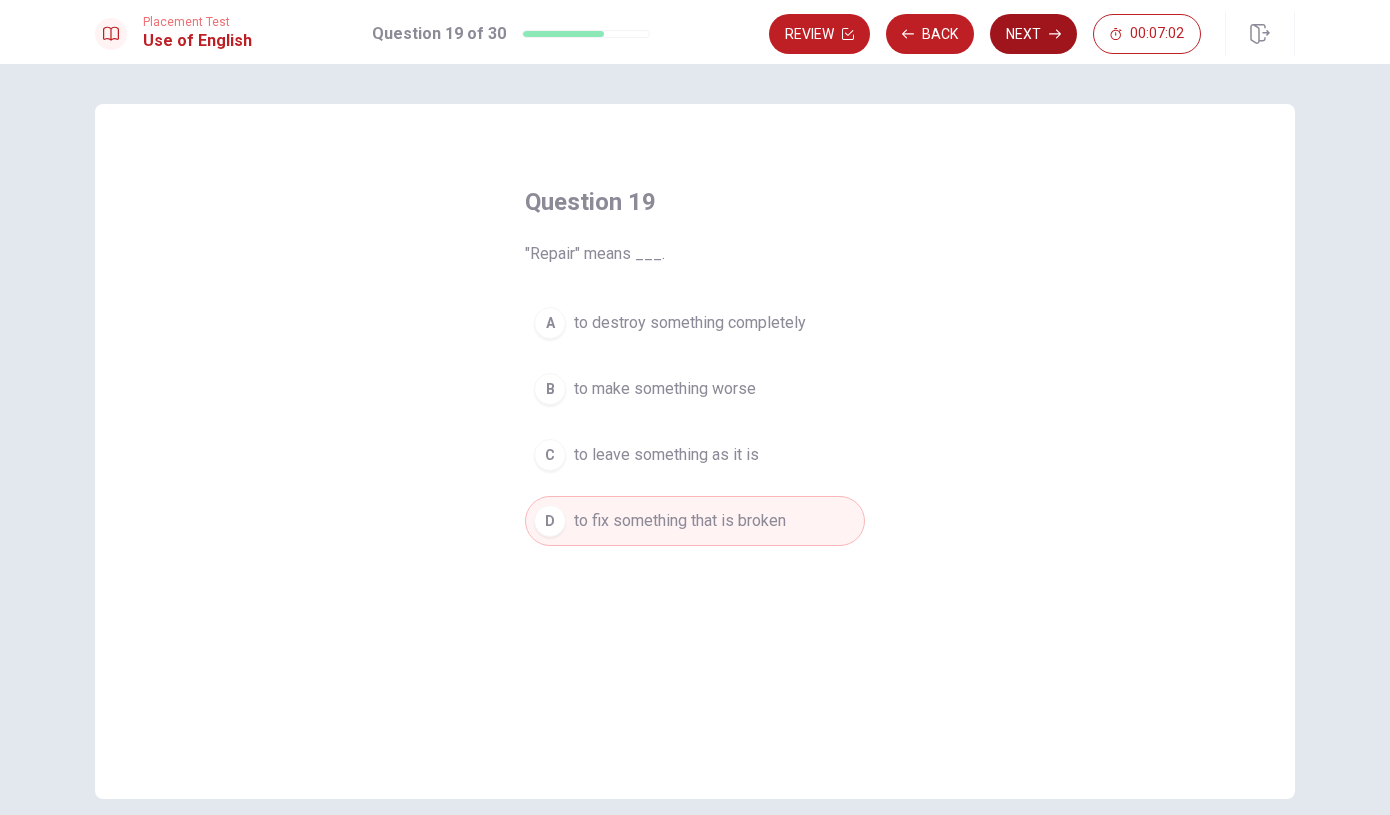 click on "Next" at bounding box center (1033, 34) 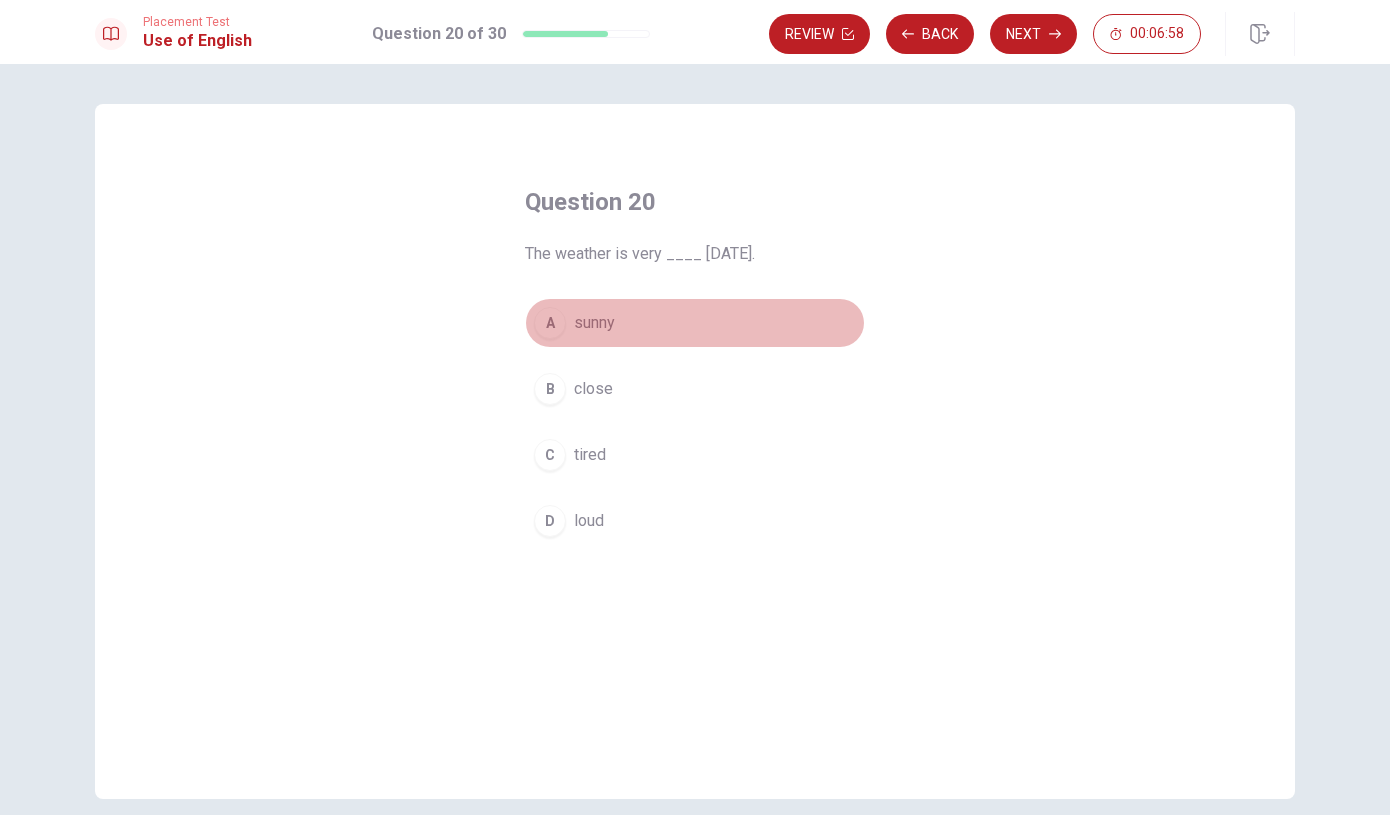 click on "A sunny" at bounding box center [695, 323] 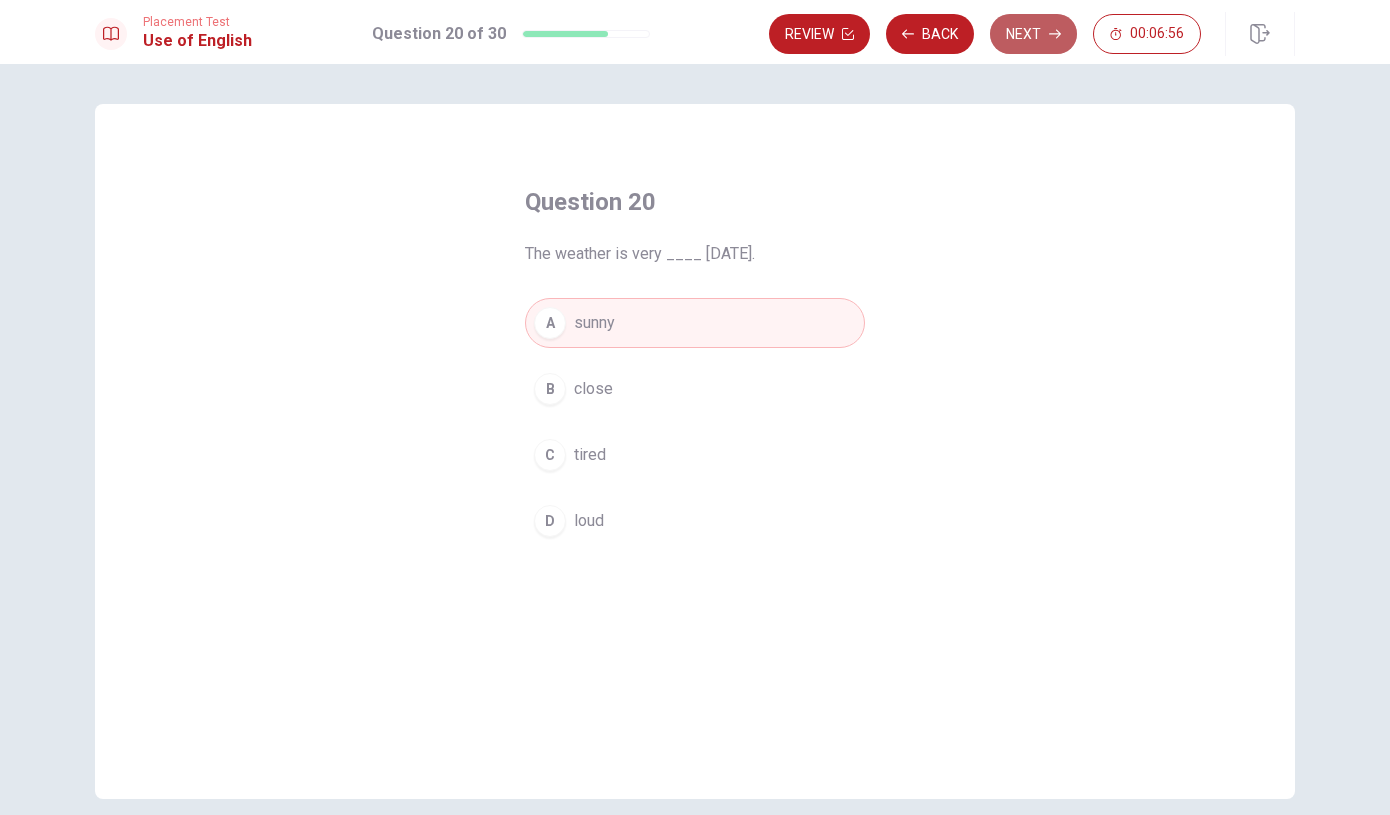click on "Next" at bounding box center (1033, 34) 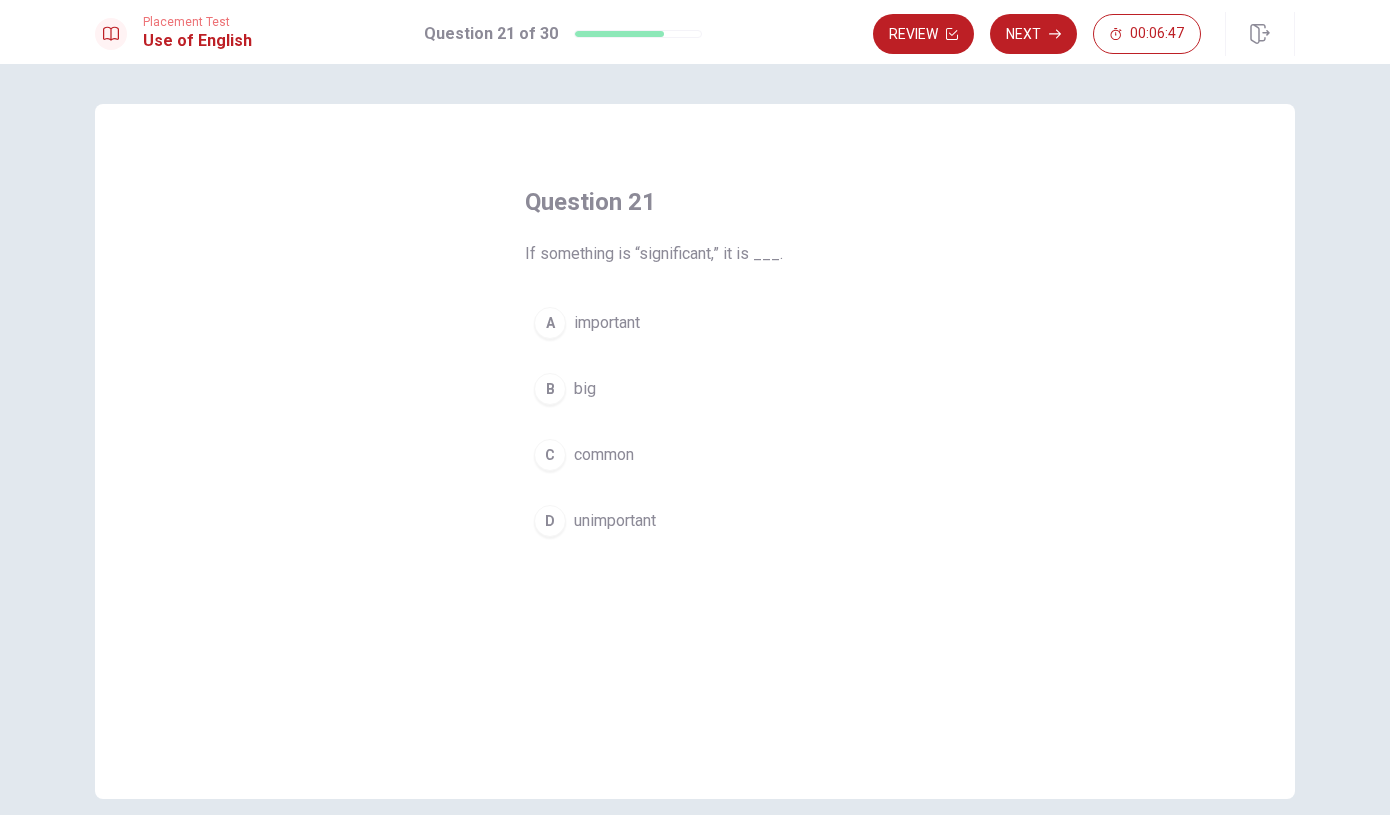 click on "important" at bounding box center [607, 323] 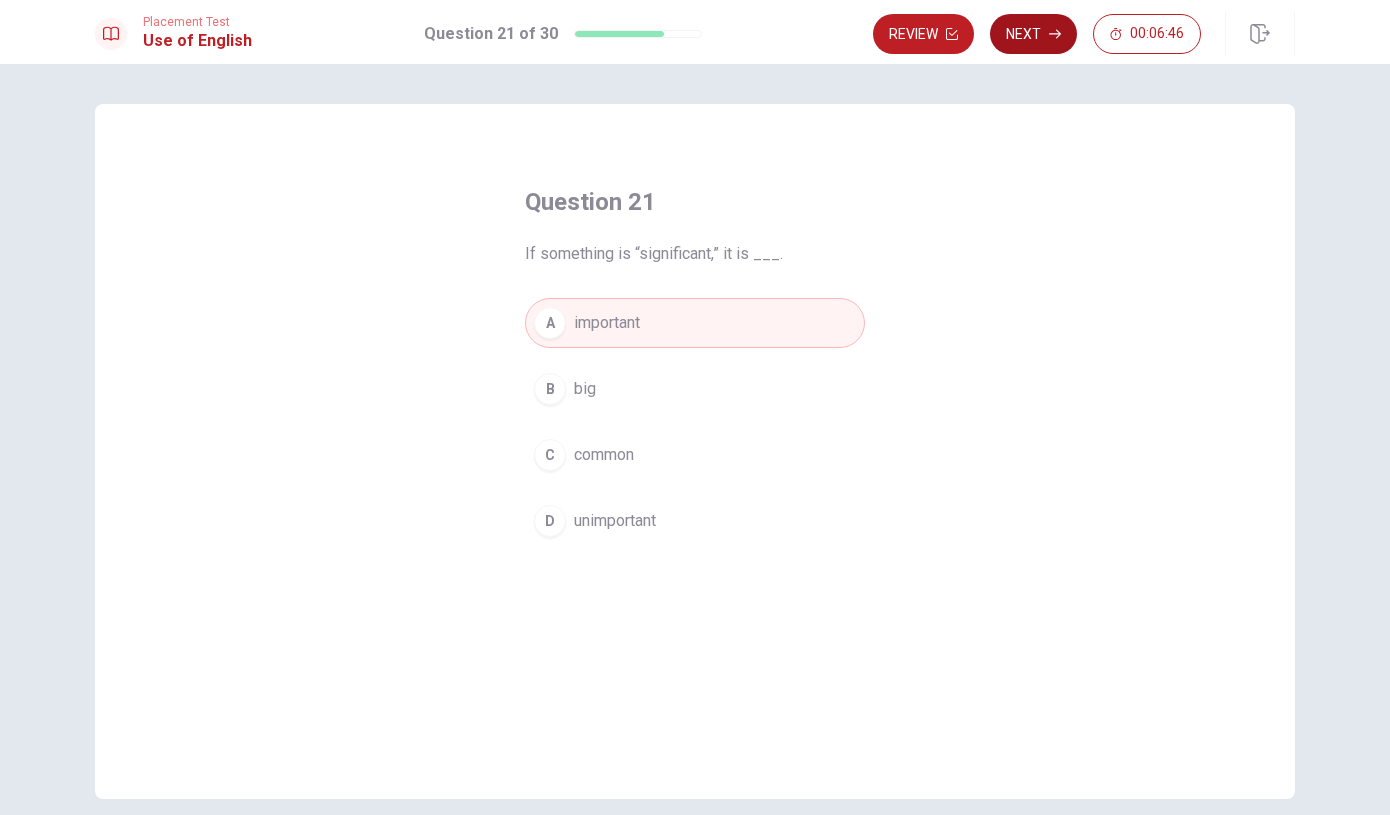click on "Next" at bounding box center (1033, 34) 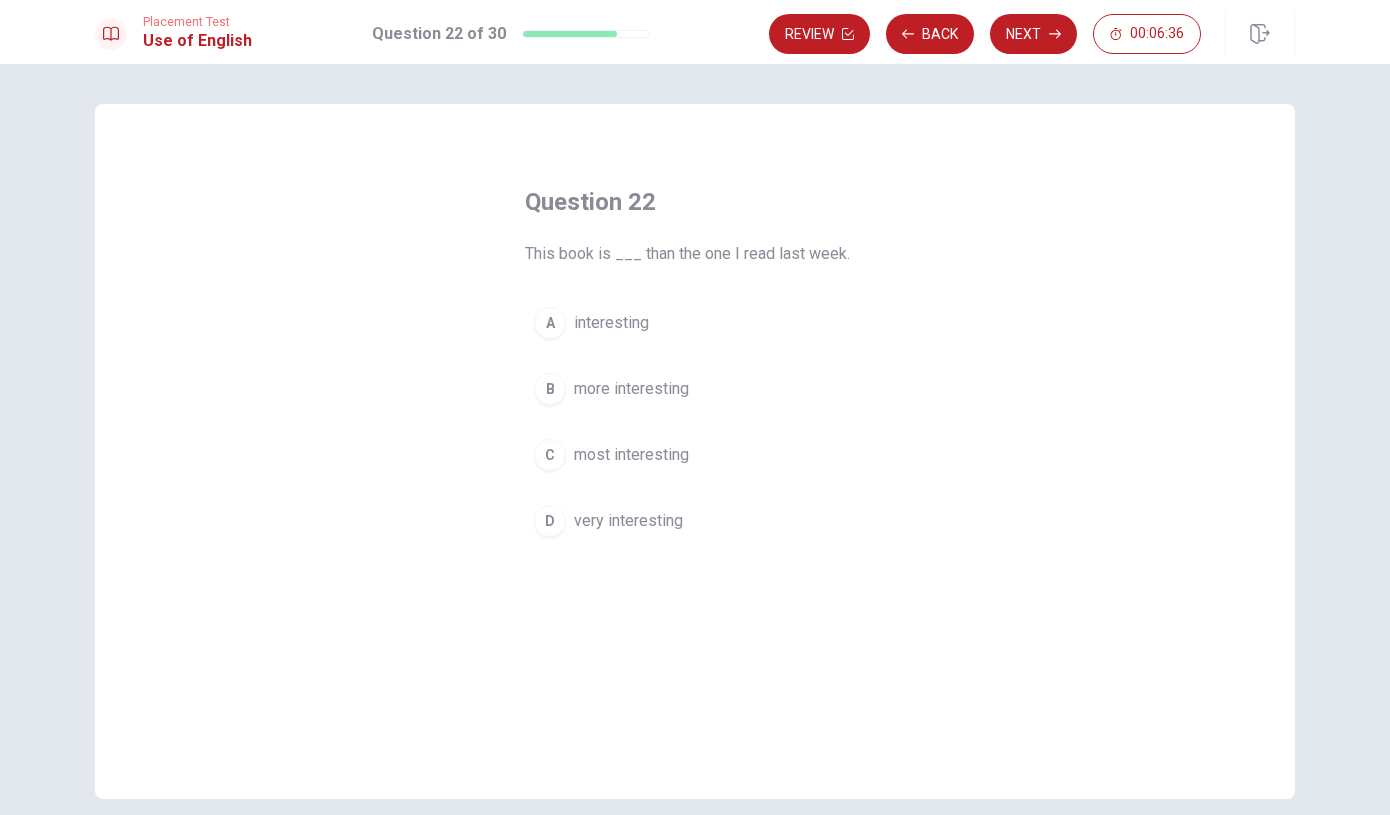 click on "more interesting" at bounding box center (631, 389) 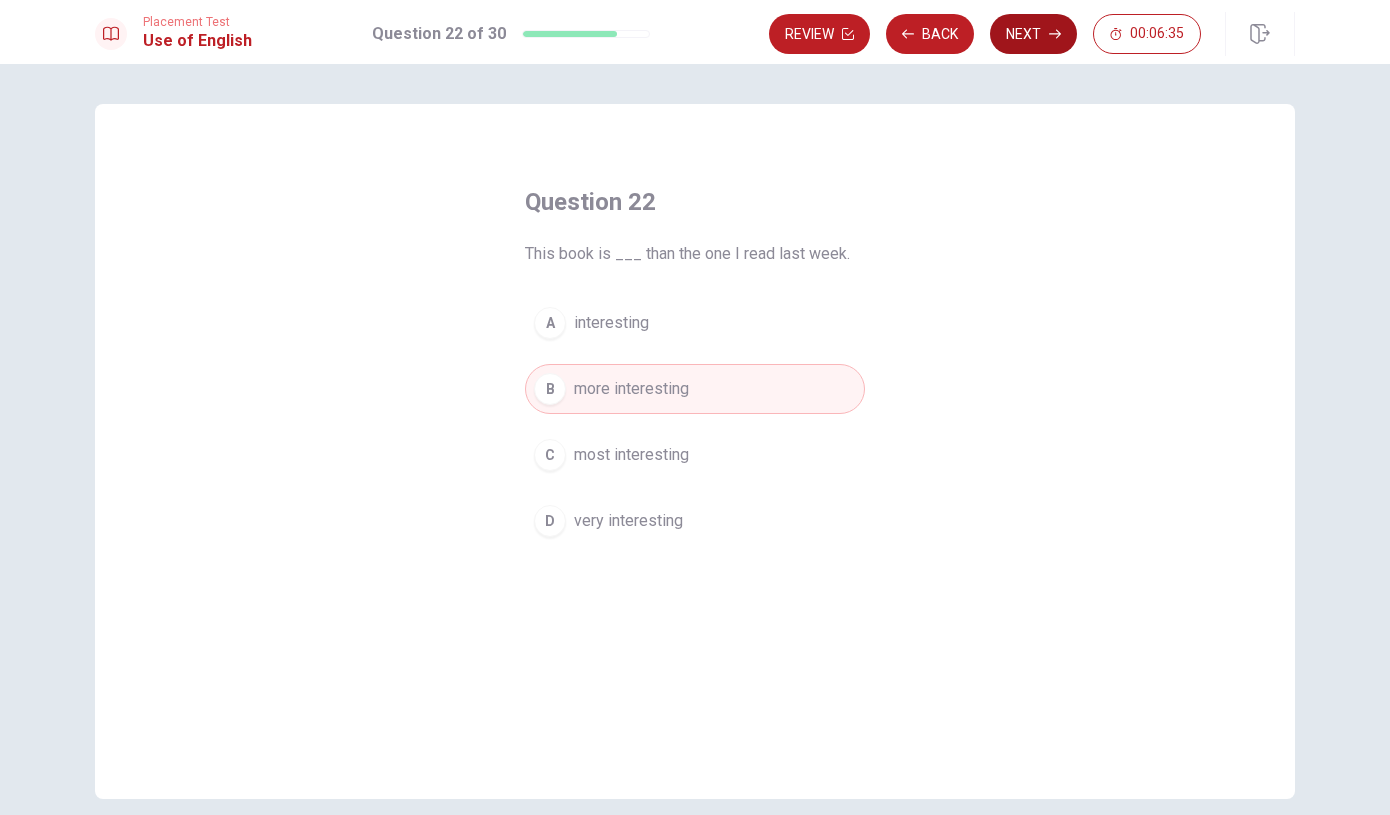 click on "Next" at bounding box center (1033, 34) 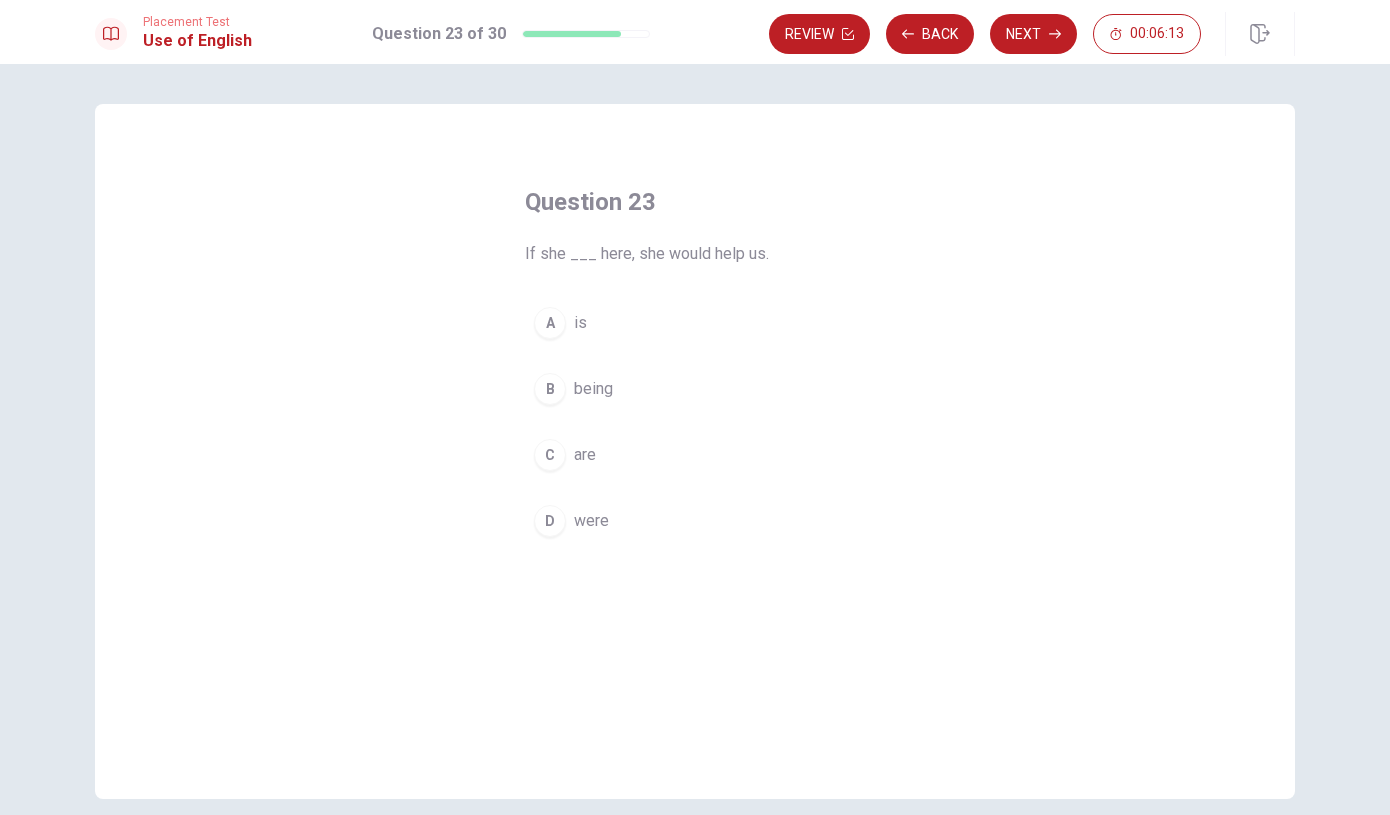 click on "D were" at bounding box center [695, 521] 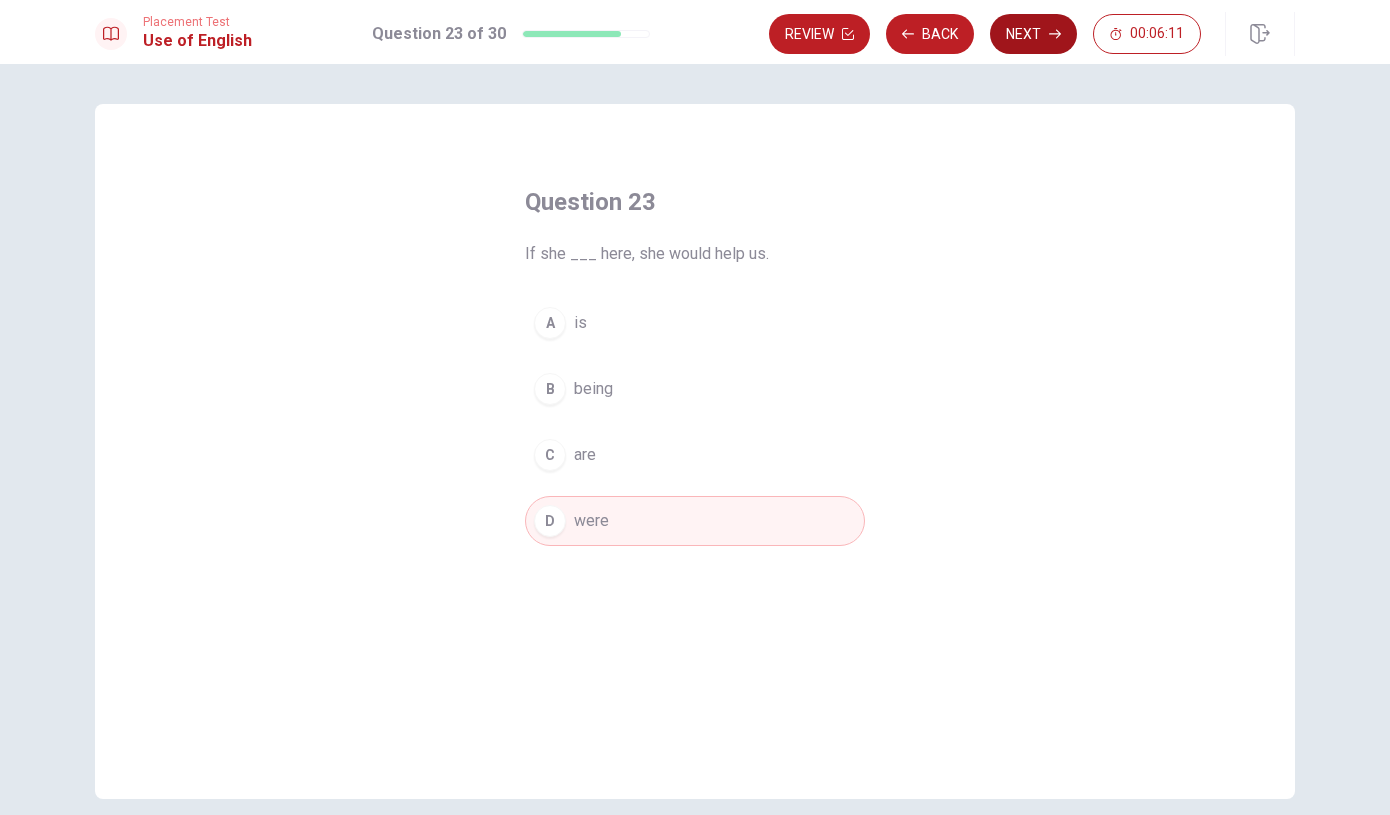 click on "Next" at bounding box center [1033, 34] 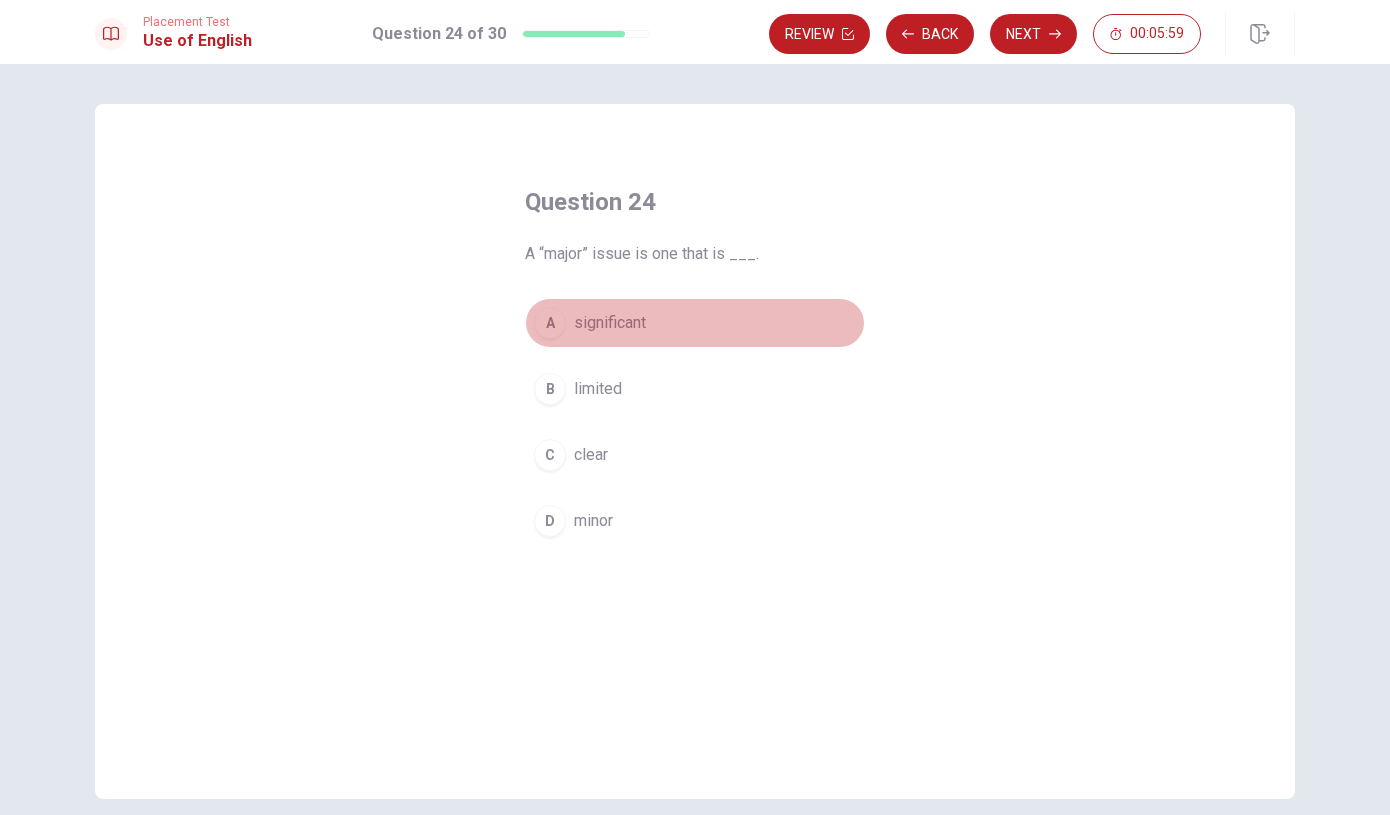 click on "A significant" at bounding box center [695, 323] 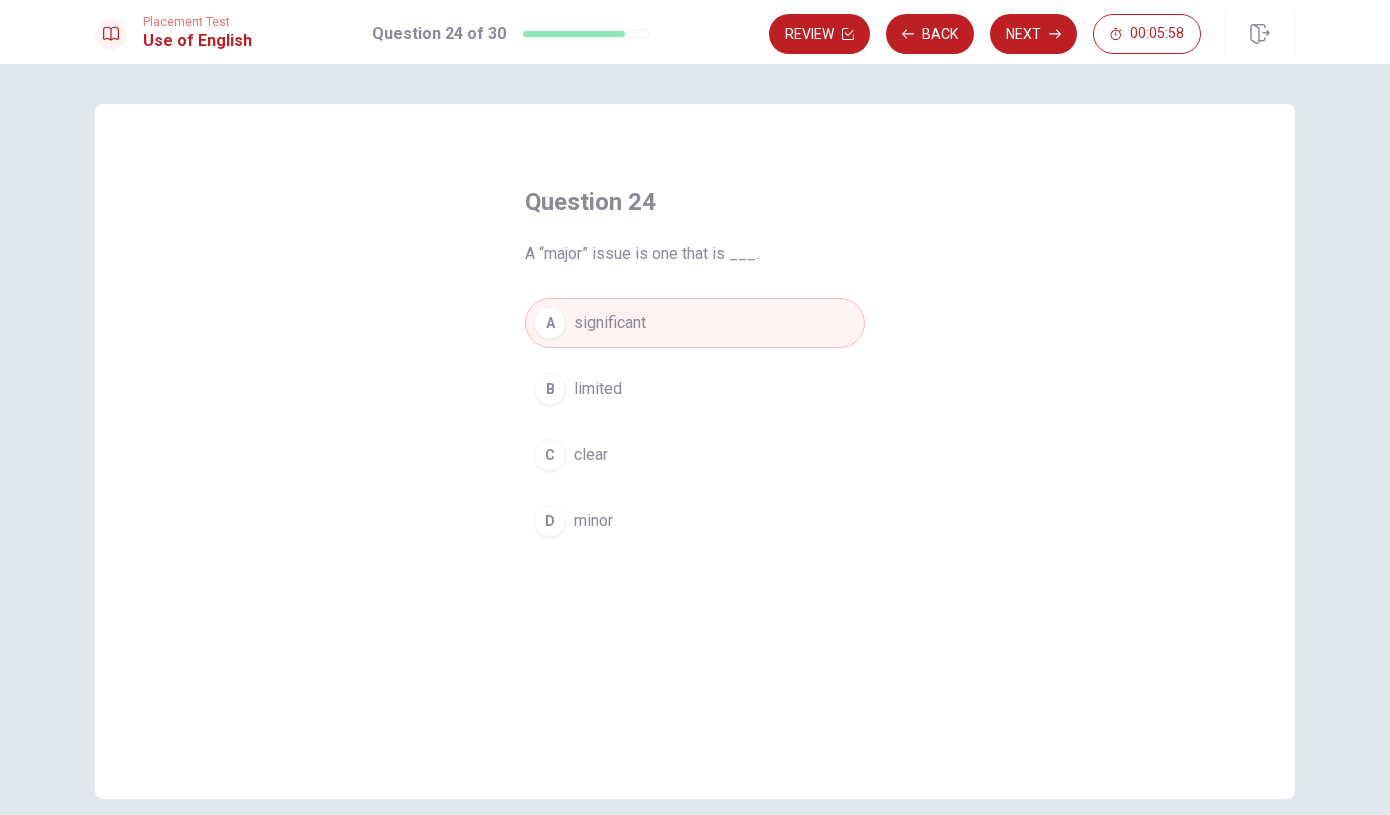 click on "Review Back Next 00:05:58" at bounding box center [1032, 34] 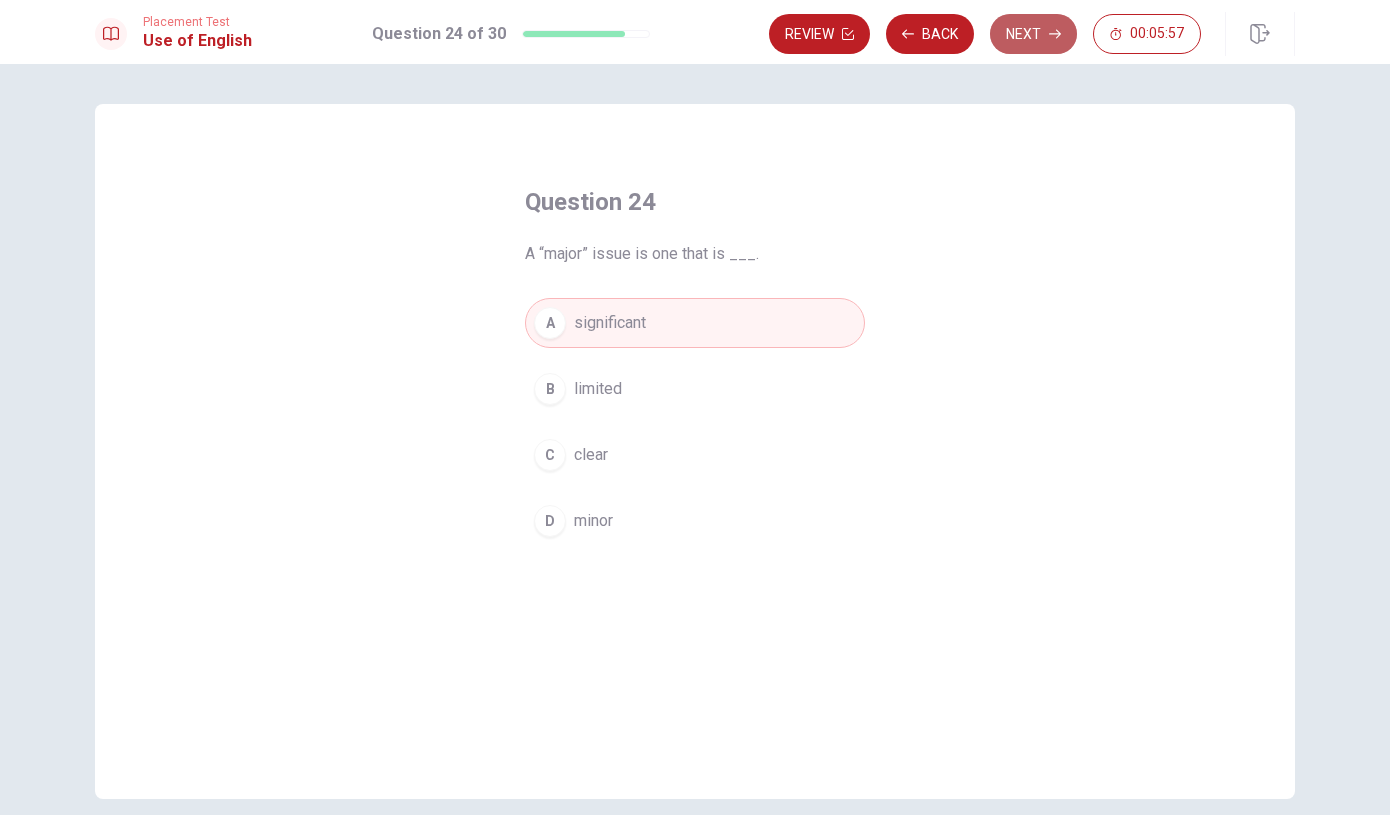 click on "Next" at bounding box center (1033, 34) 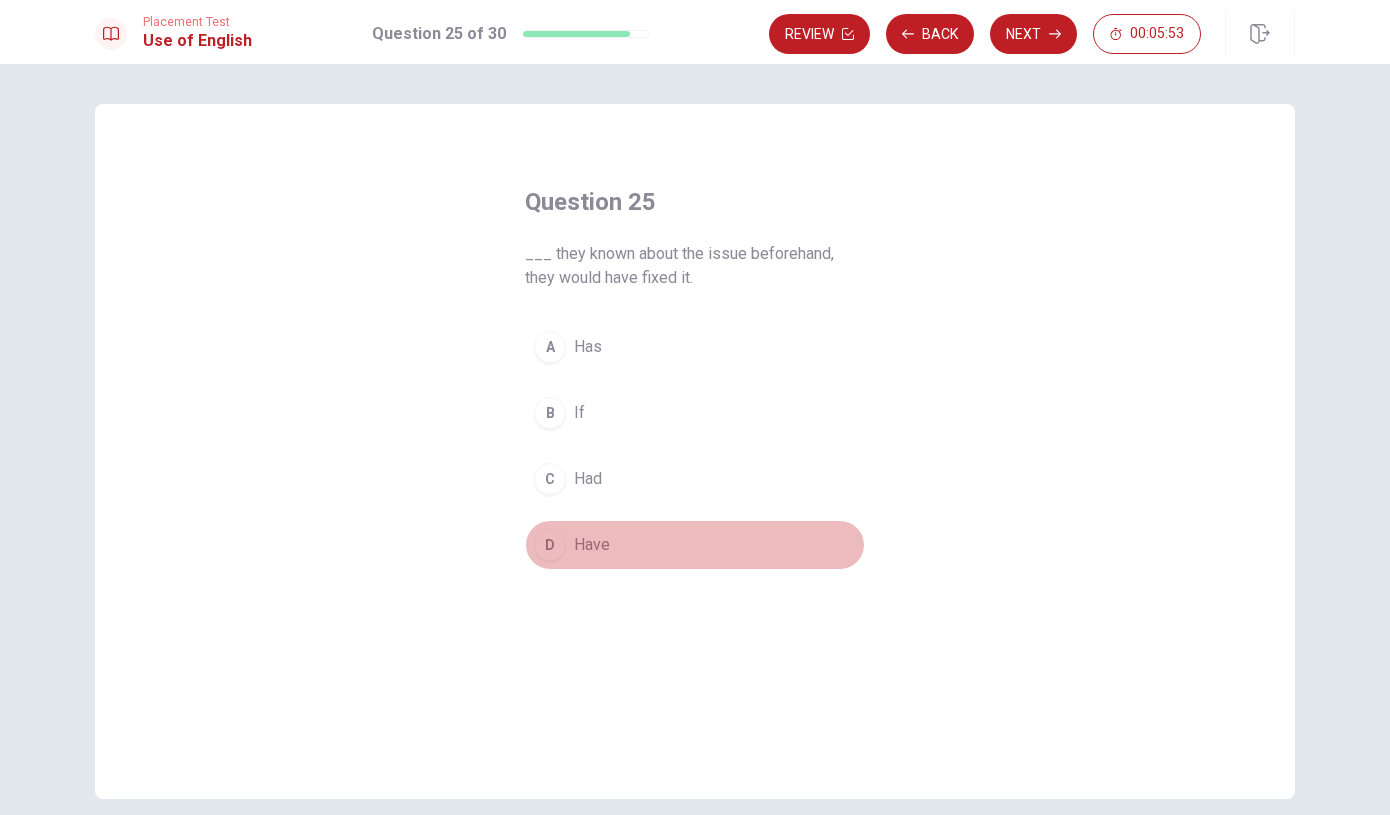 click on "Have" at bounding box center [592, 545] 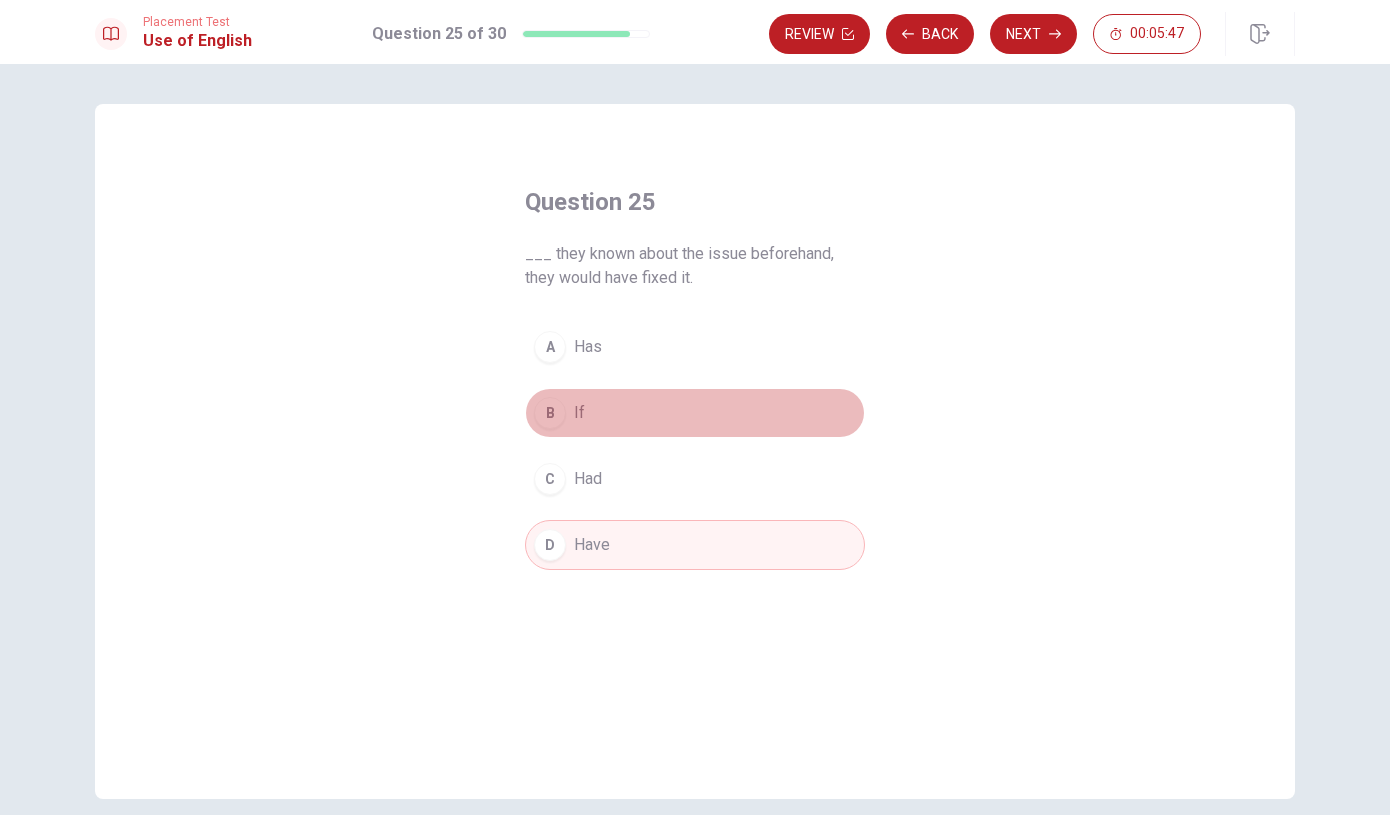 click on "B If" at bounding box center (695, 413) 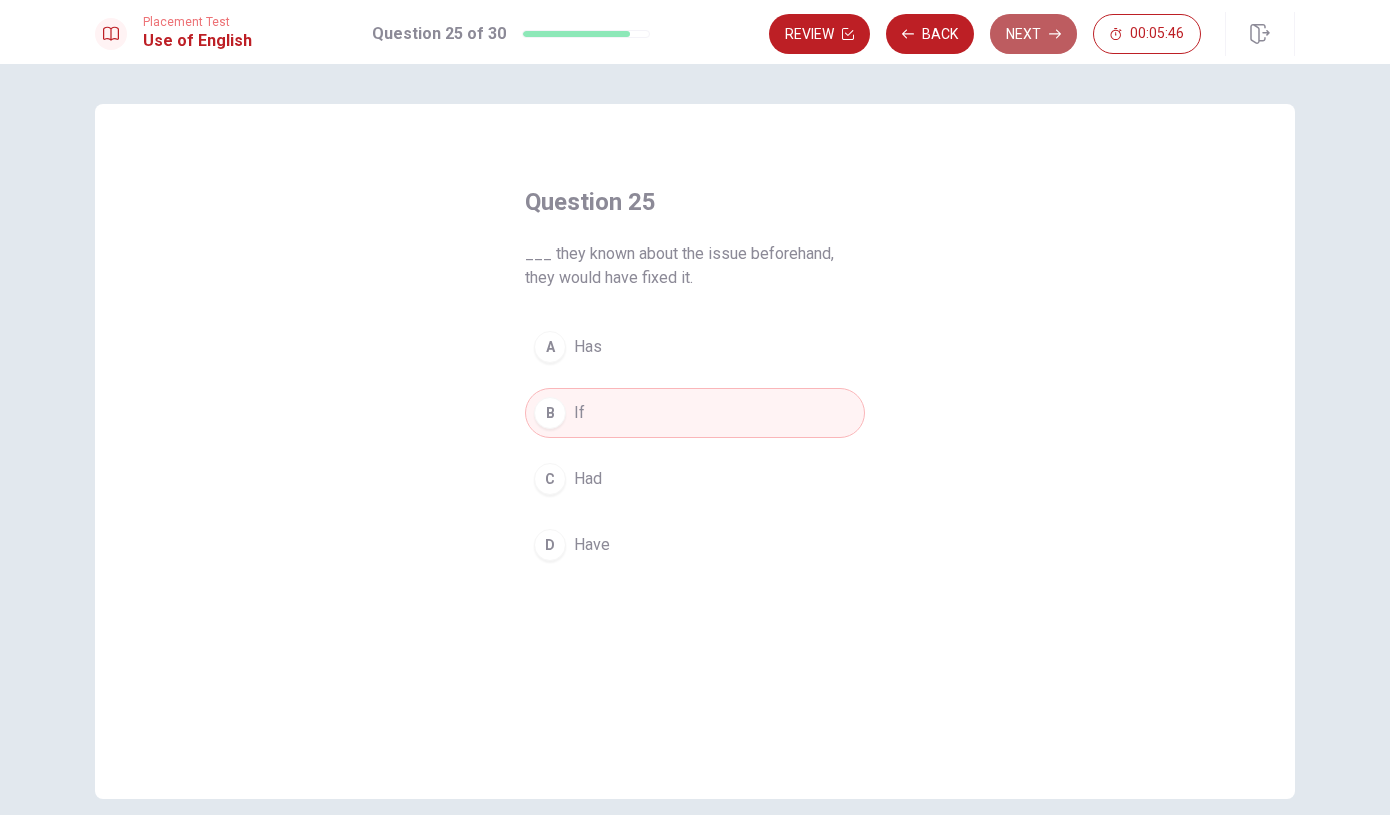 click on "Next" at bounding box center (1033, 34) 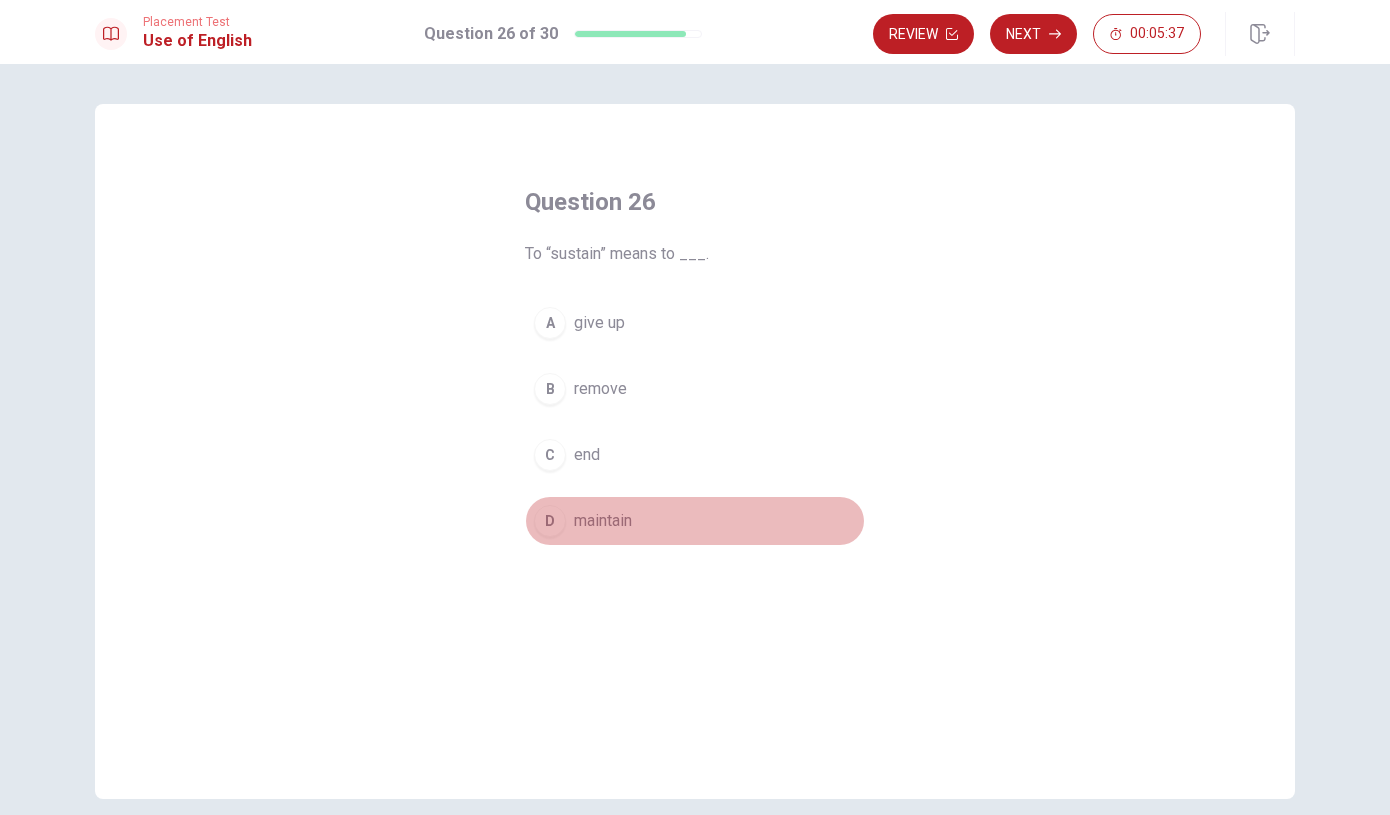 click on "maintain" at bounding box center [603, 521] 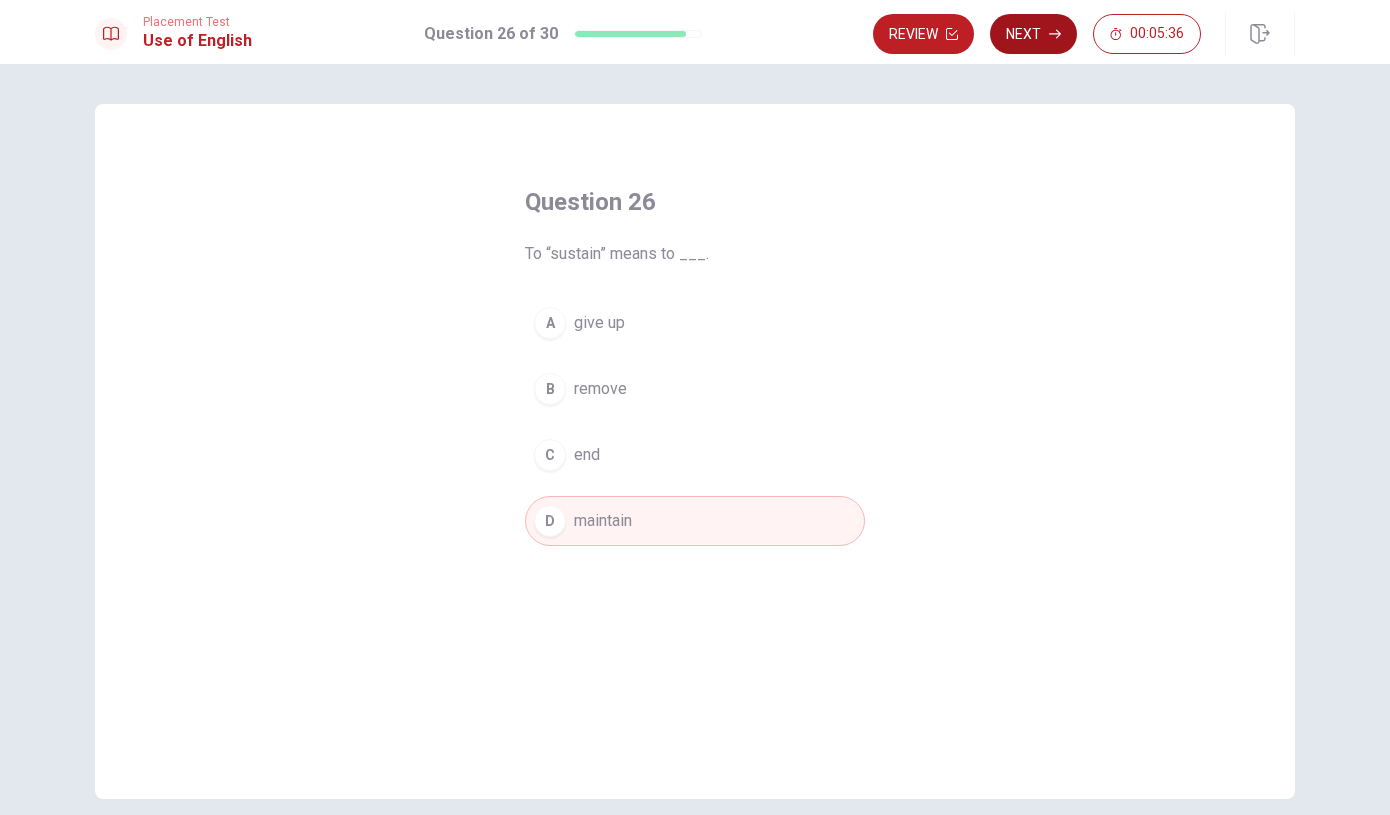 click on "Next" at bounding box center (1033, 34) 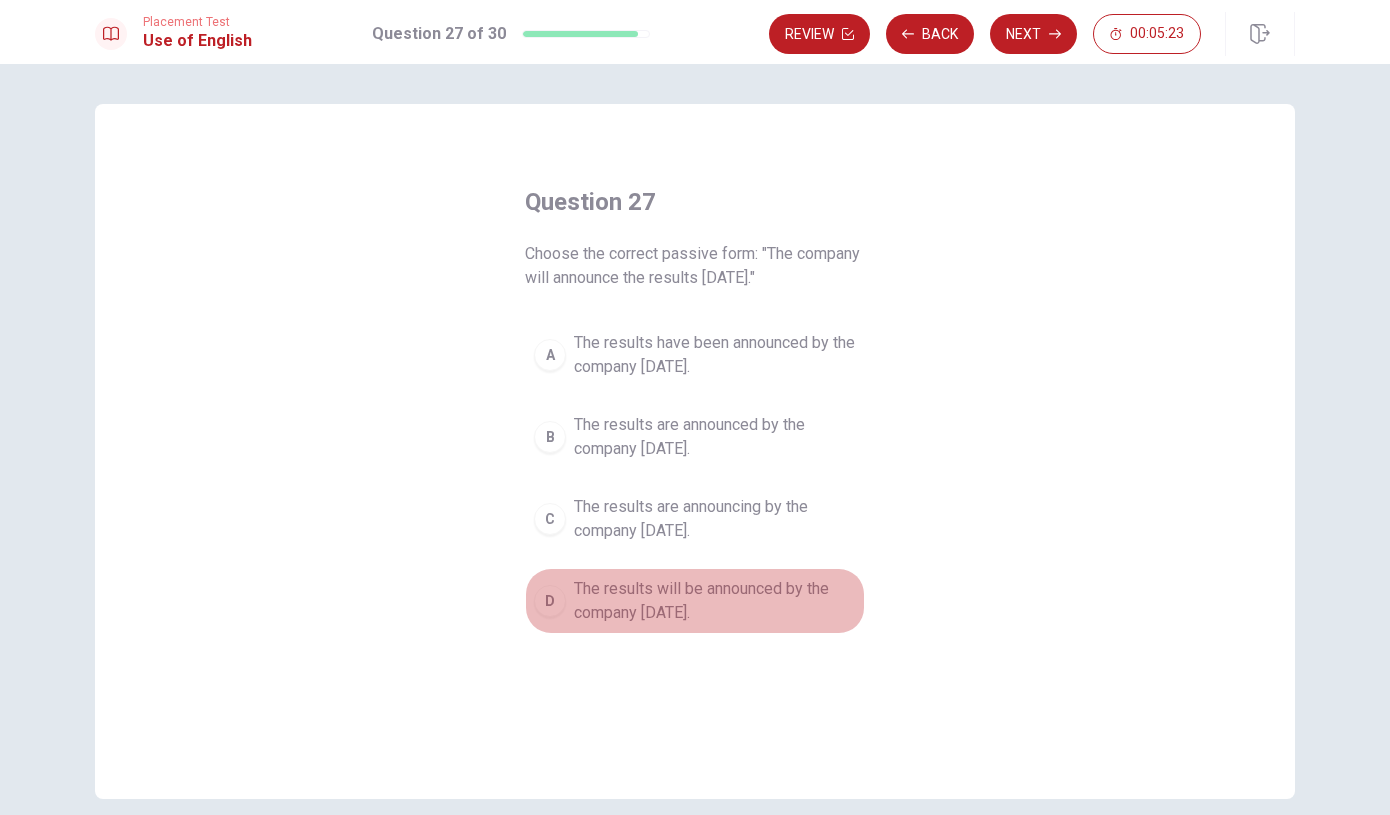 click on "The results will be announced by the company tomorrow." at bounding box center [715, 601] 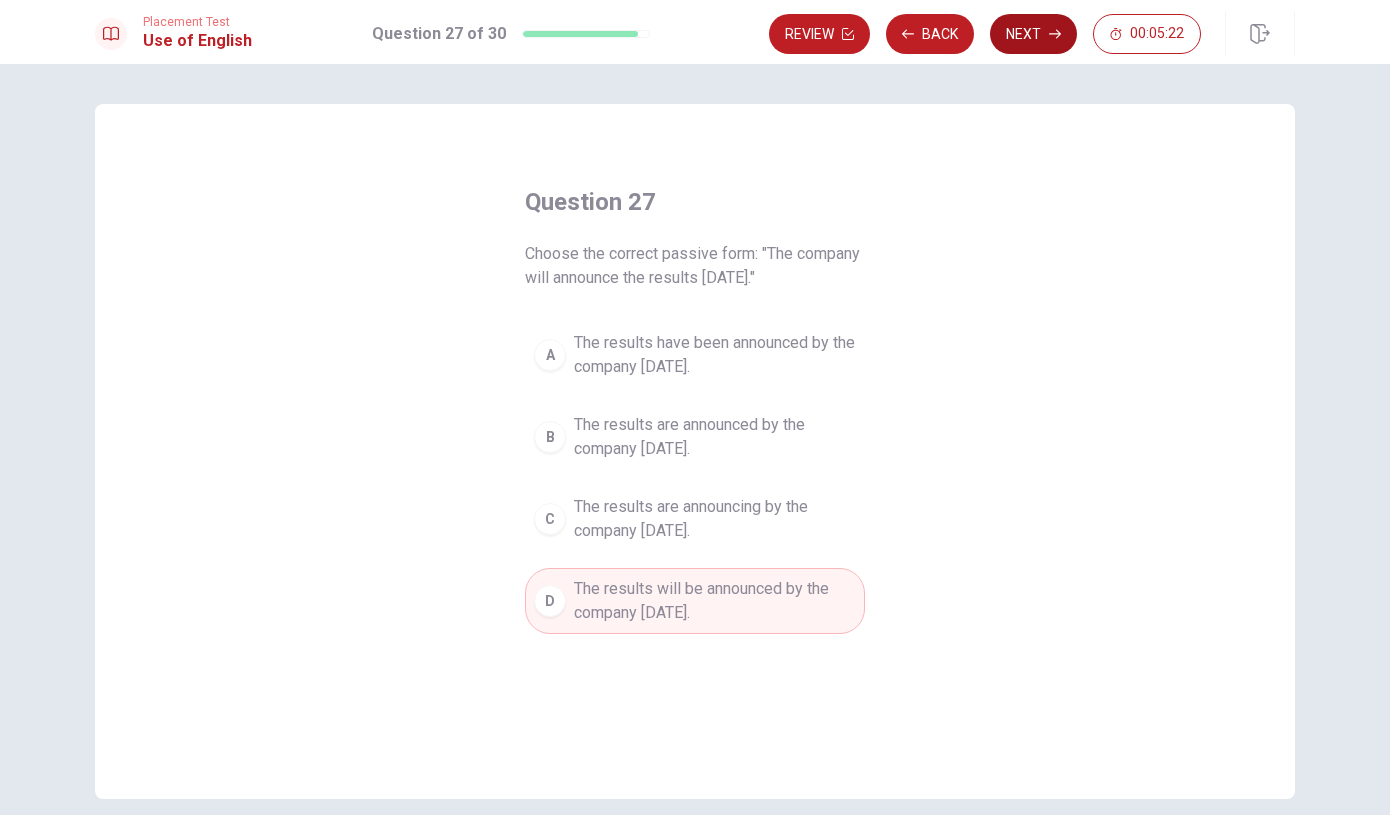 click on "Next" at bounding box center [1033, 34] 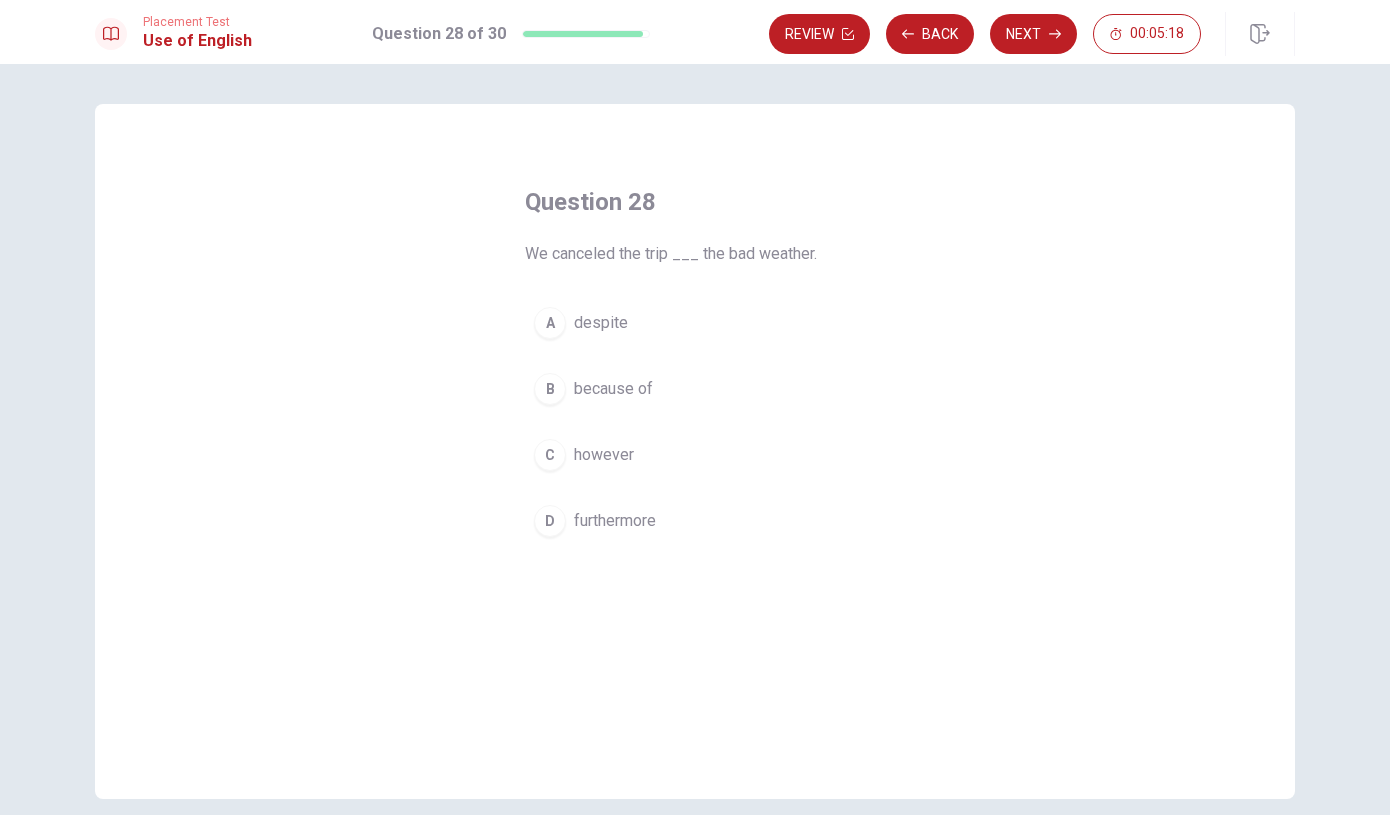 click on "because of" at bounding box center (613, 389) 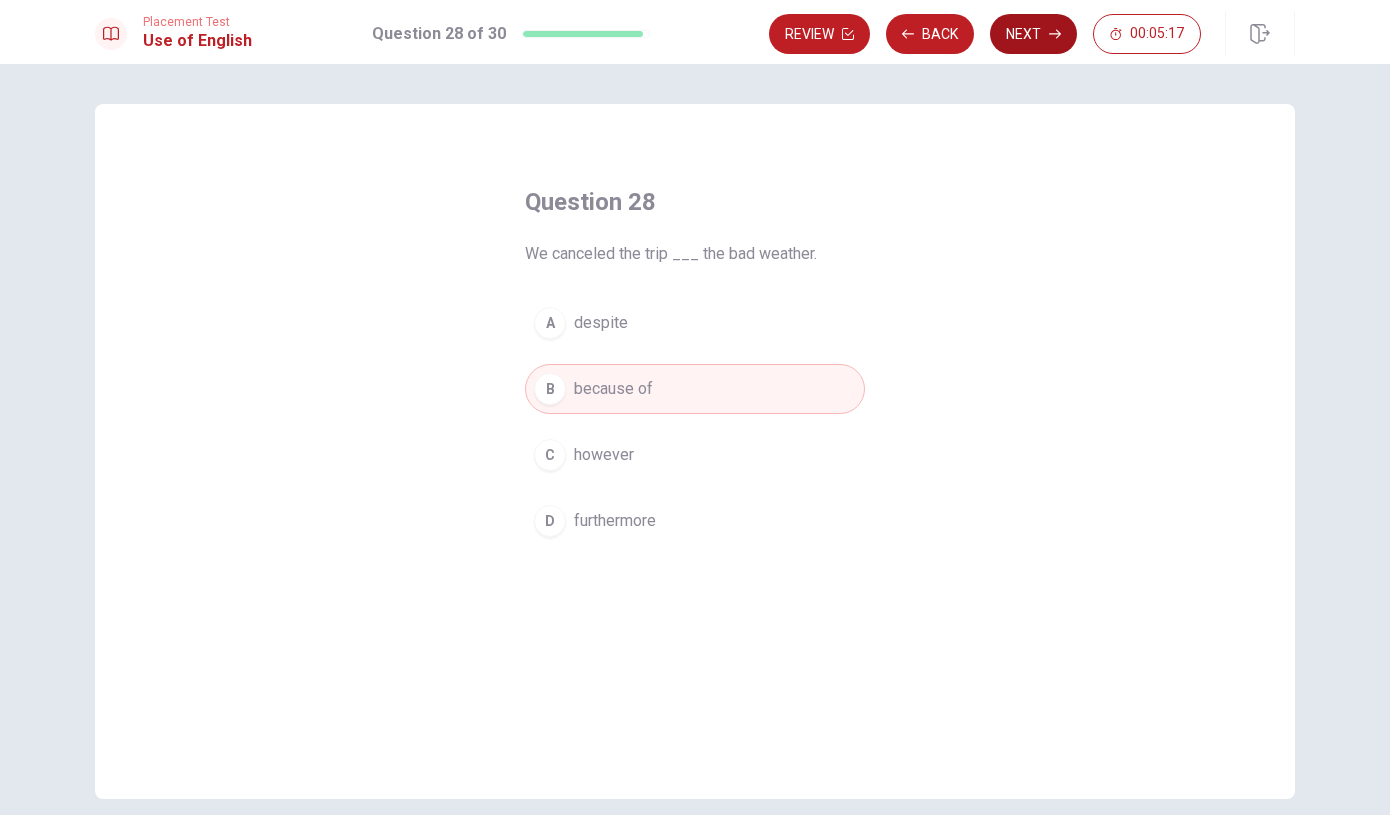 click on "Next" at bounding box center [1033, 34] 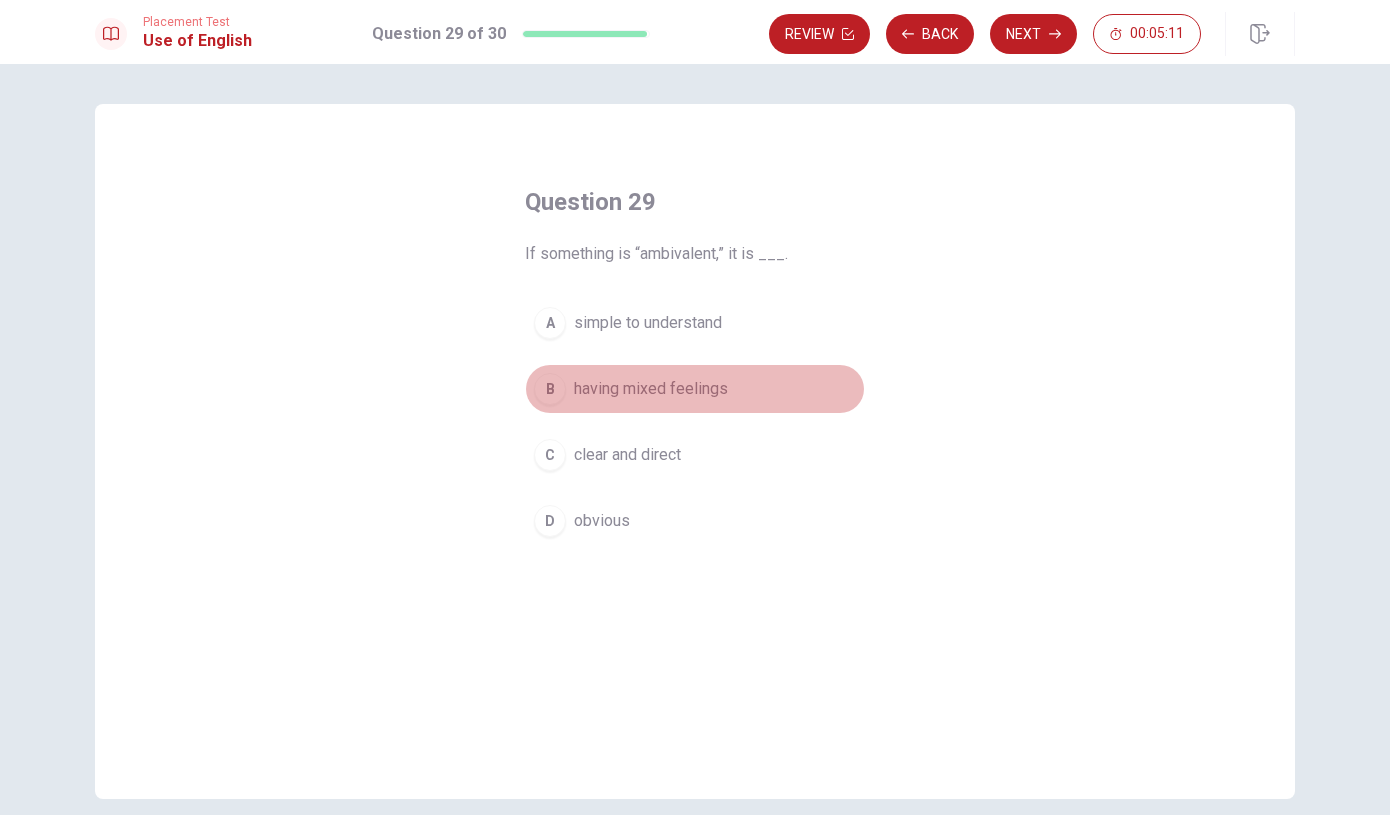 click on "having mixed feelings" at bounding box center (651, 389) 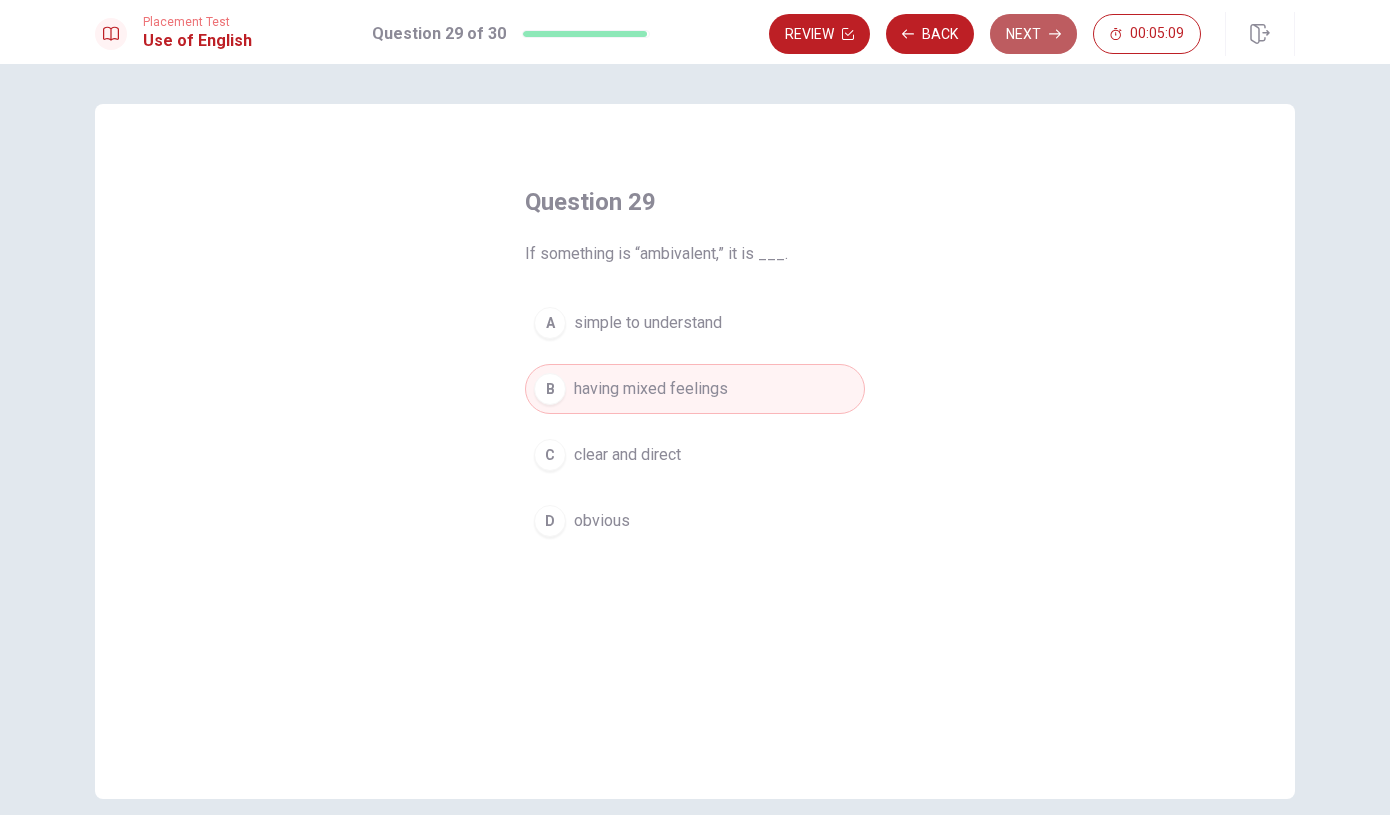 click on "Next" at bounding box center (1033, 34) 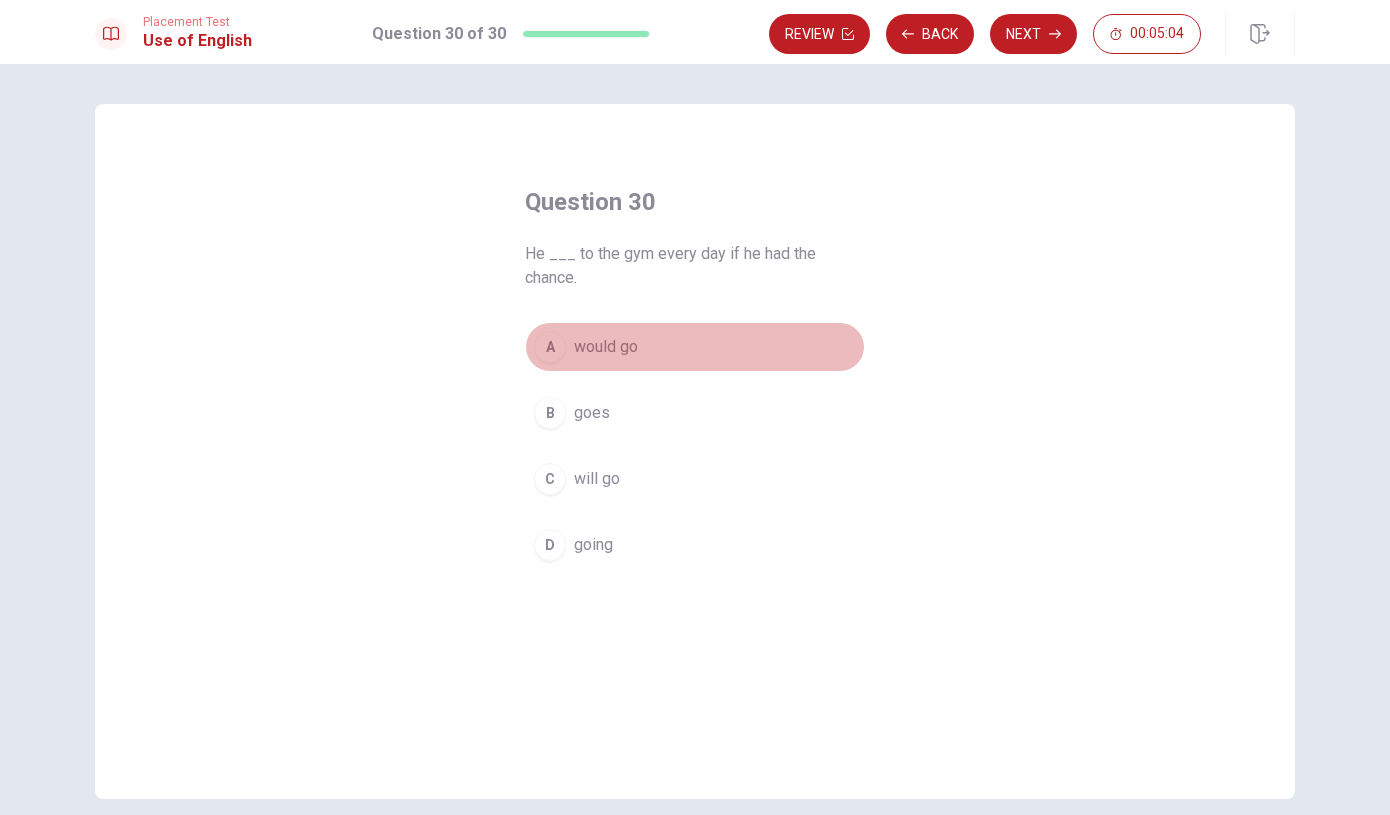 click on "would go" at bounding box center [606, 347] 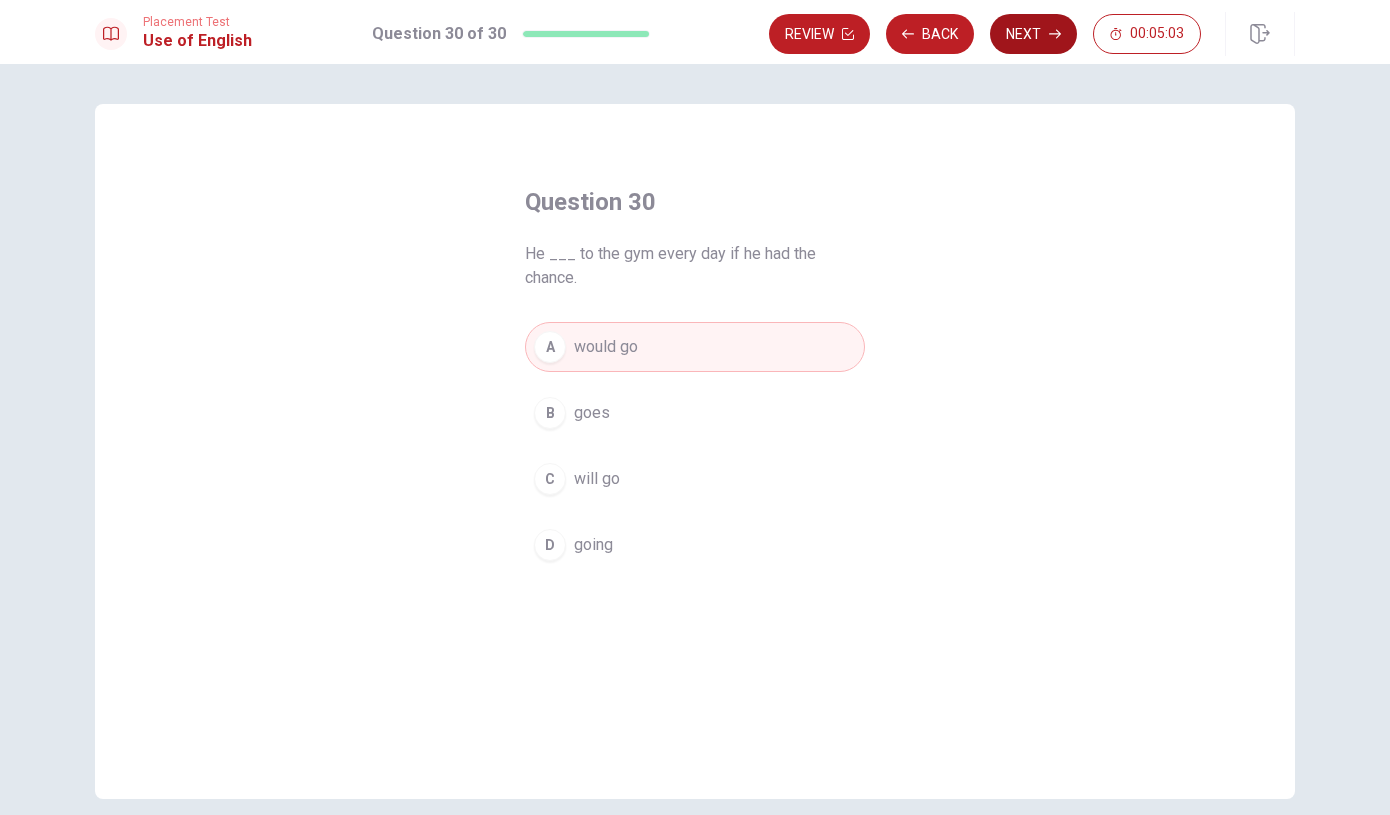 click on "Next" at bounding box center (1033, 34) 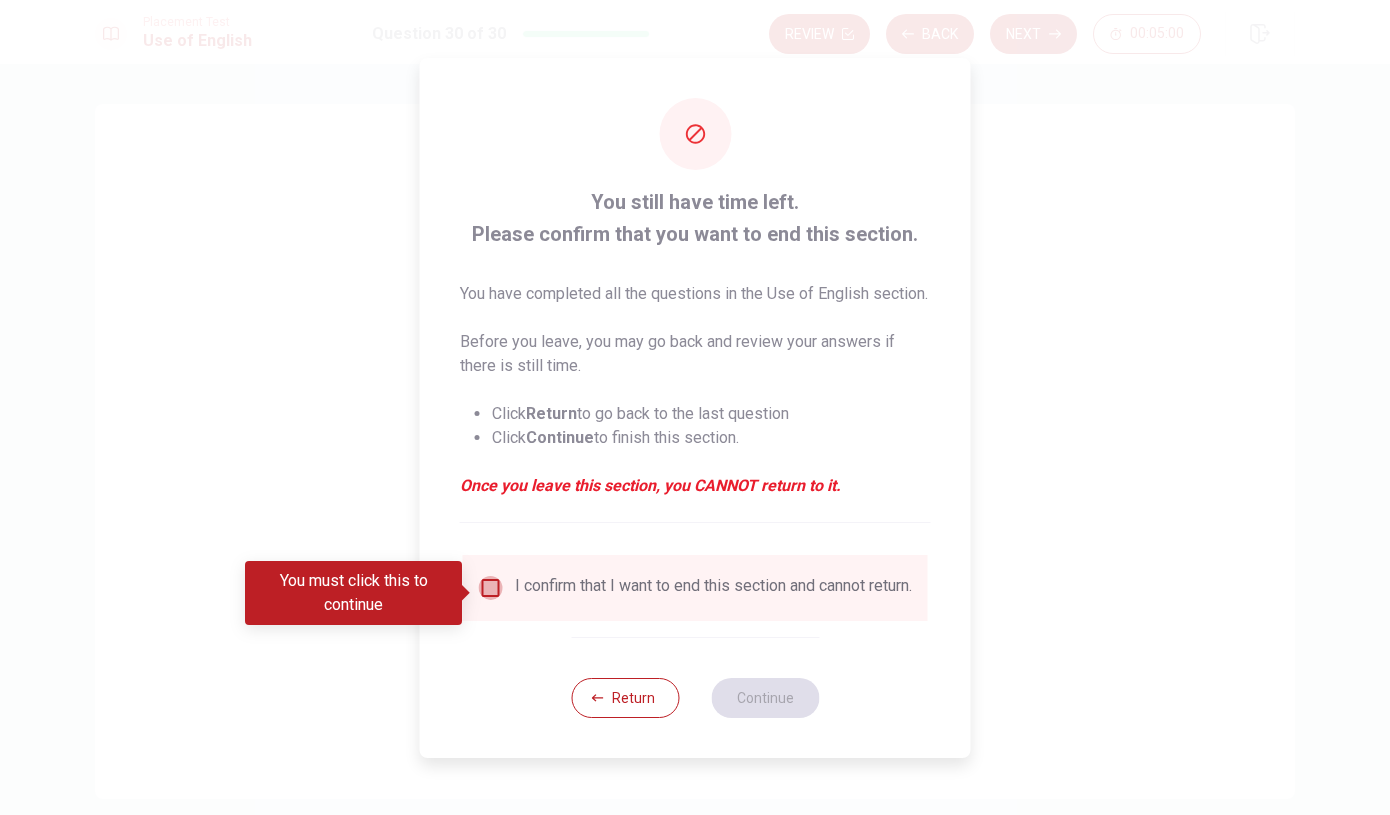 click at bounding box center [491, 588] 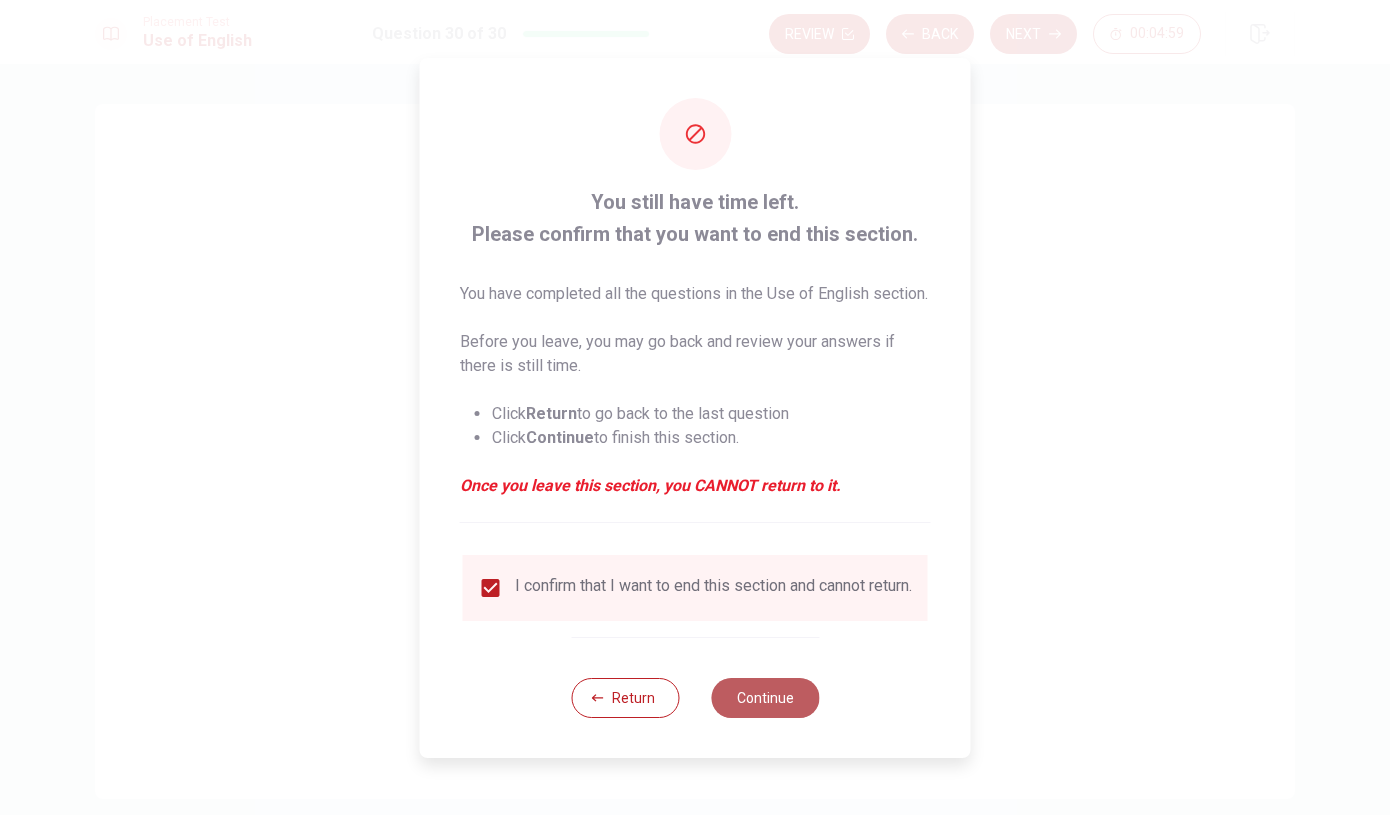 click on "Continue" at bounding box center [765, 698] 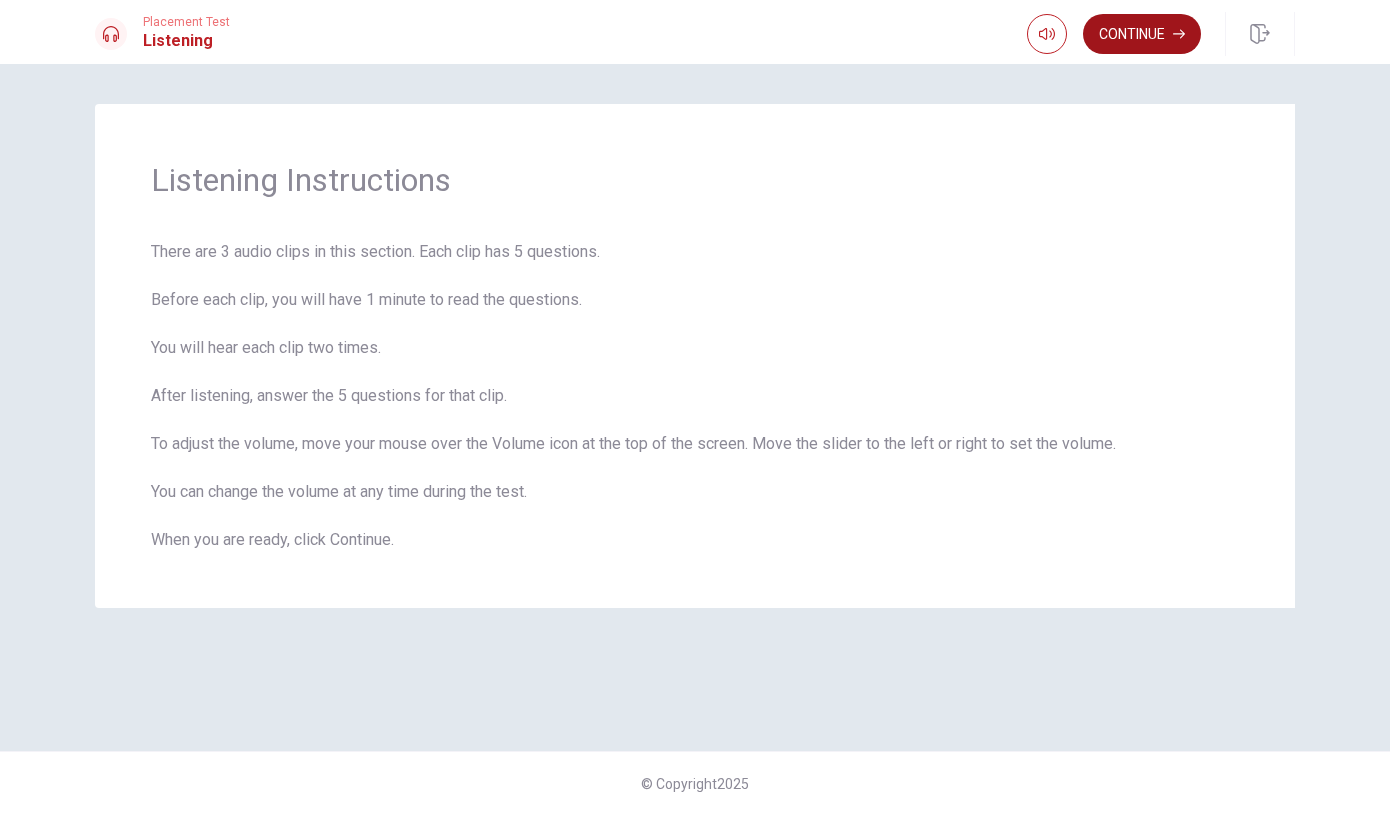 click on "Continue" at bounding box center [1142, 34] 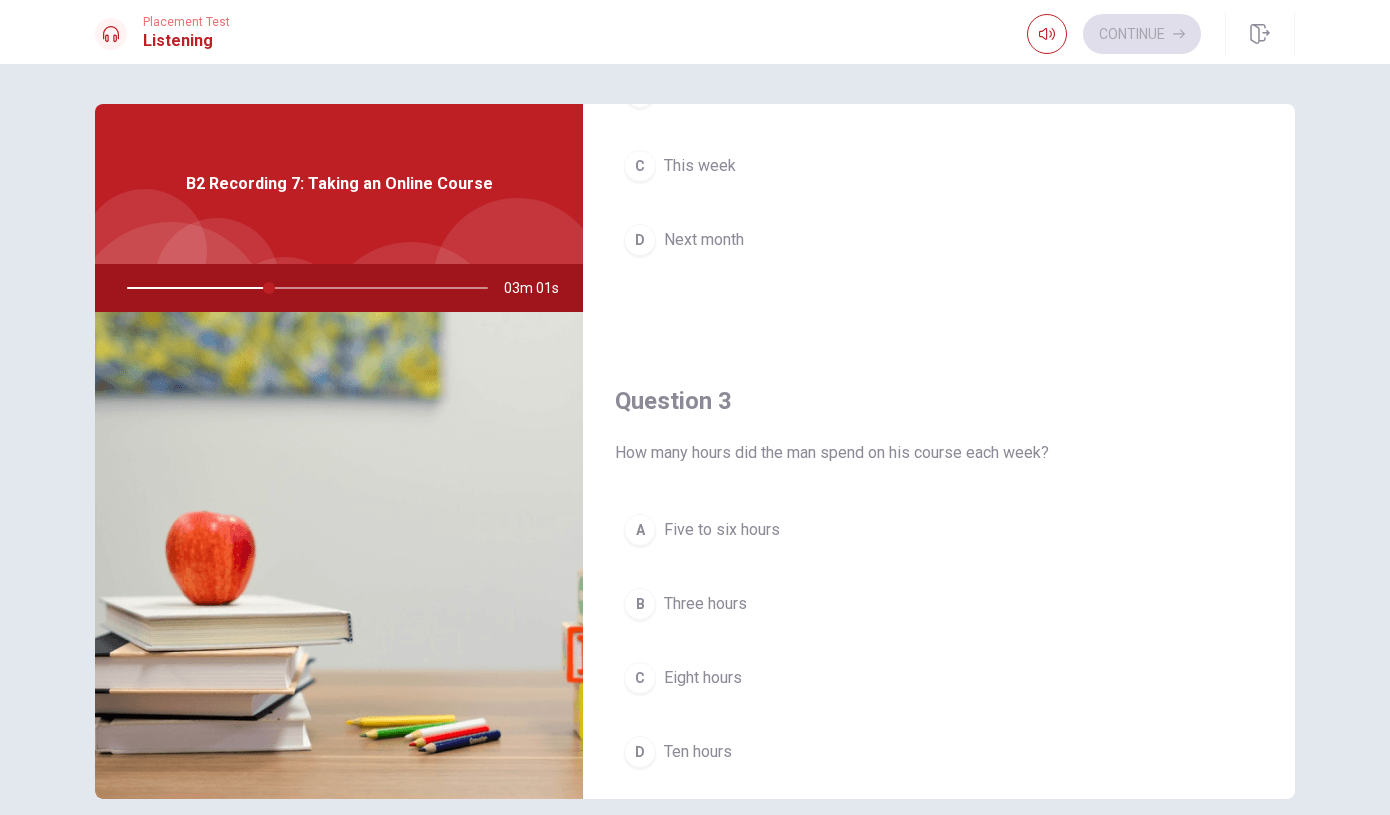 scroll, scrollTop: 798, scrollLeft: 0, axis: vertical 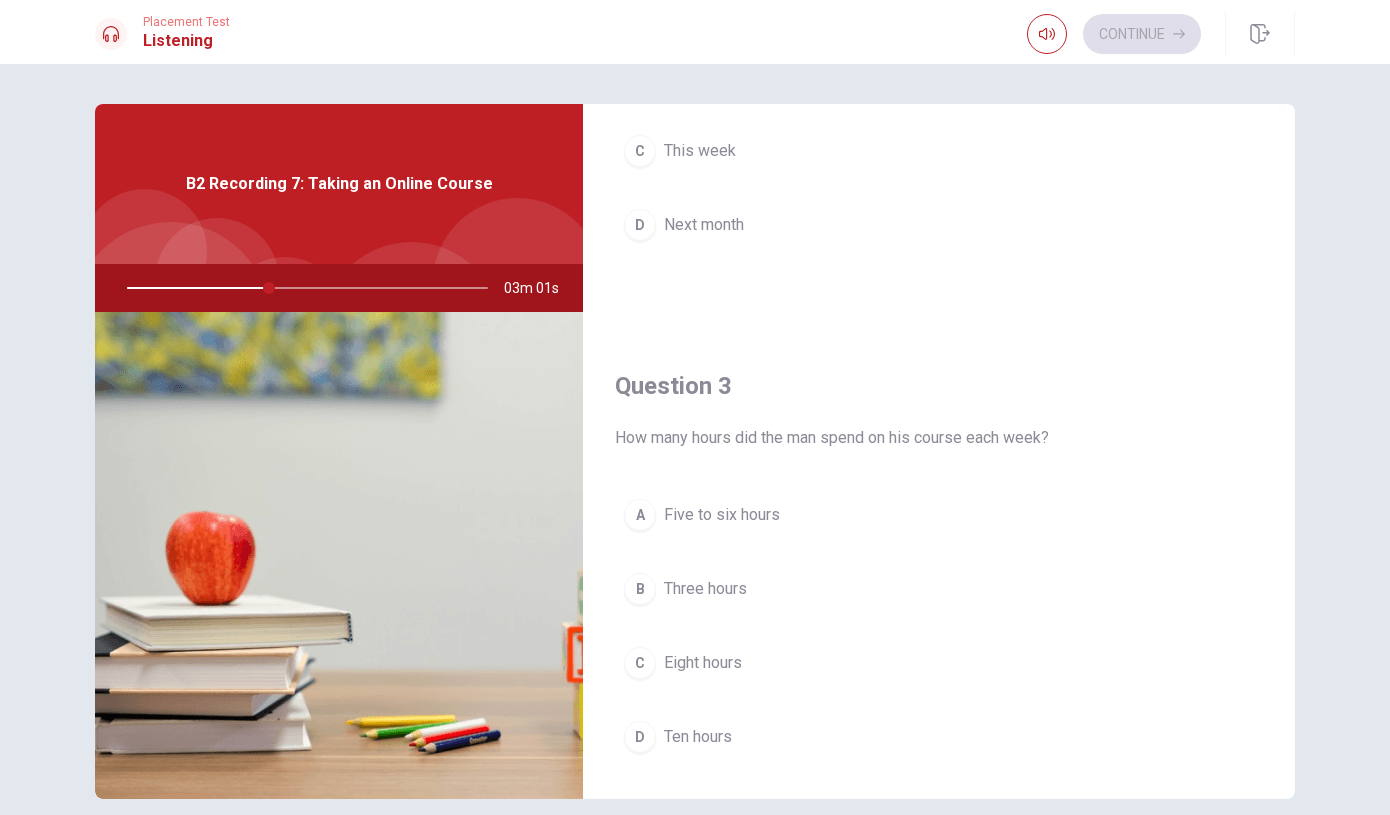 click on "Five to six hours" at bounding box center [722, 515] 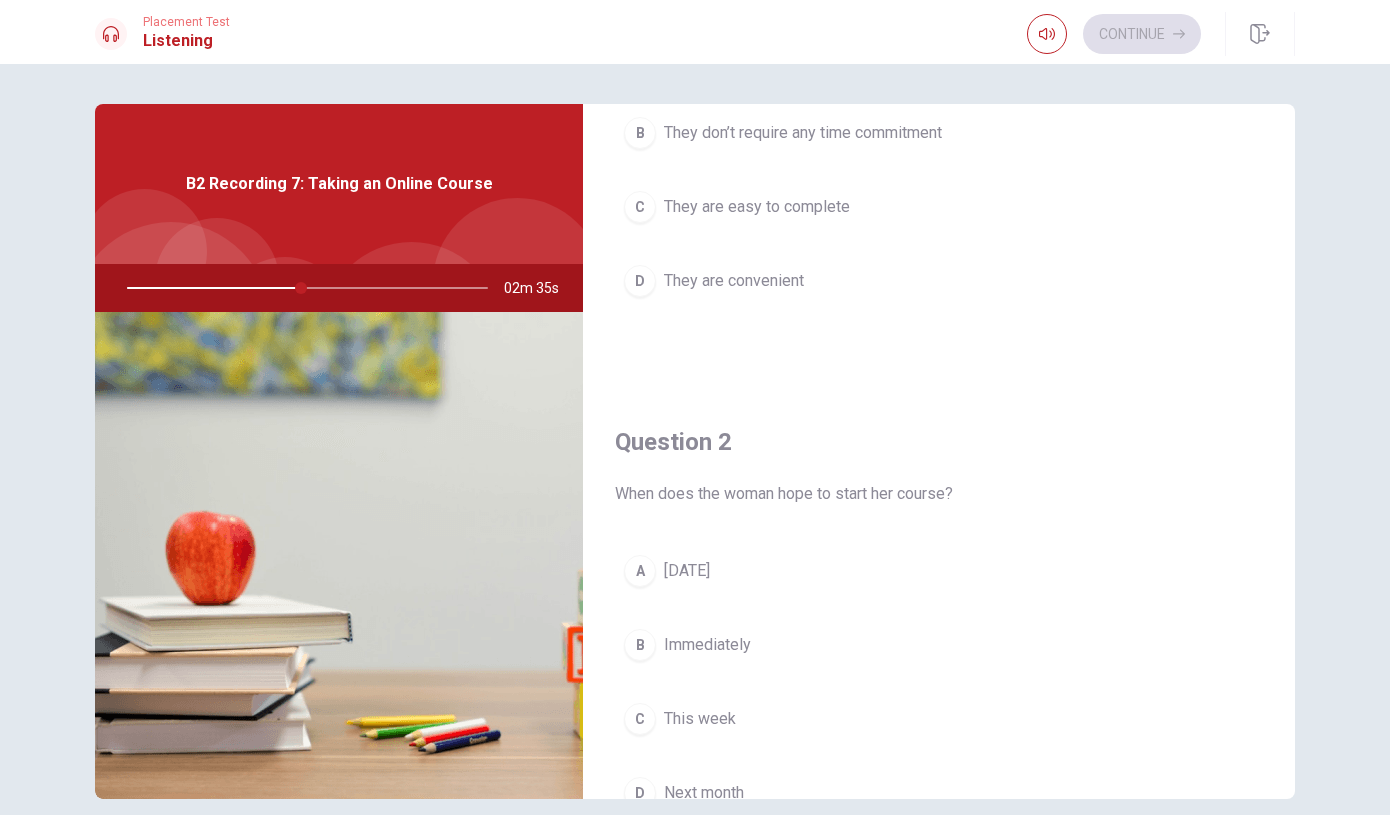 scroll, scrollTop: 304, scrollLeft: 0, axis: vertical 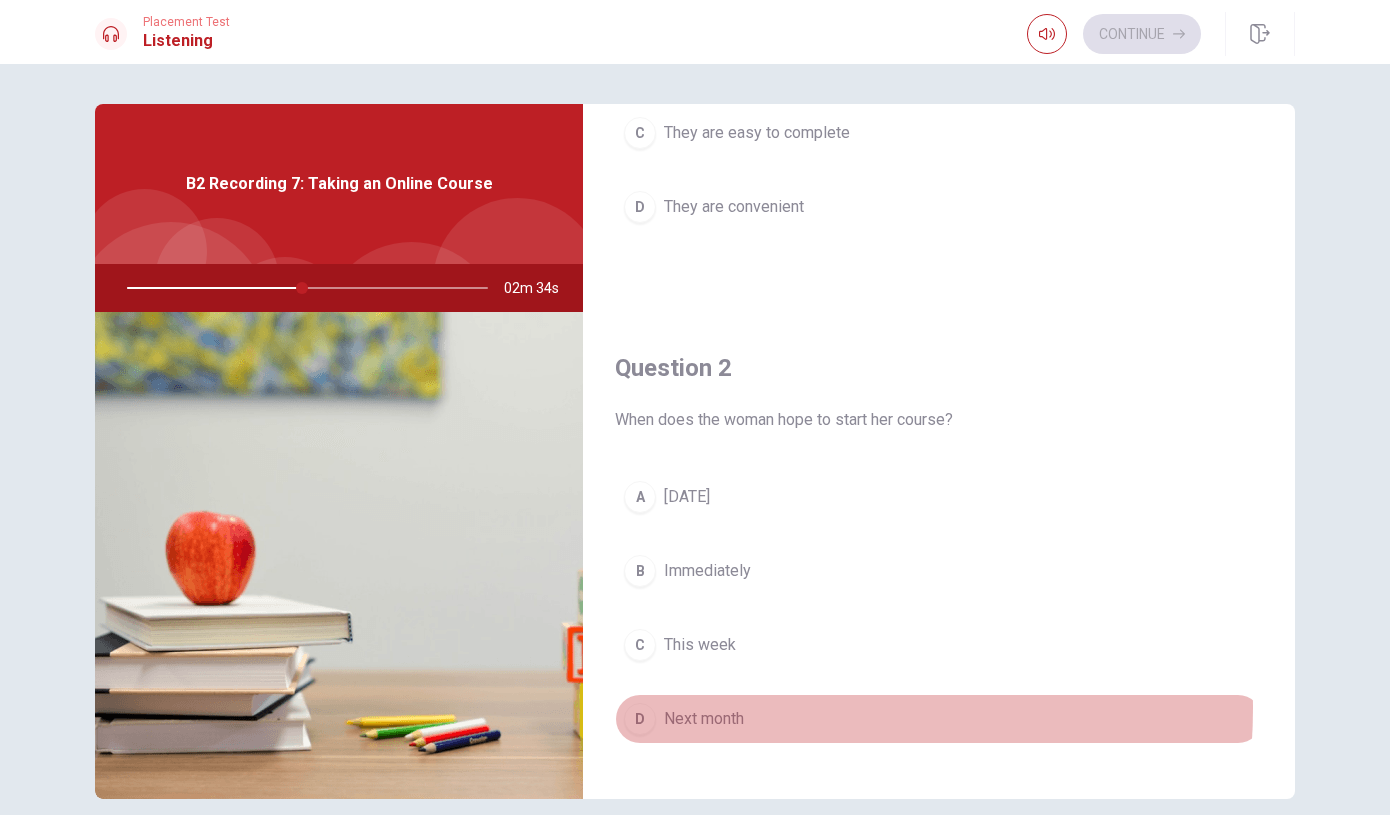 click on "Next month" at bounding box center [704, 719] 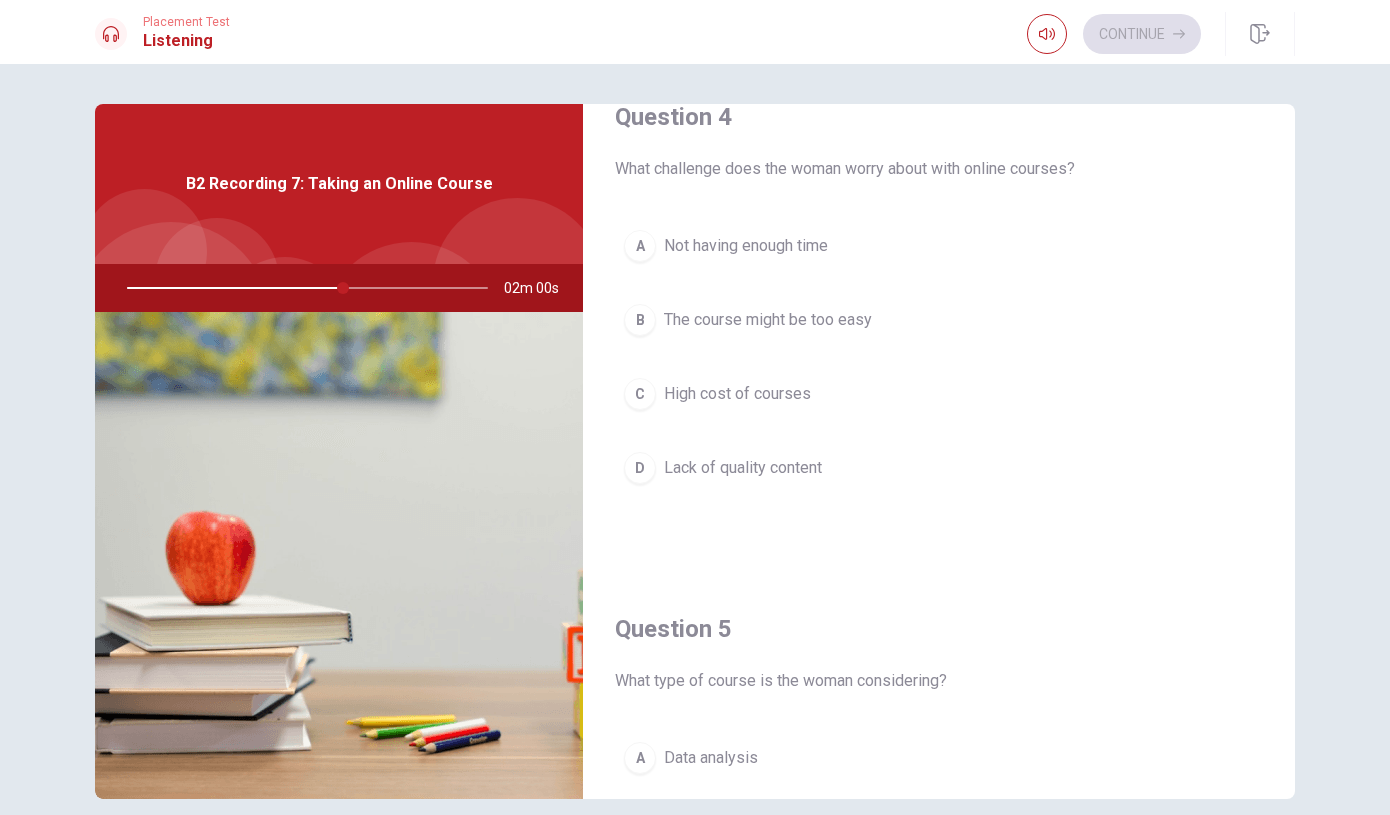 scroll, scrollTop: 1561, scrollLeft: 0, axis: vertical 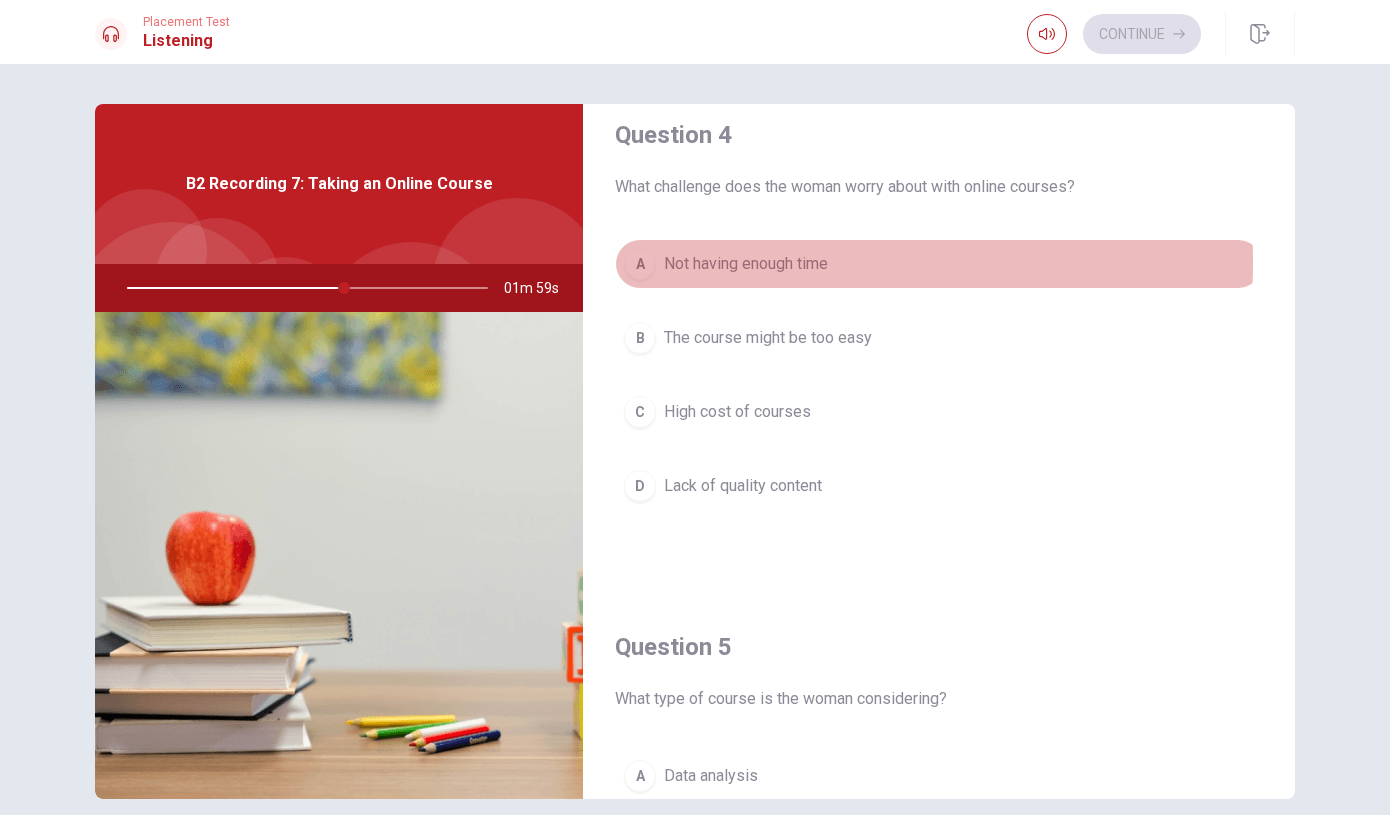click on "Not having enough time" at bounding box center [746, 264] 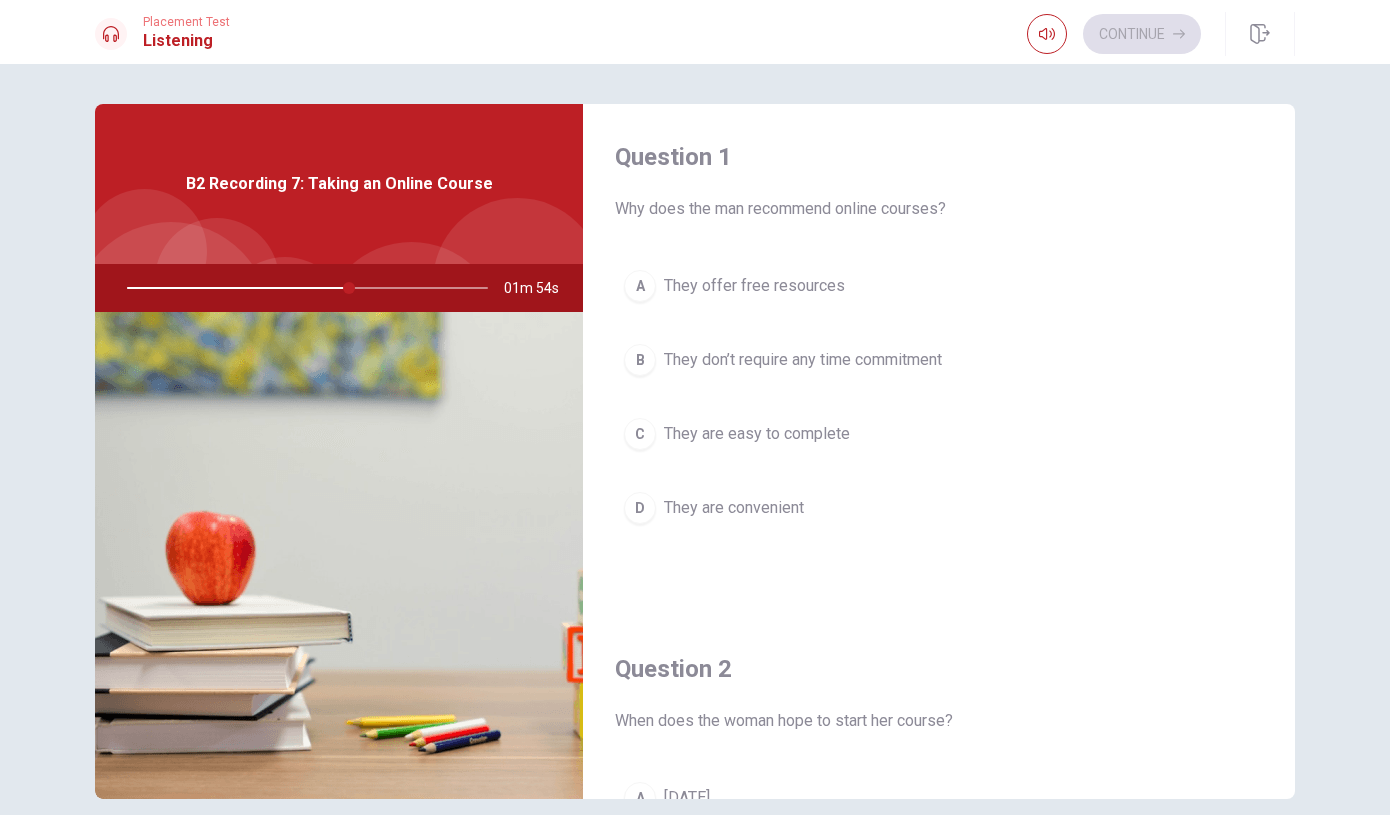 scroll, scrollTop: 0, scrollLeft: 0, axis: both 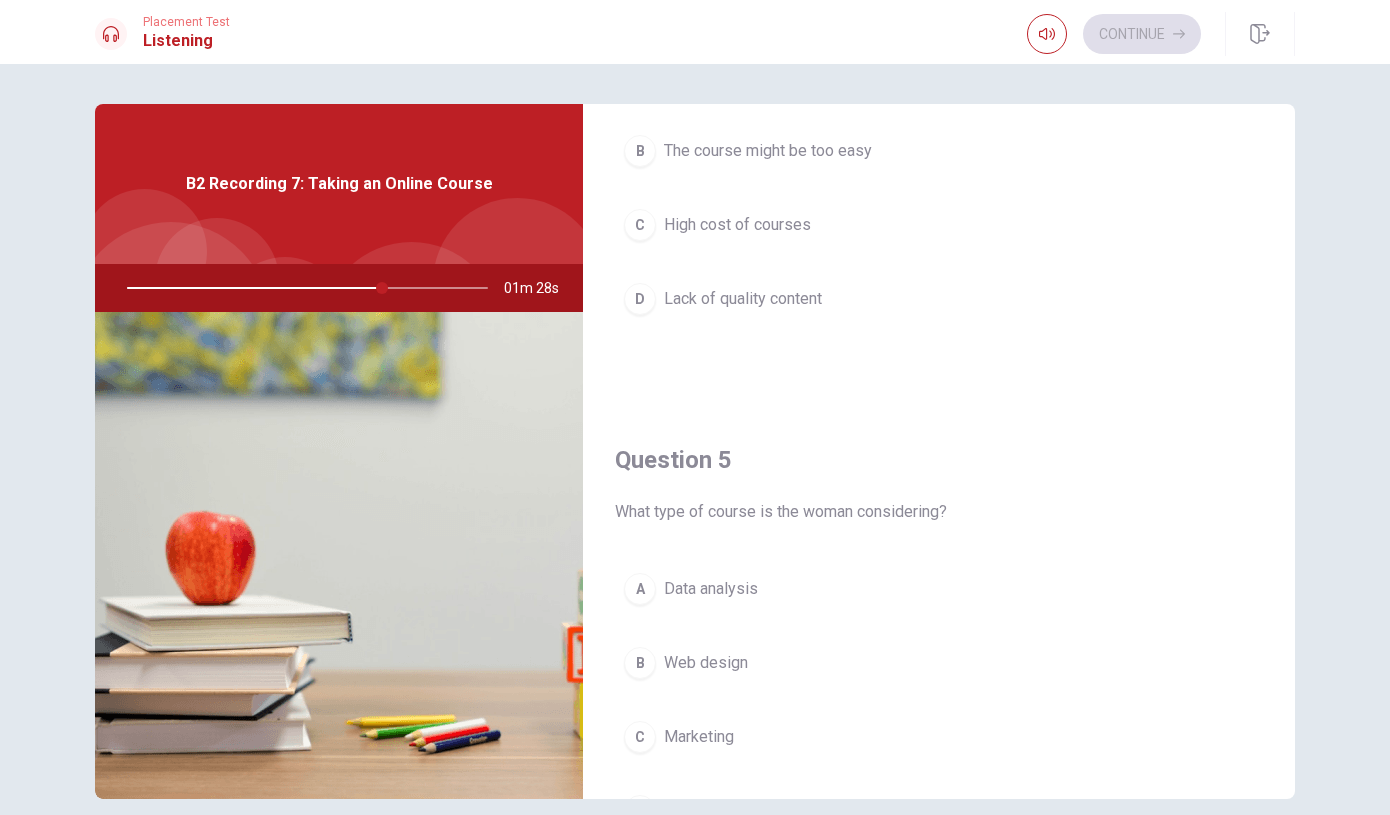 click on "A Data analysis" at bounding box center (939, 589) 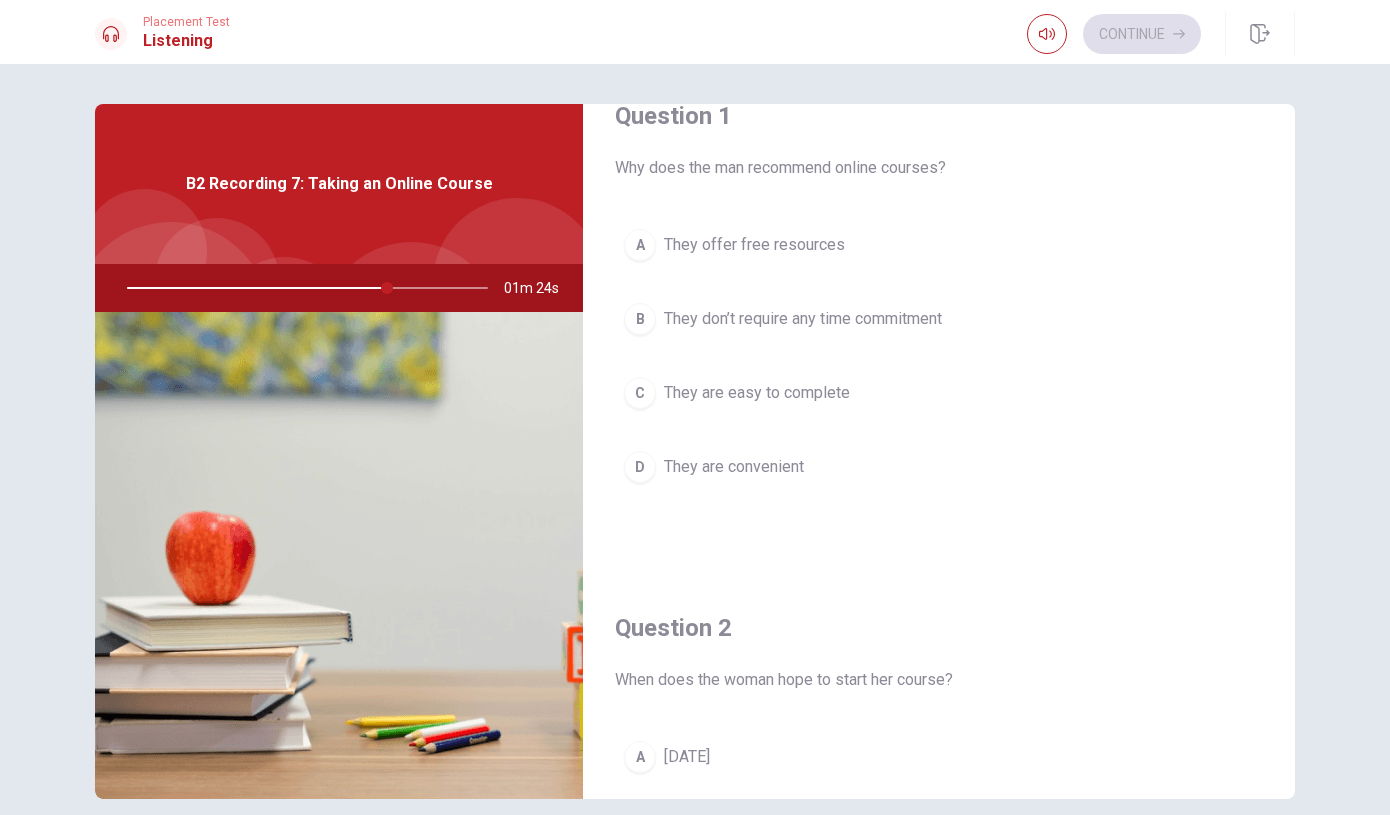scroll, scrollTop: 0, scrollLeft: 0, axis: both 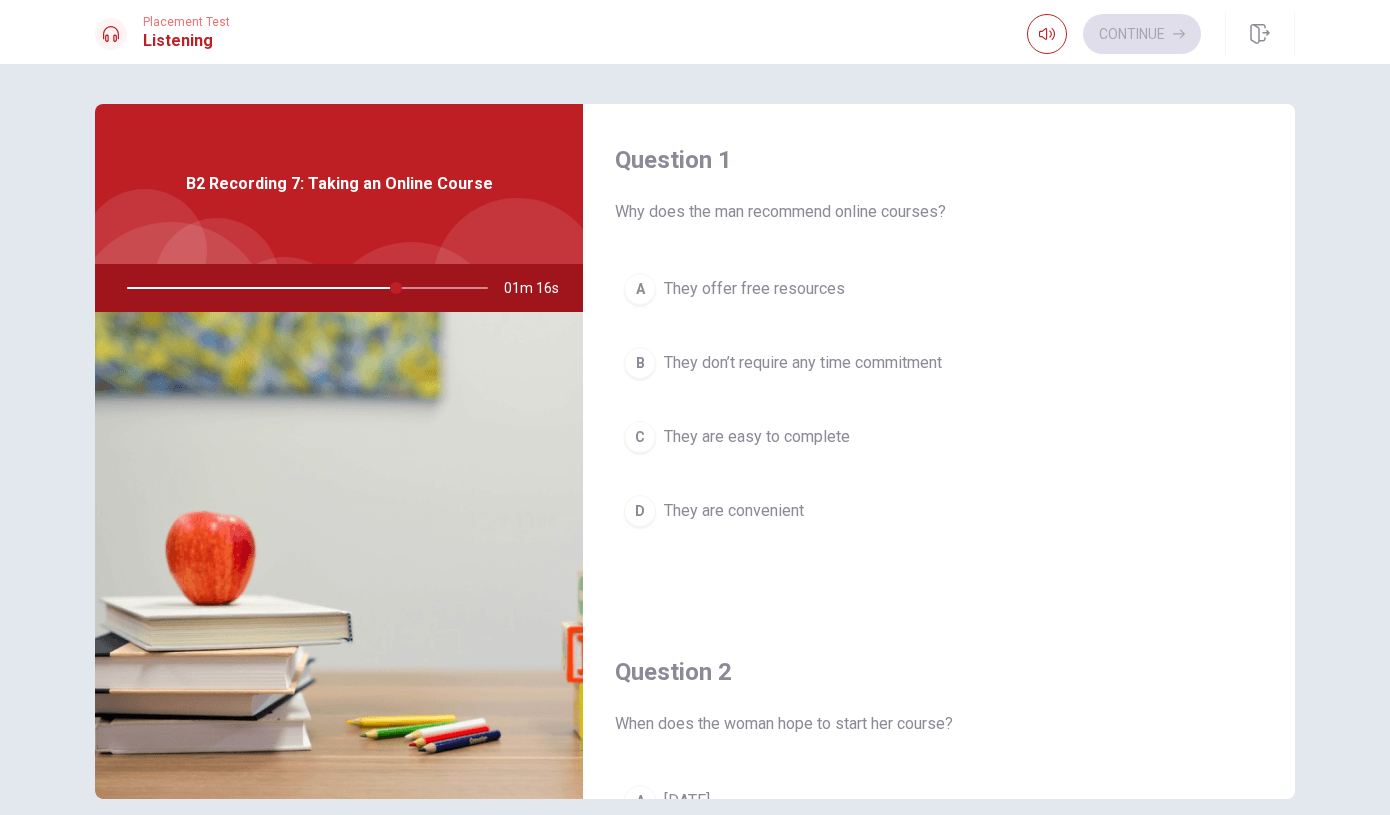 click on "They don’t require any time commitment" at bounding box center [803, 363] 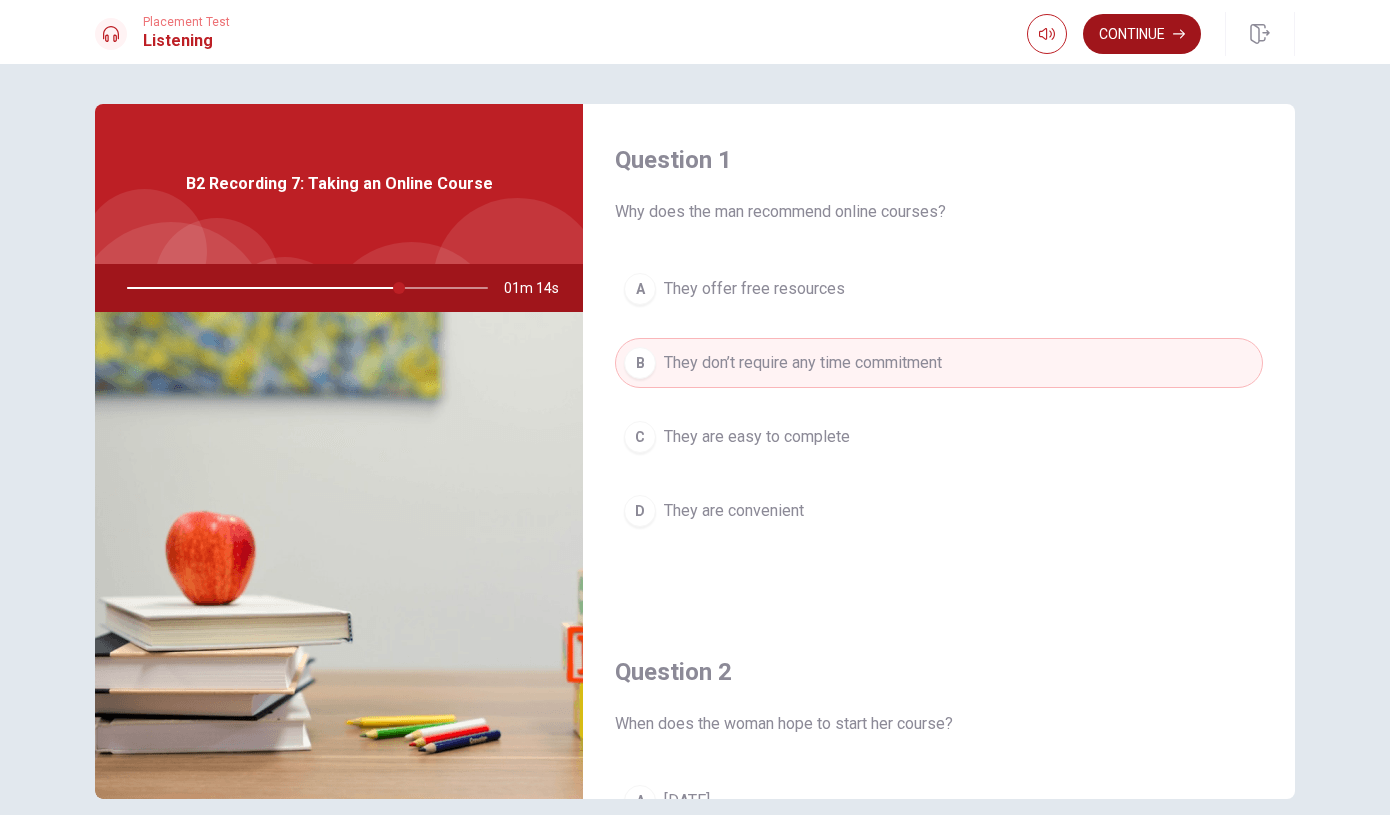 click 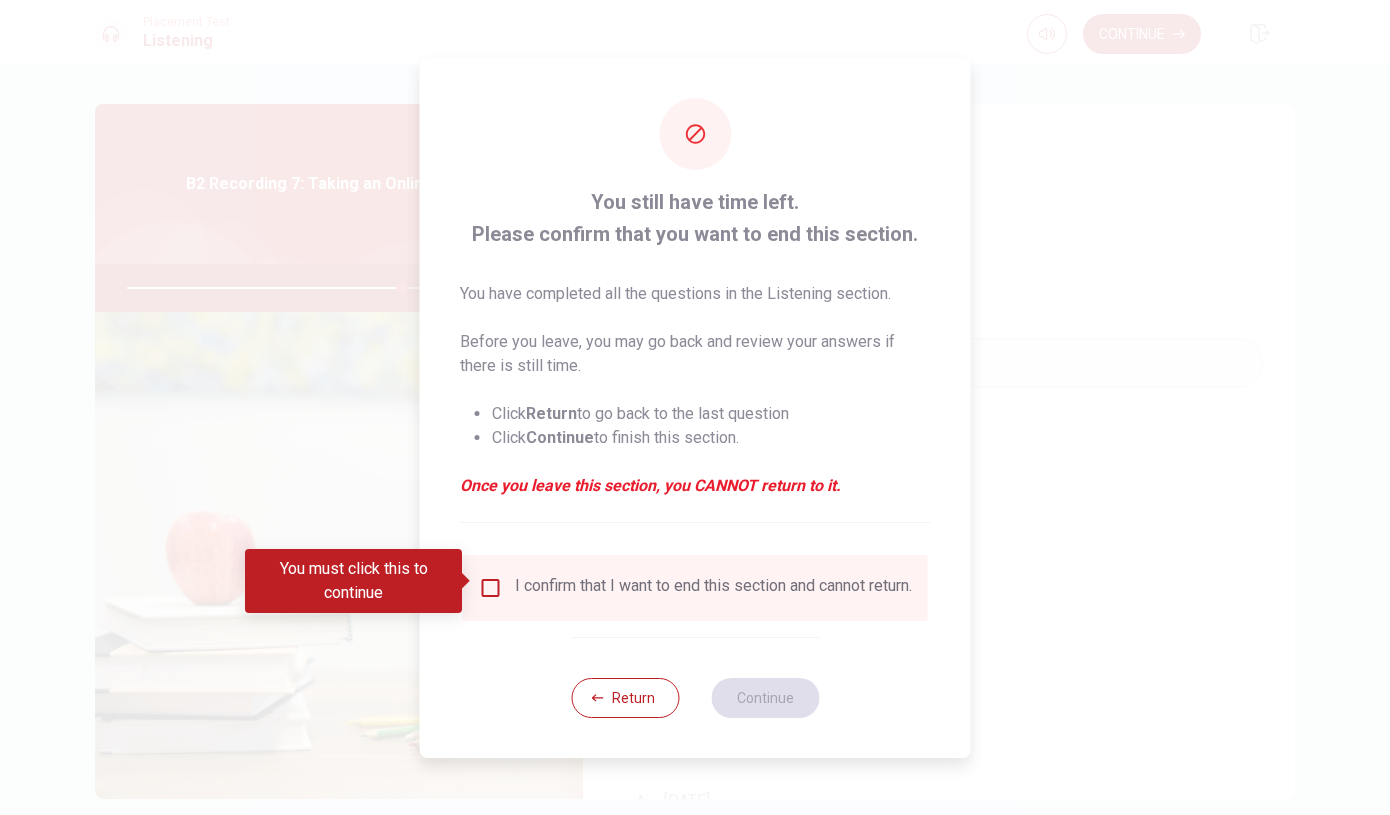 drag, startPoint x: 489, startPoint y: 581, endPoint x: 520, endPoint y: 580, distance: 31.016125 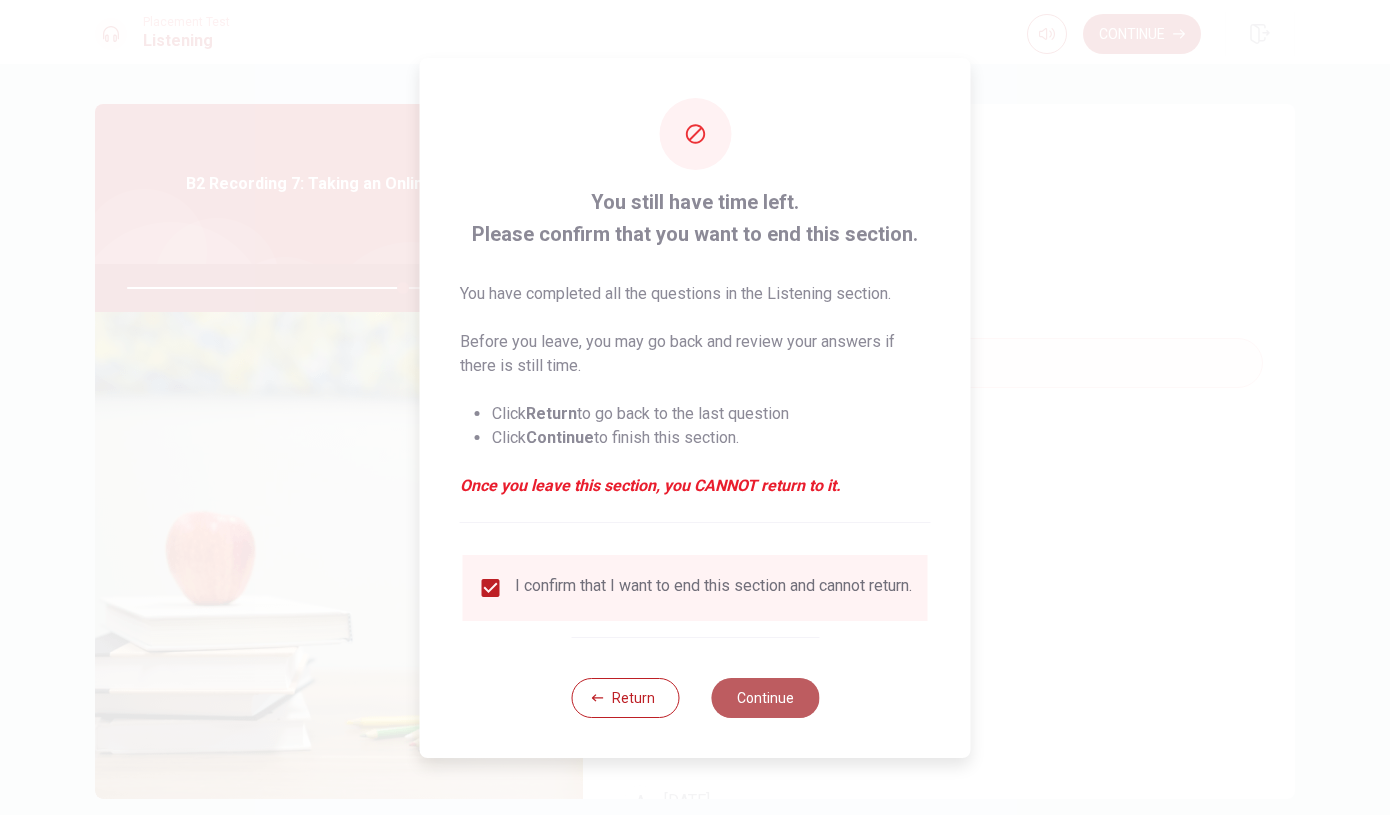 click on "Continue" at bounding box center [765, 698] 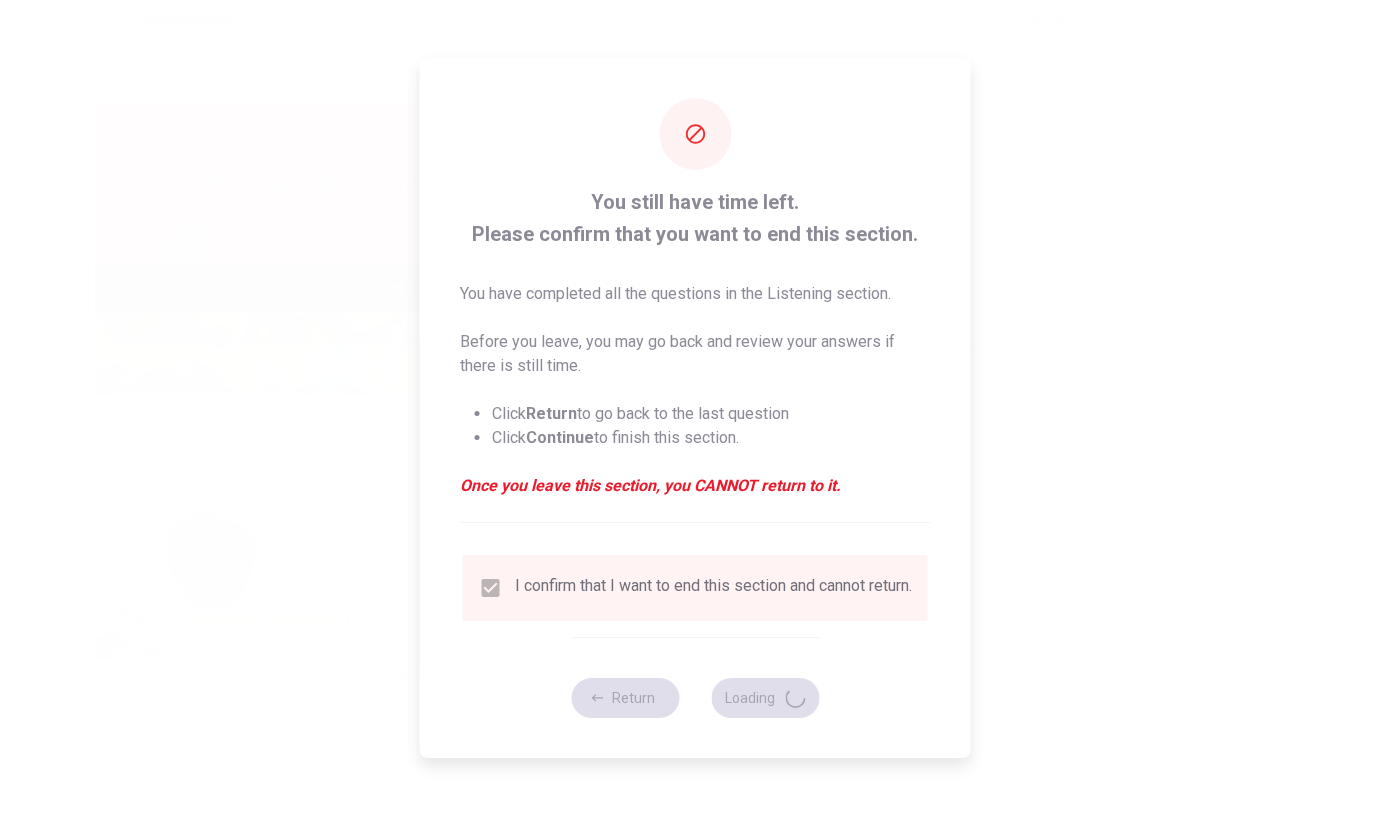 type on "77" 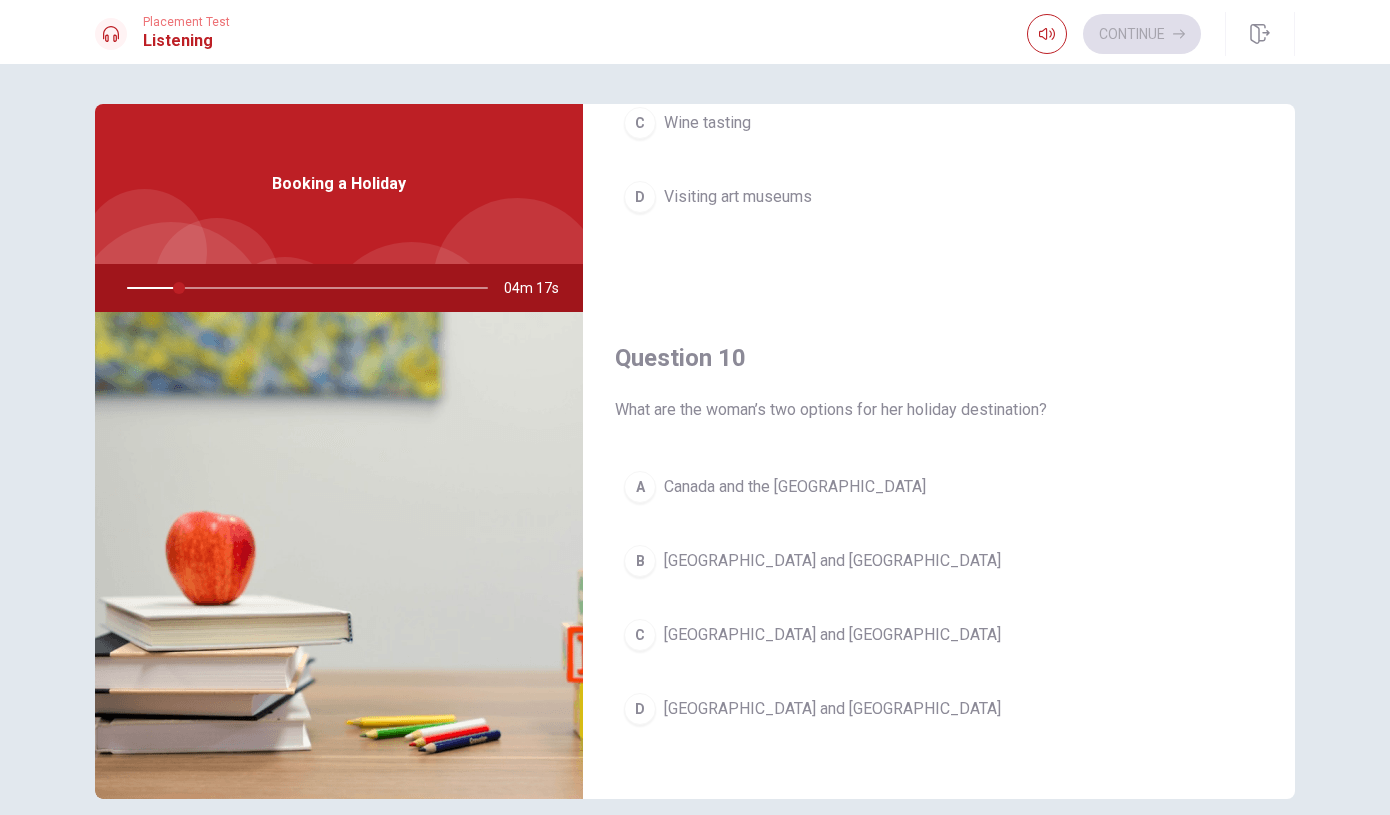 scroll, scrollTop: 1865, scrollLeft: 0, axis: vertical 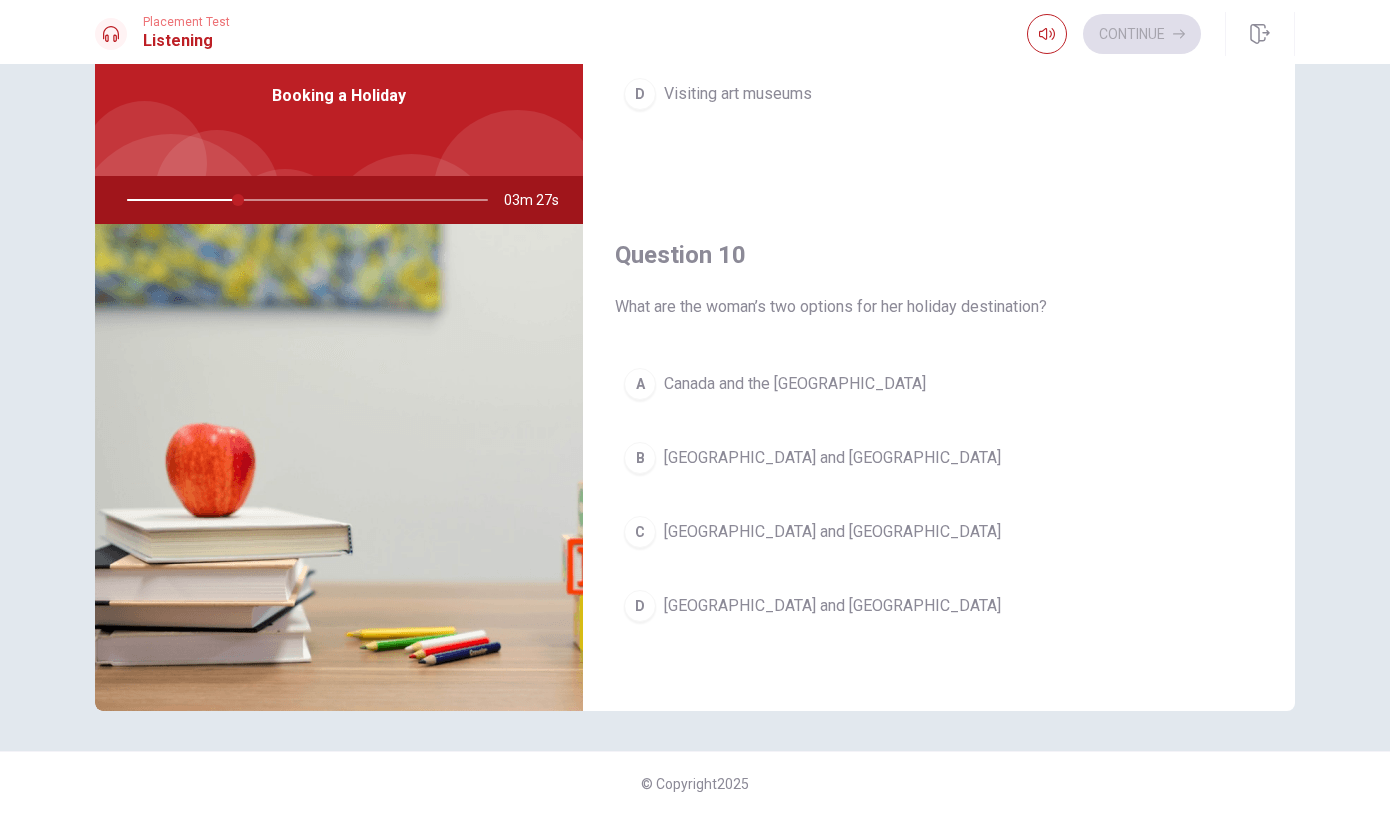 click on "Greece and Italy" at bounding box center (832, 458) 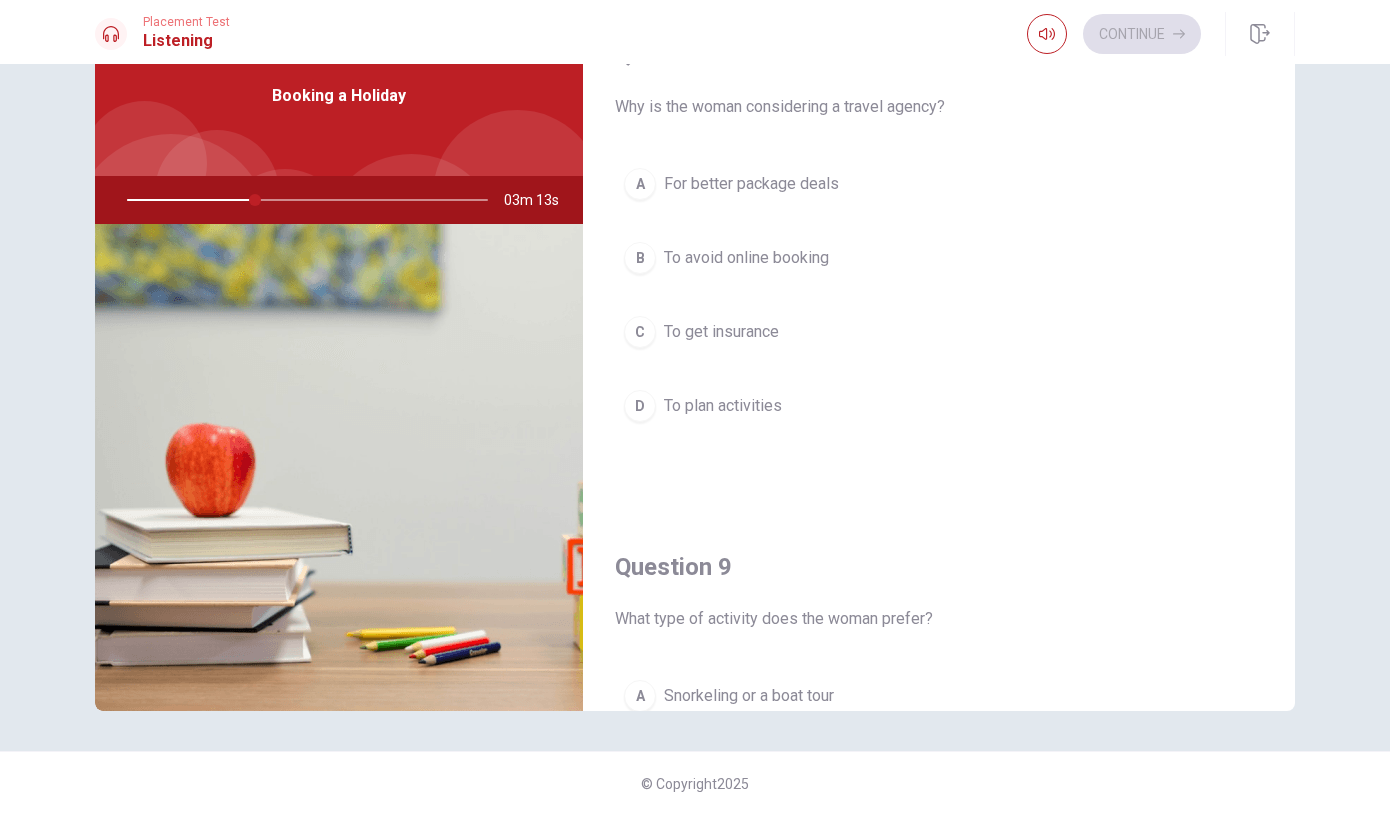 scroll, scrollTop: 991, scrollLeft: 0, axis: vertical 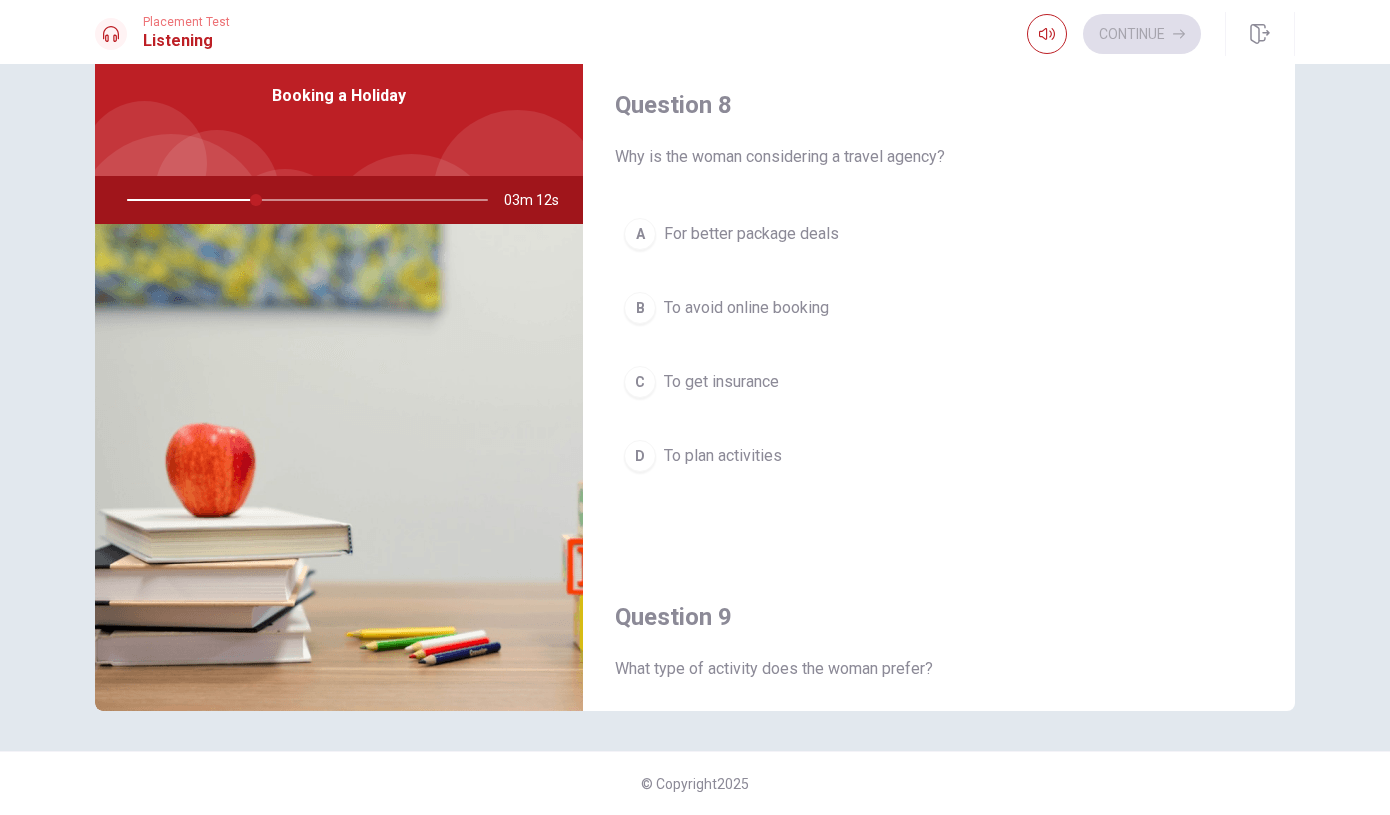 click on "A For better package deals" at bounding box center [939, 234] 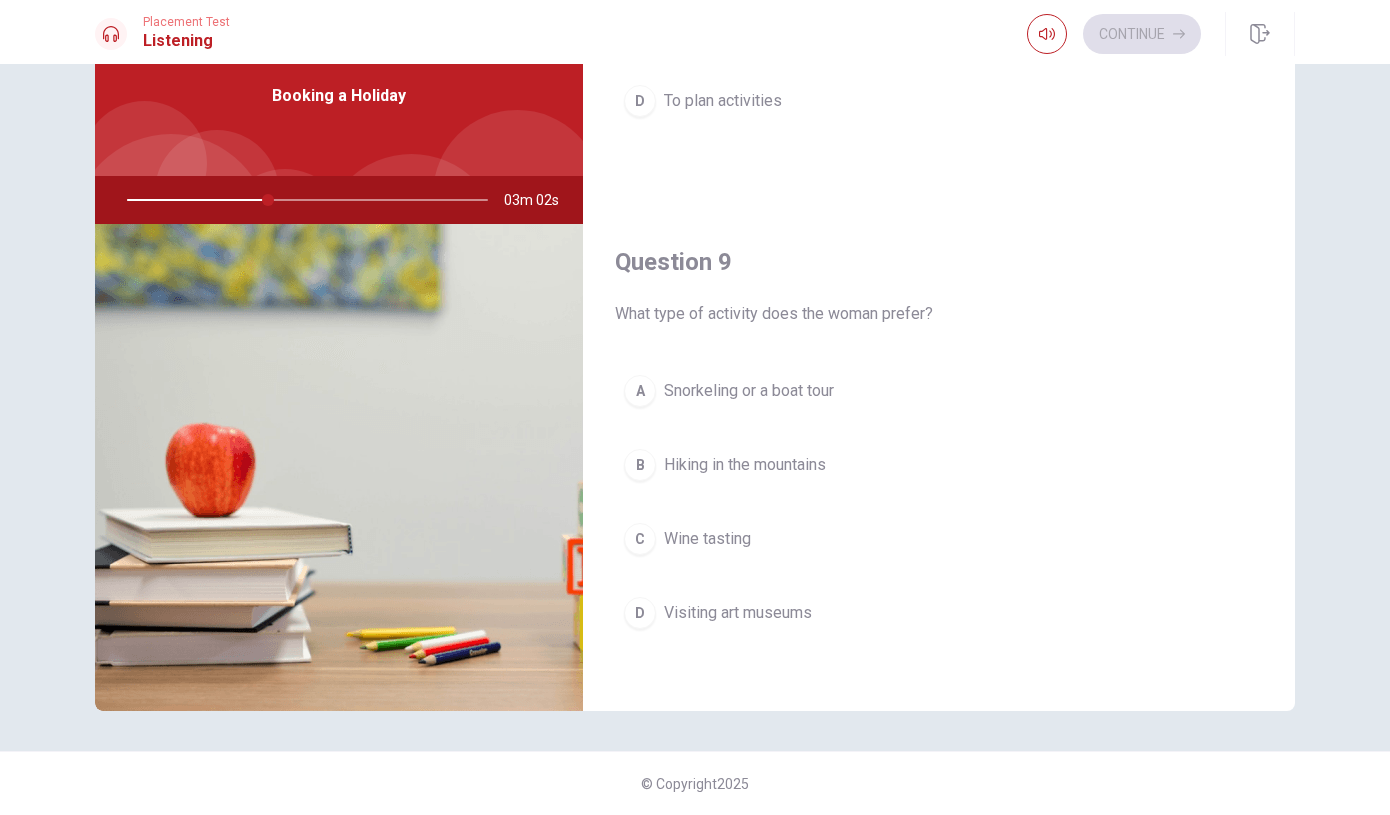scroll, scrollTop: 1368, scrollLeft: 0, axis: vertical 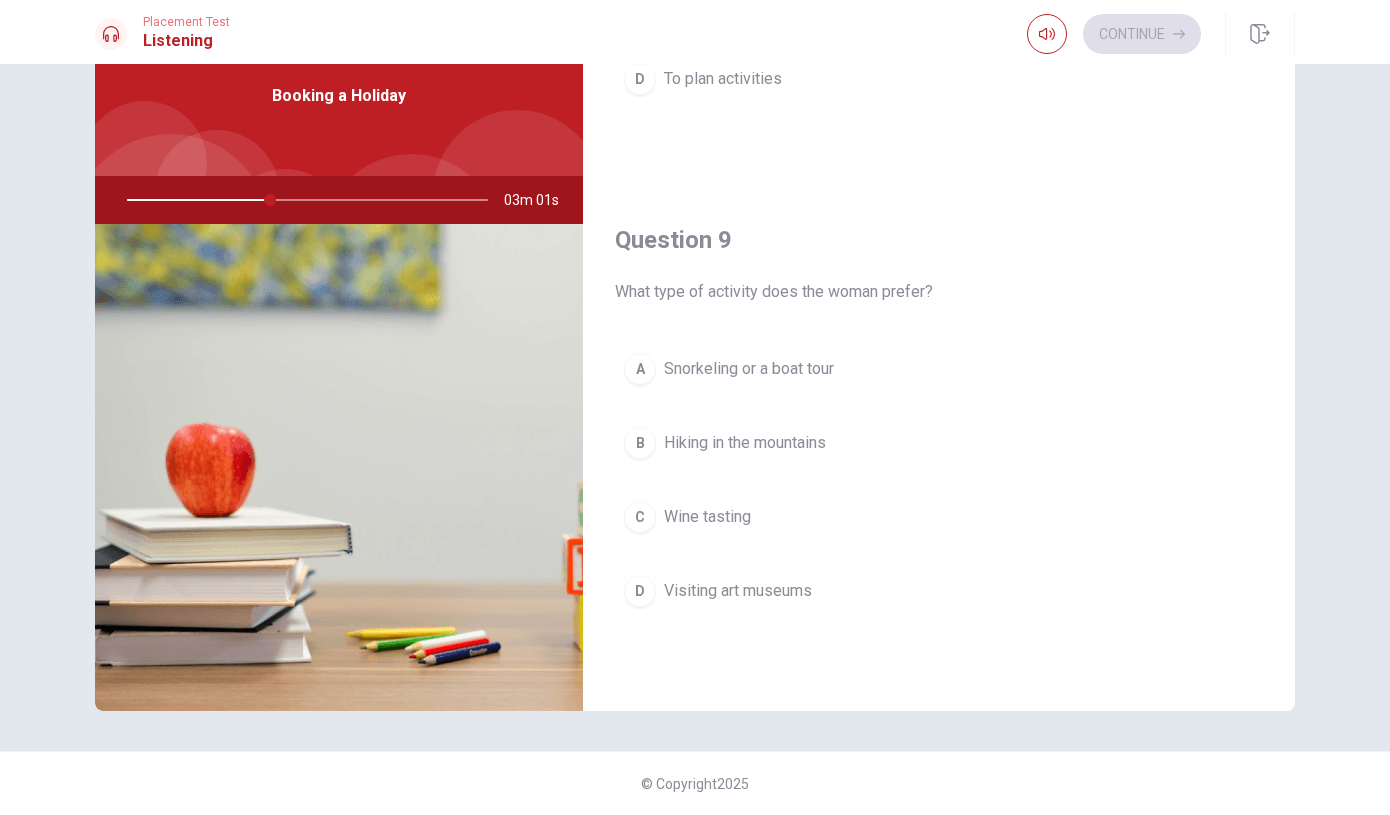 click on "Snorkeling or a boat tour" at bounding box center (749, 369) 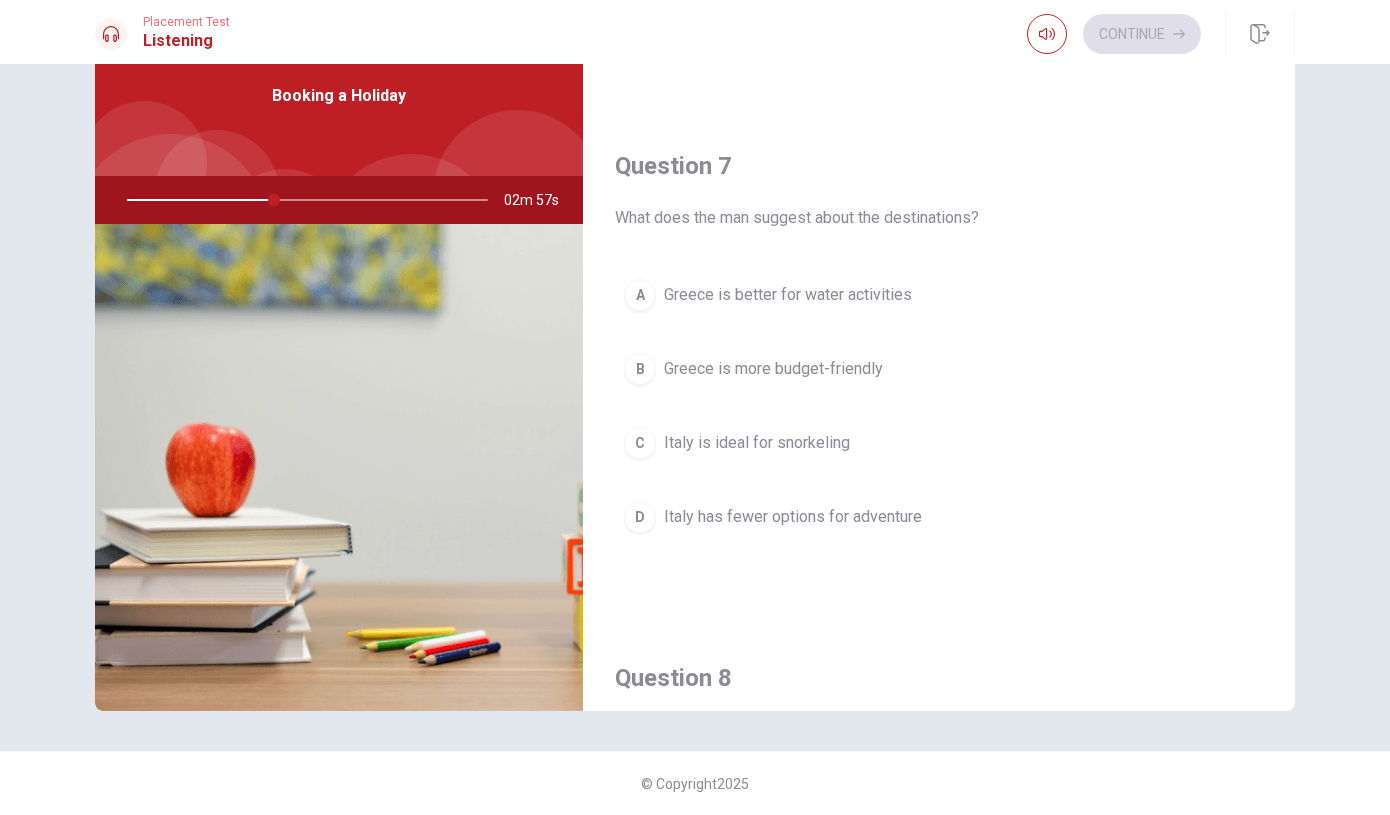 scroll, scrollTop: 380, scrollLeft: 0, axis: vertical 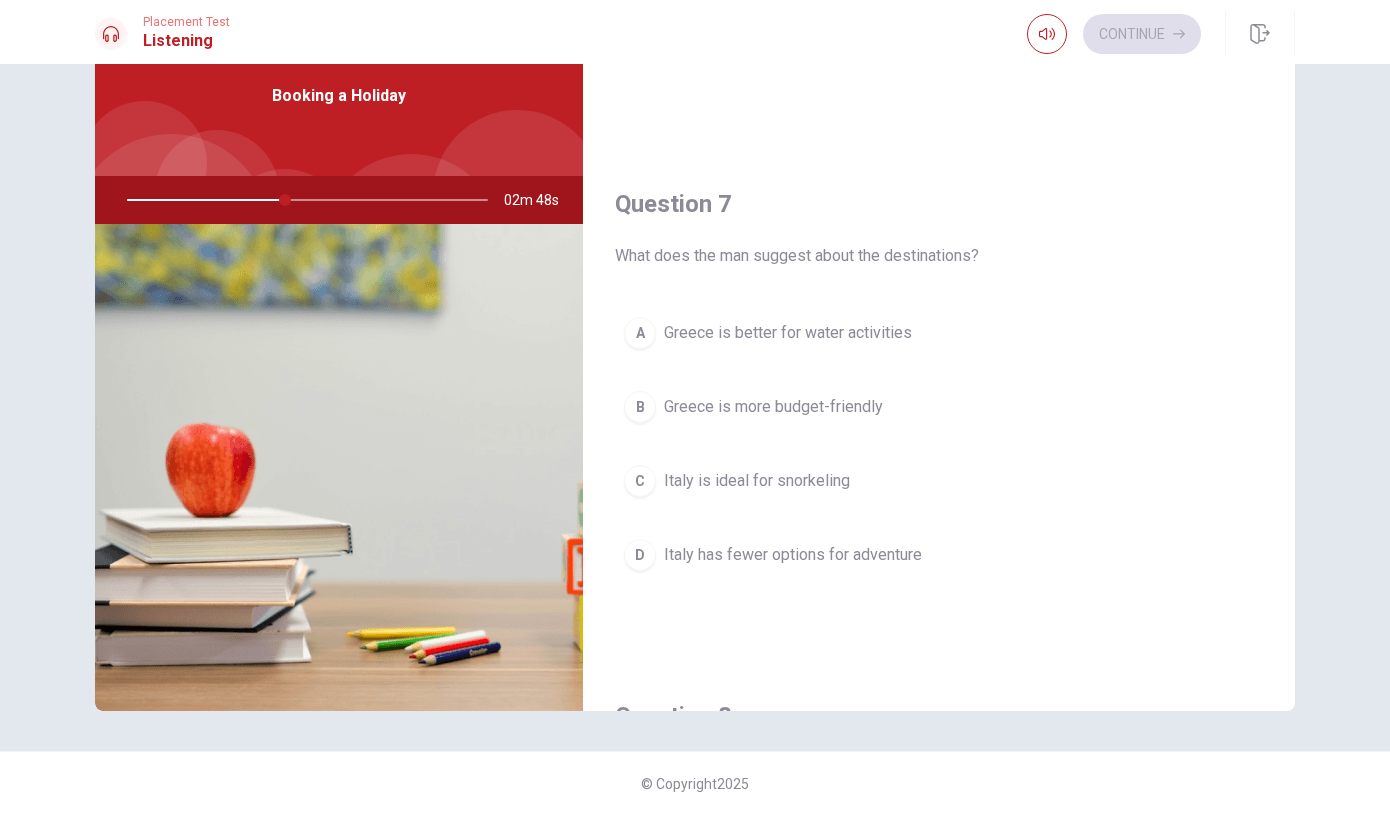 click on "Greece is better for water activities" at bounding box center [788, 333] 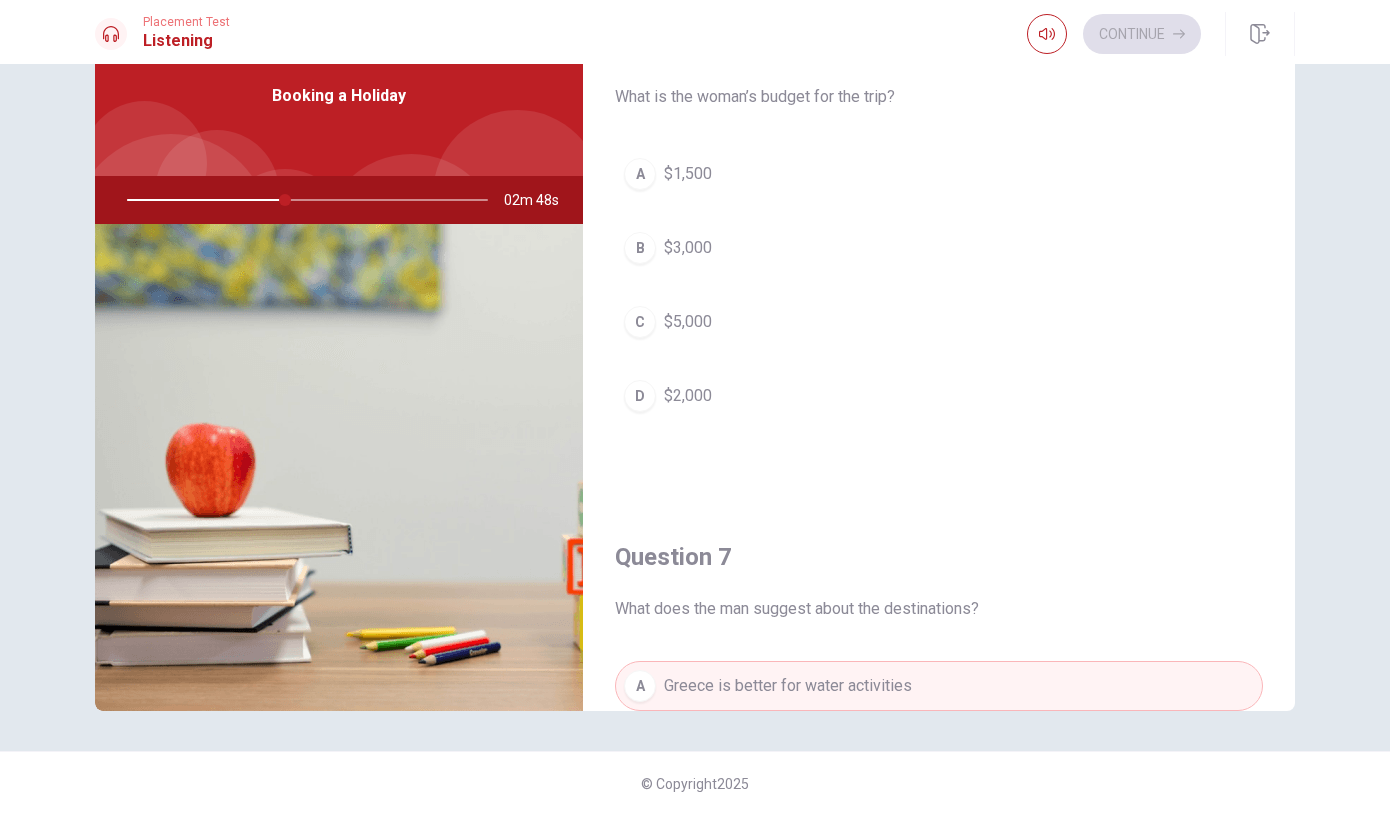 scroll, scrollTop: 0, scrollLeft: 0, axis: both 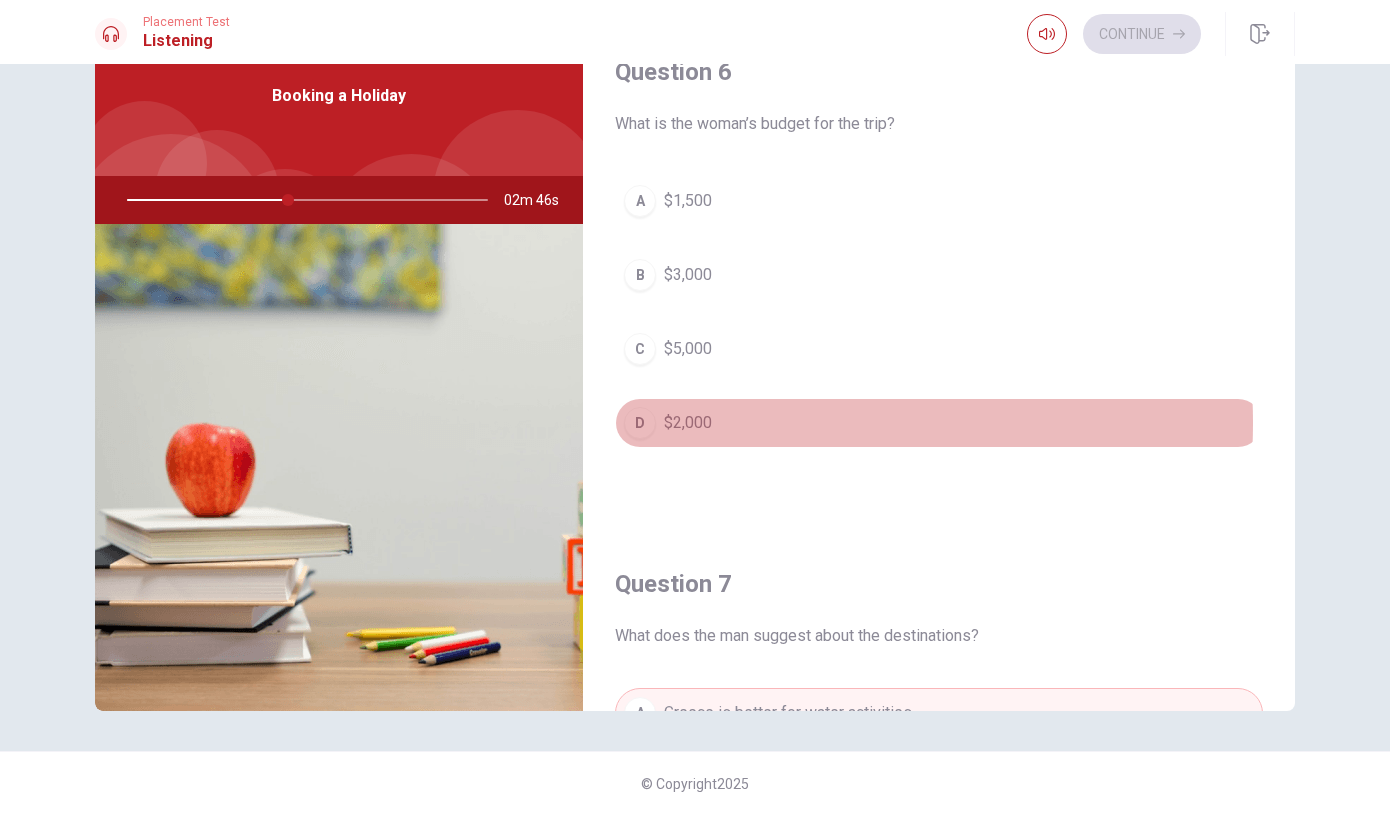click on "D $2,000" at bounding box center [939, 423] 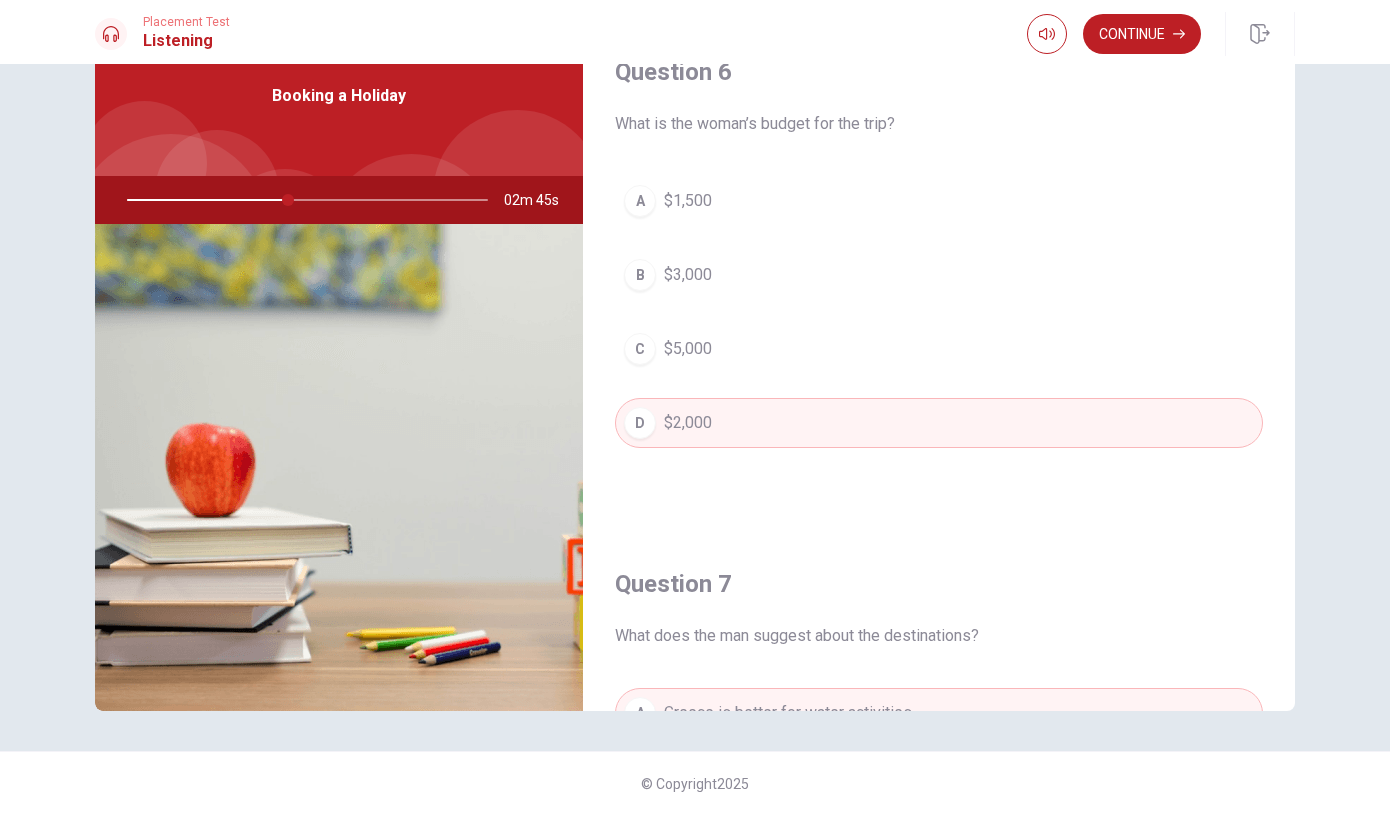 scroll, scrollTop: 0, scrollLeft: 0, axis: both 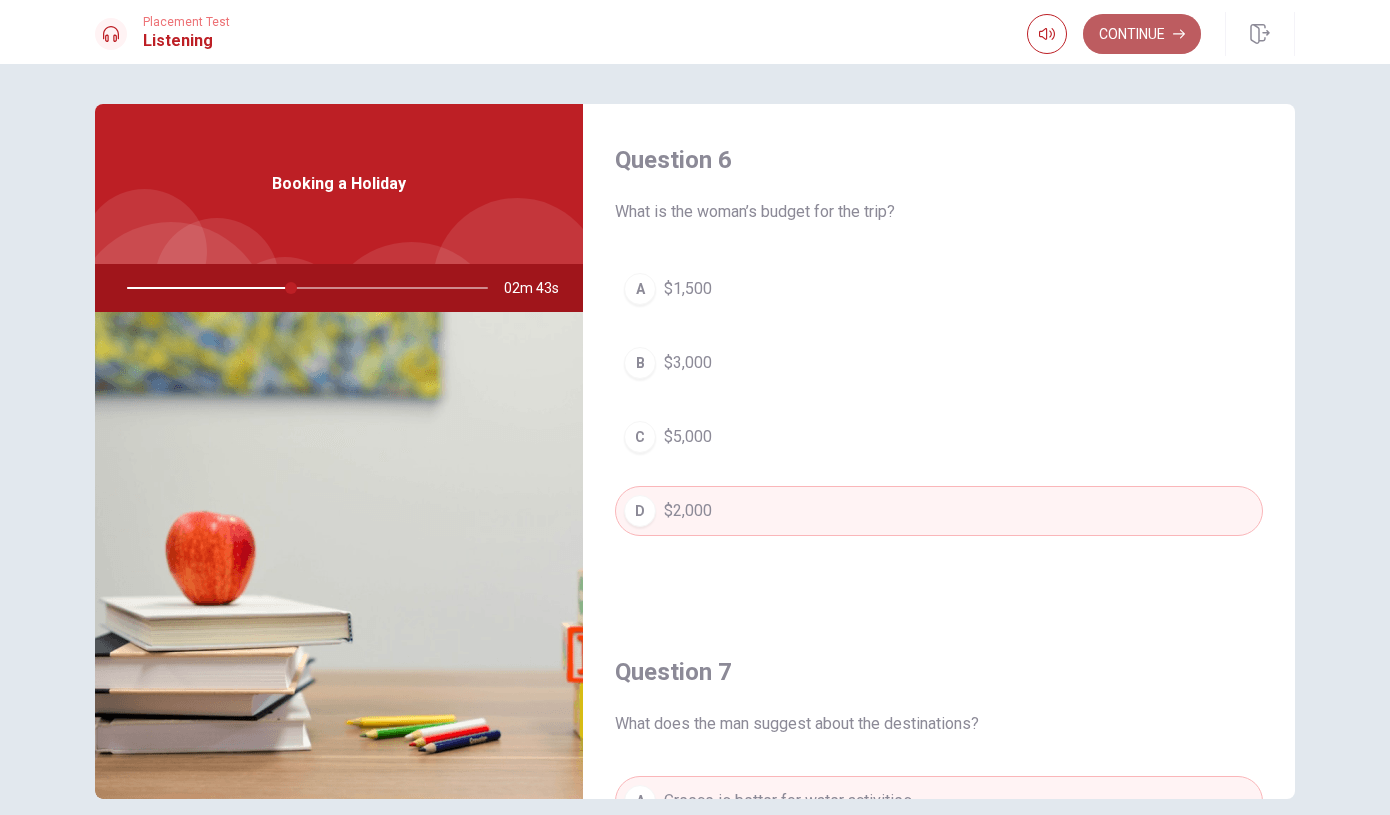 click on "Continue" at bounding box center [1142, 34] 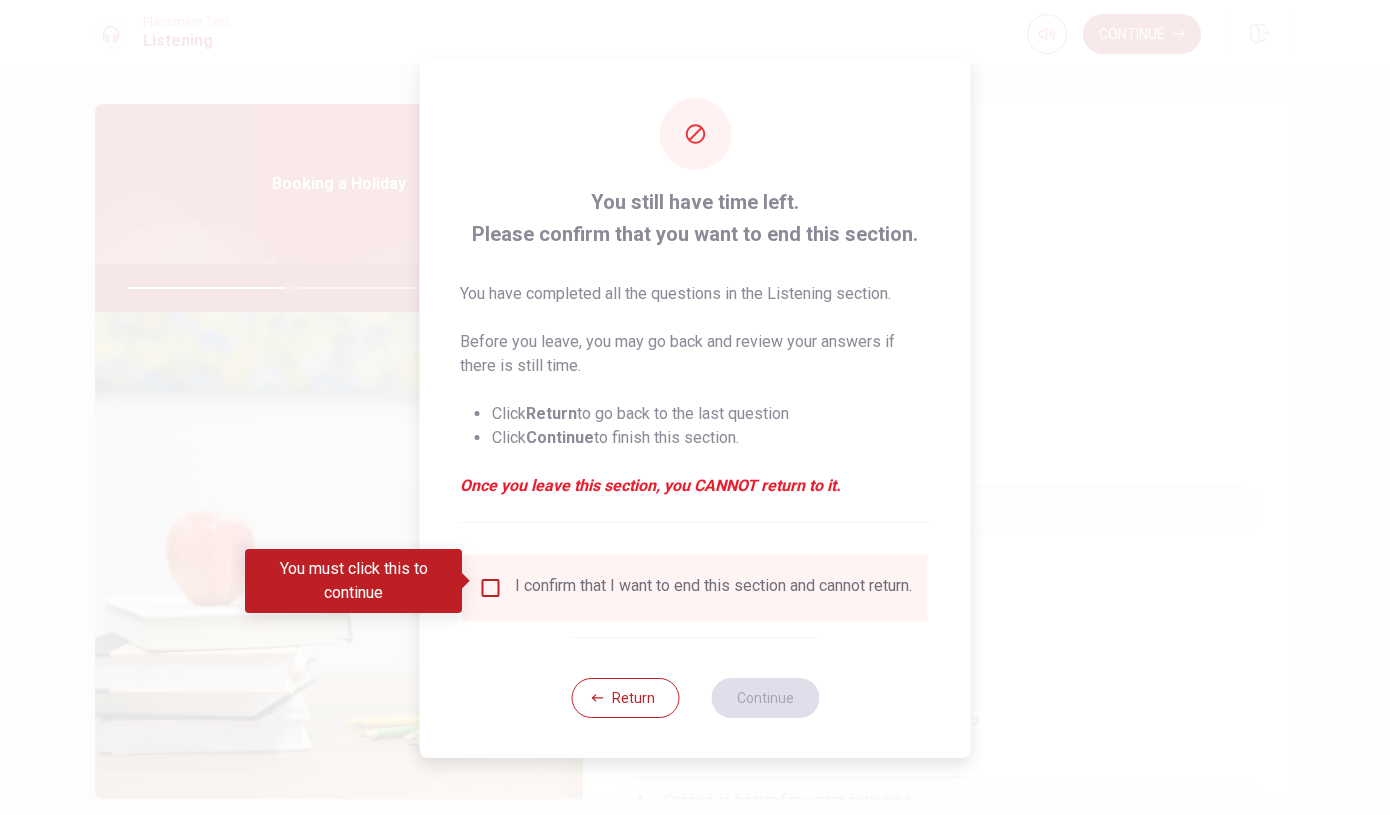 click at bounding box center [491, 588] 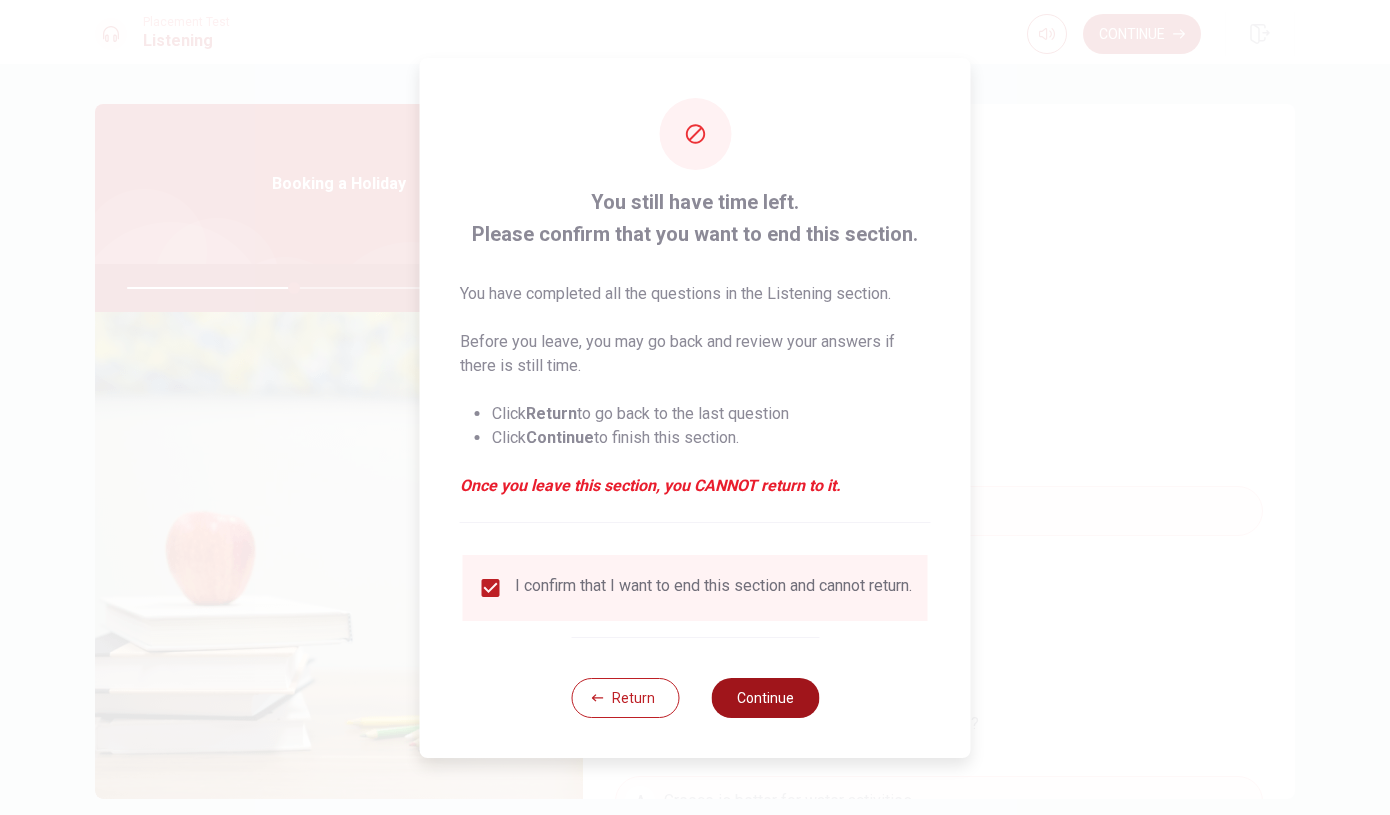 click on "Continue" at bounding box center [765, 698] 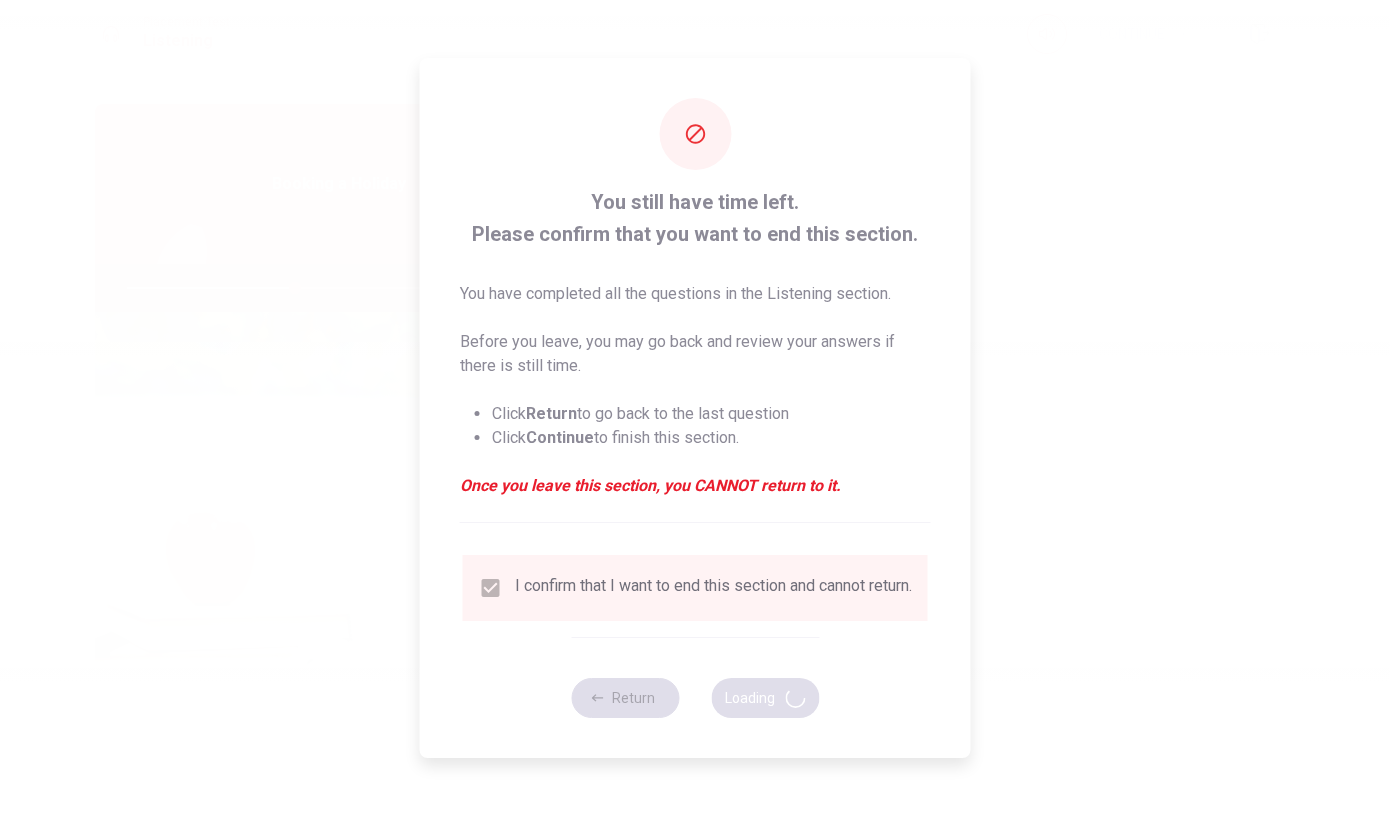 type on "47" 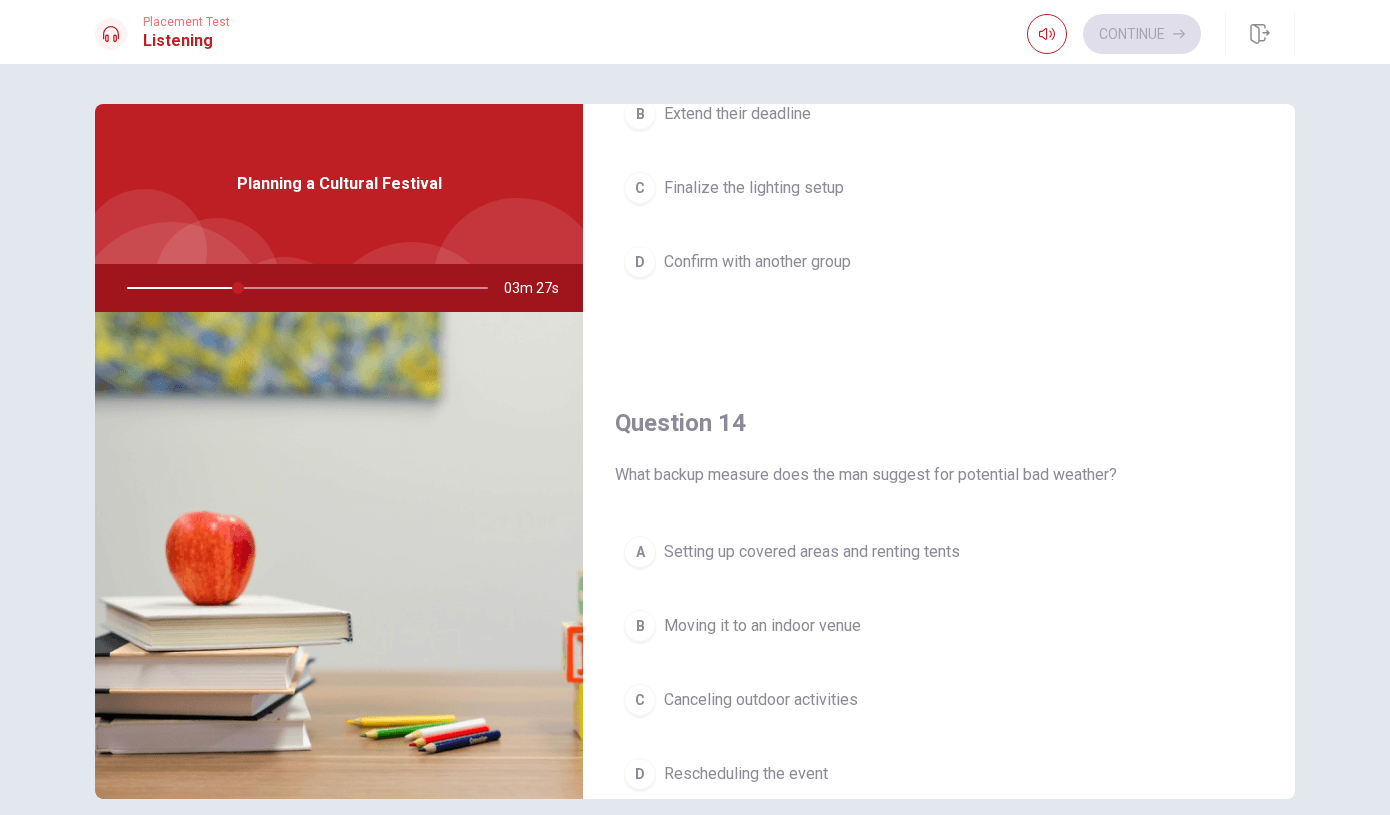 scroll, scrollTop: 1865, scrollLeft: 0, axis: vertical 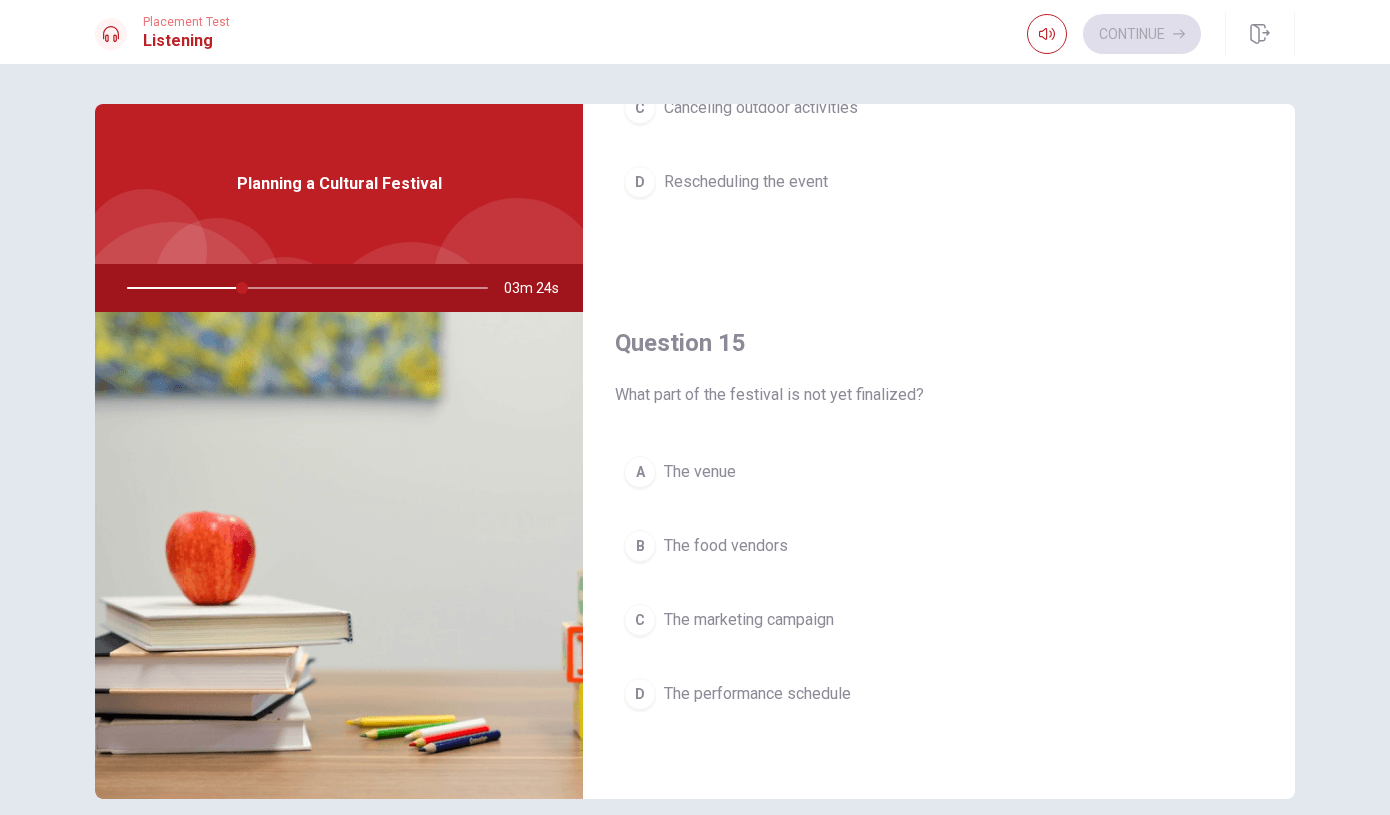 click on "The performance schedule" at bounding box center [757, 694] 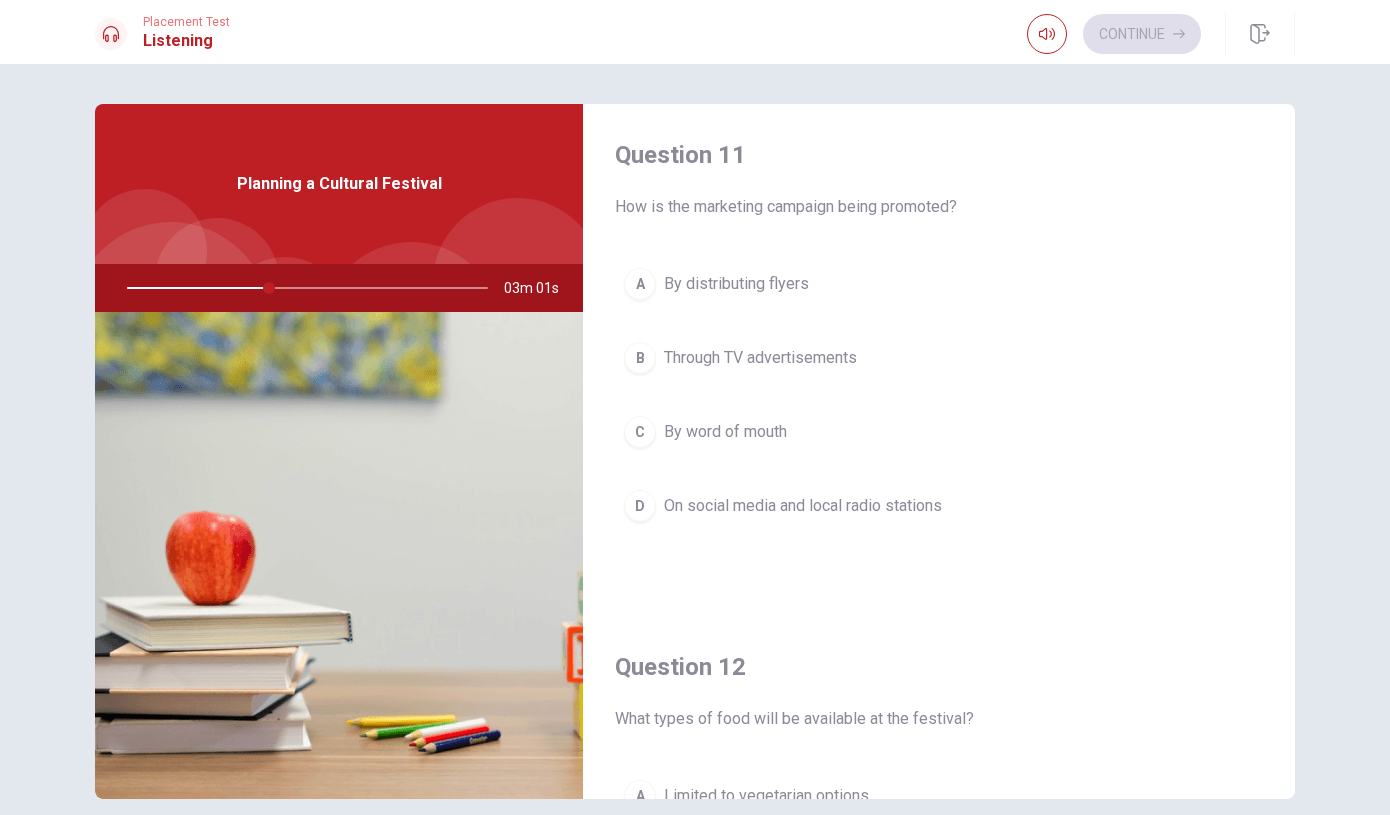 scroll, scrollTop: 0, scrollLeft: 0, axis: both 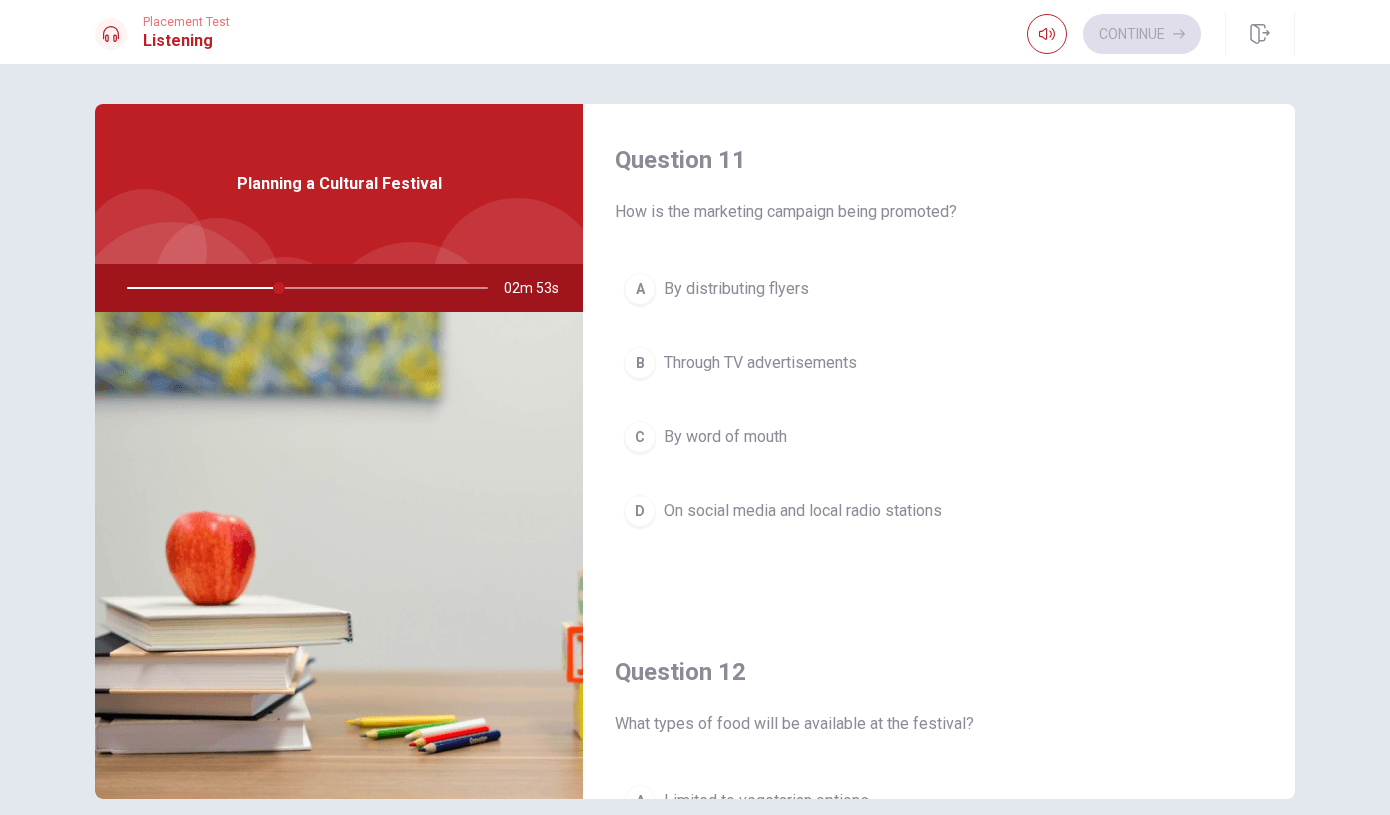 click on "On social media and local radio stations" at bounding box center (803, 511) 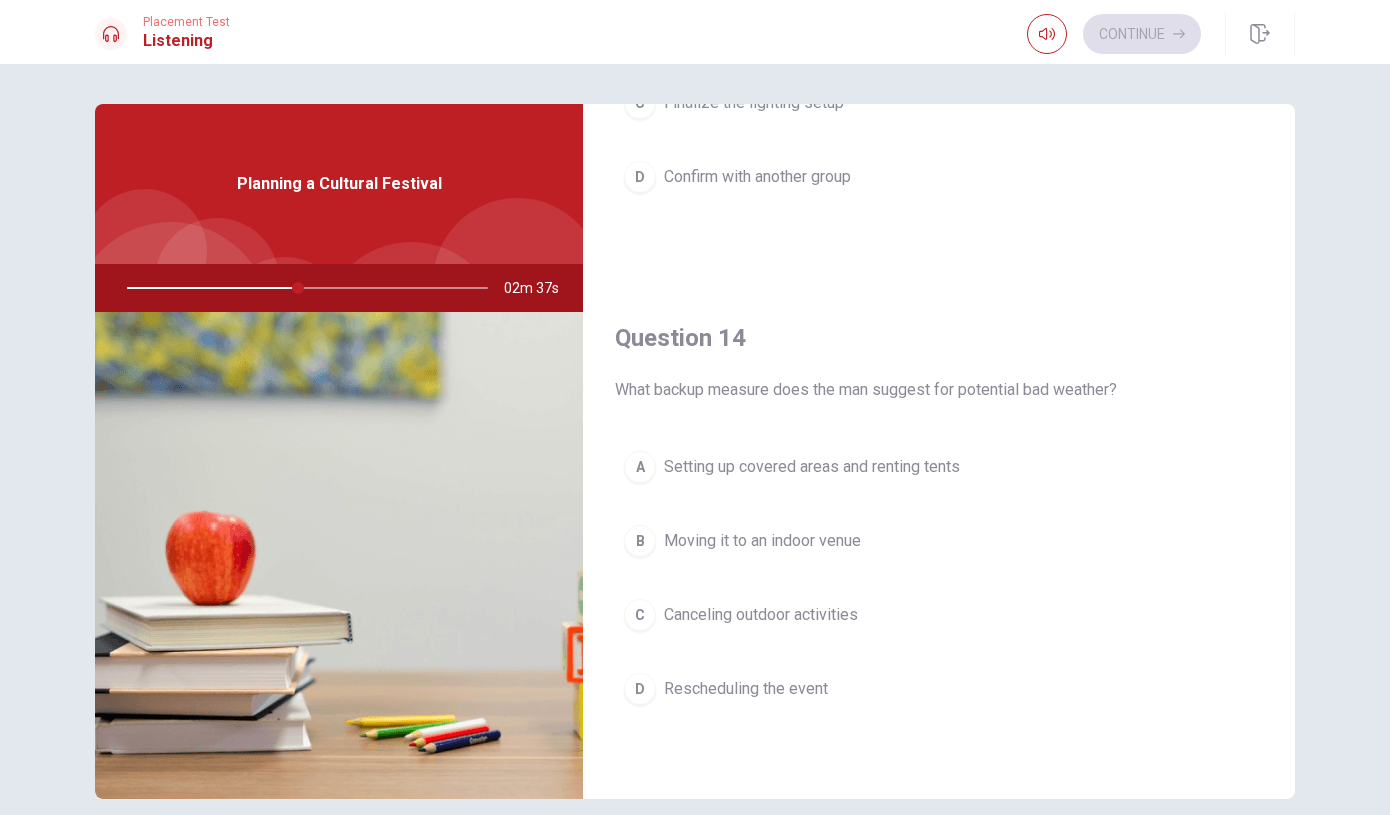 scroll, scrollTop: 1368, scrollLeft: 0, axis: vertical 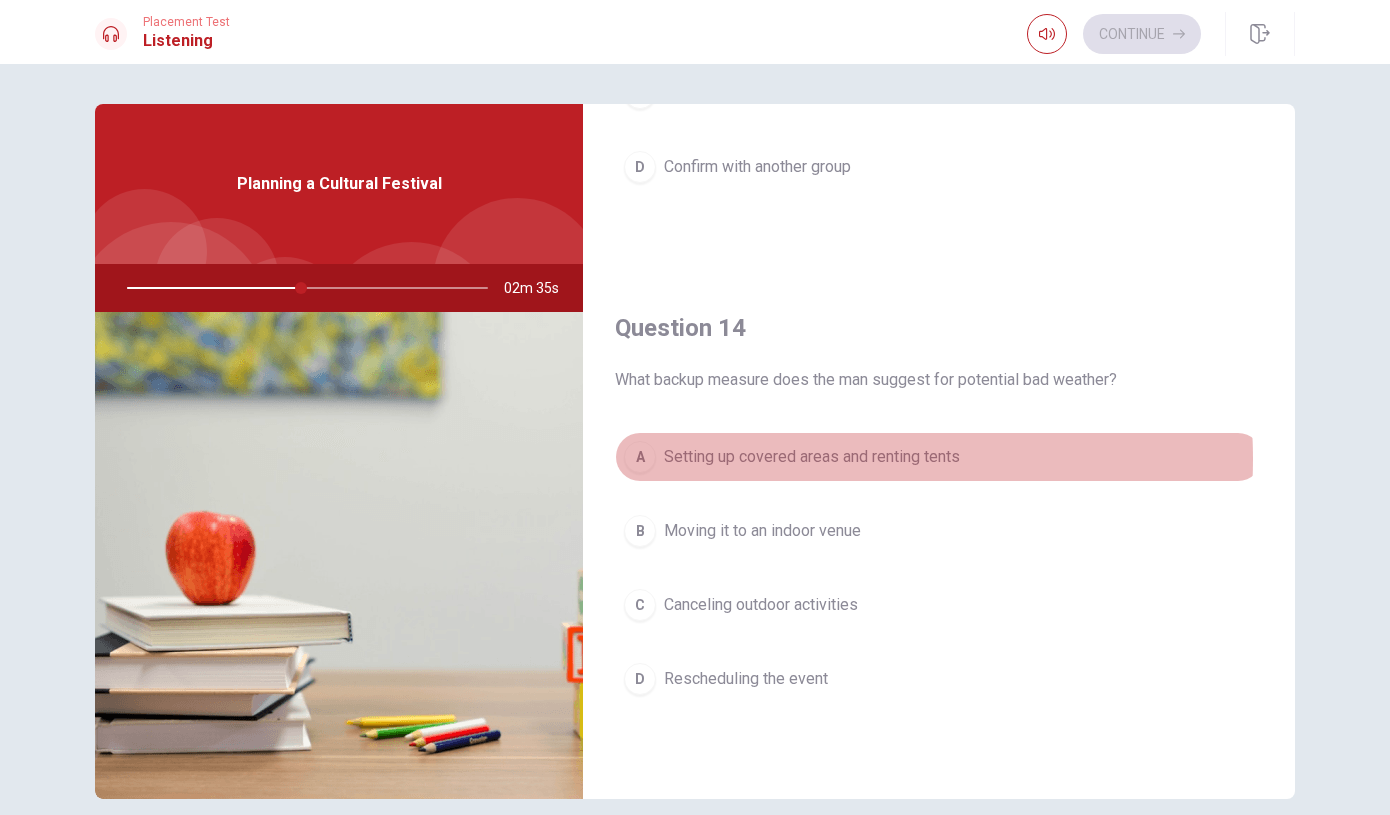 click on "Setting up covered areas and renting tents" at bounding box center (812, 457) 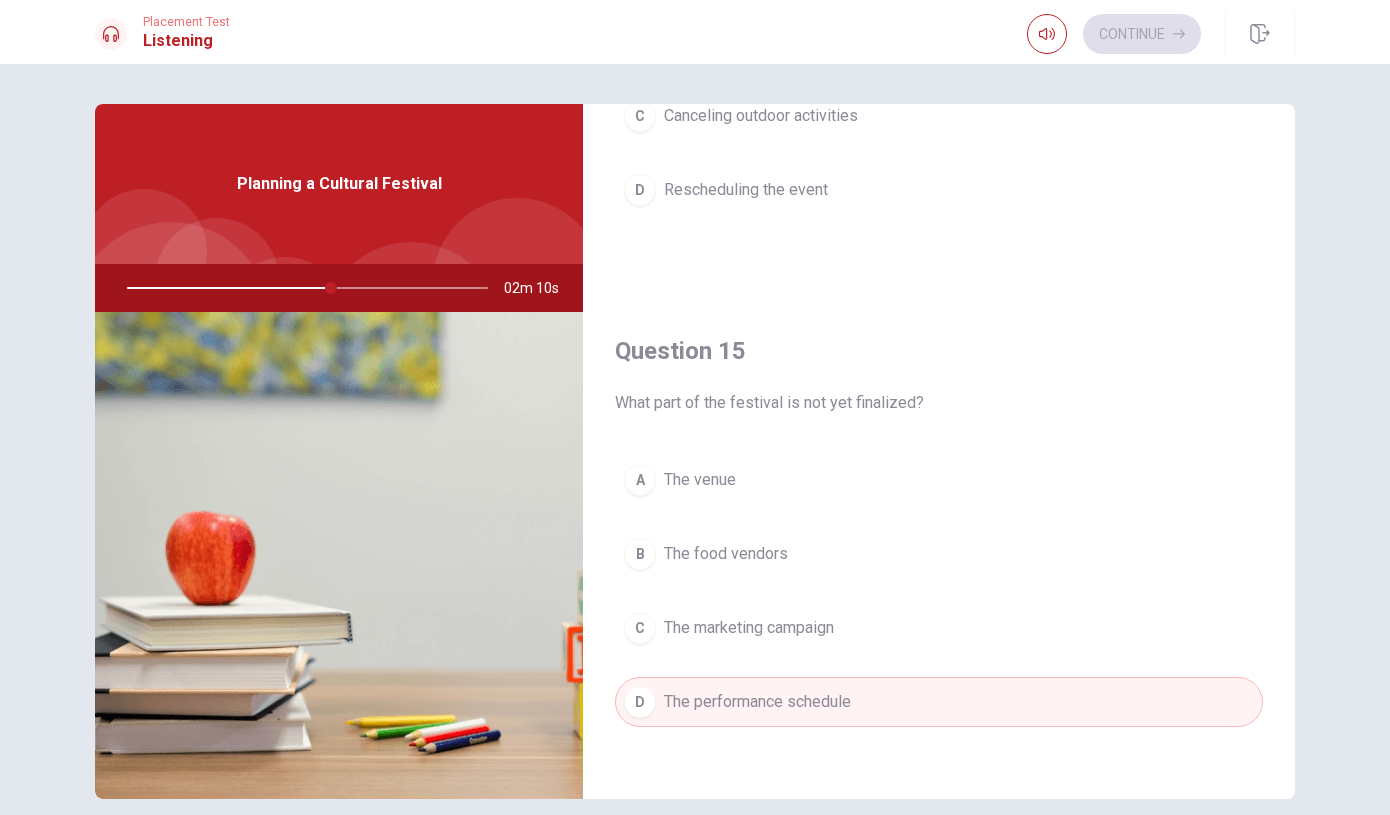 scroll, scrollTop: 1865, scrollLeft: 0, axis: vertical 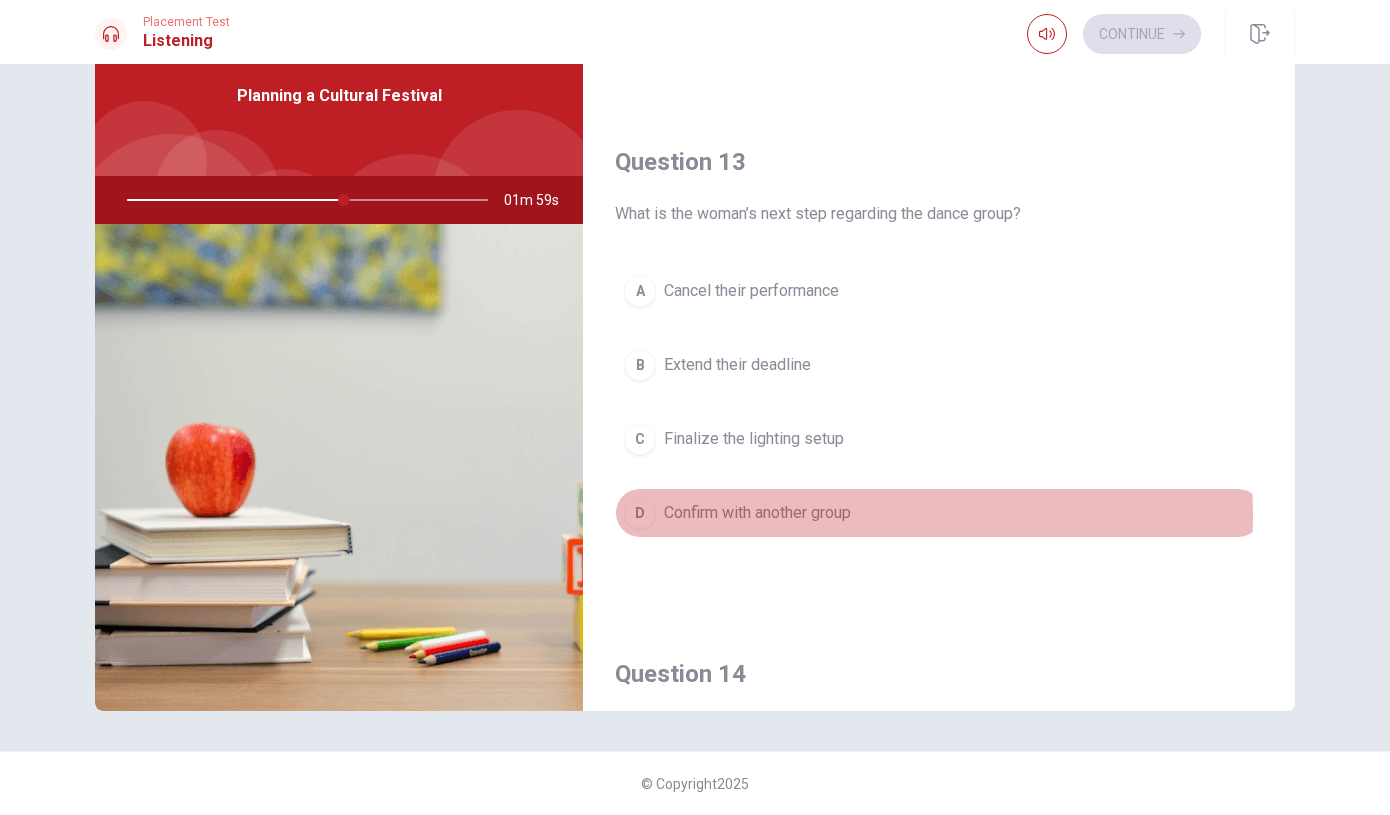 click on "Confirm with another group" at bounding box center (757, 513) 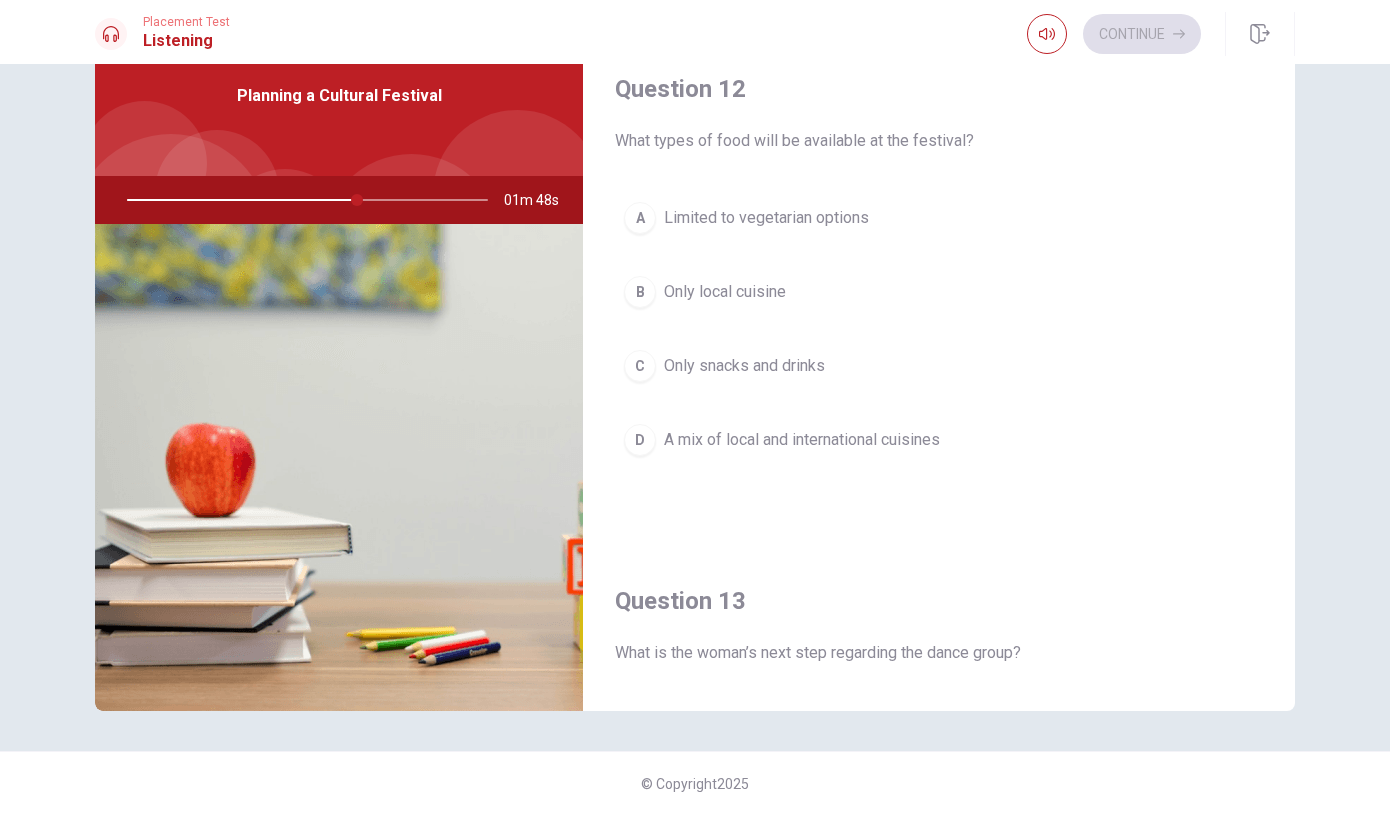 scroll, scrollTop: 494, scrollLeft: 0, axis: vertical 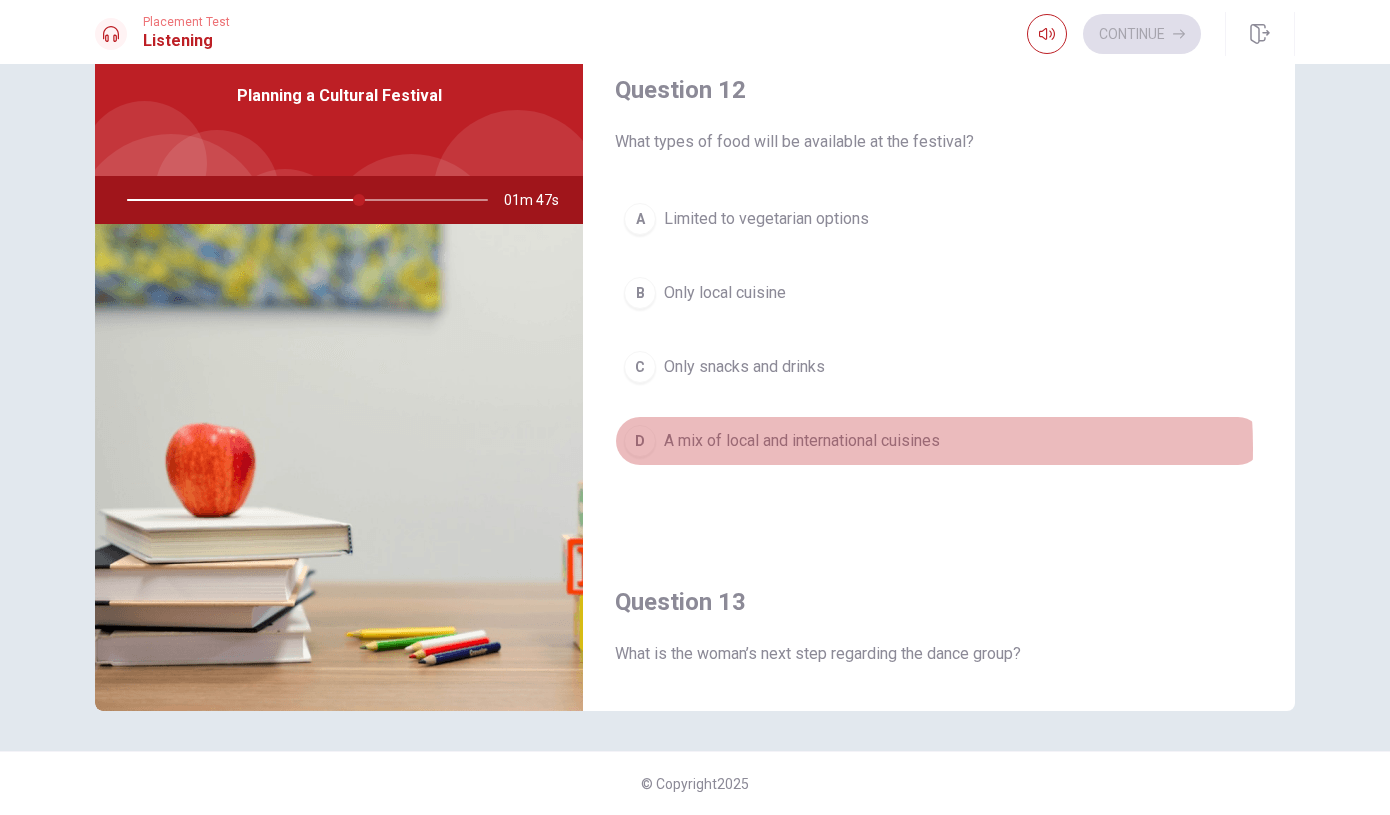 click on "A mix of local and international cuisines" at bounding box center [802, 441] 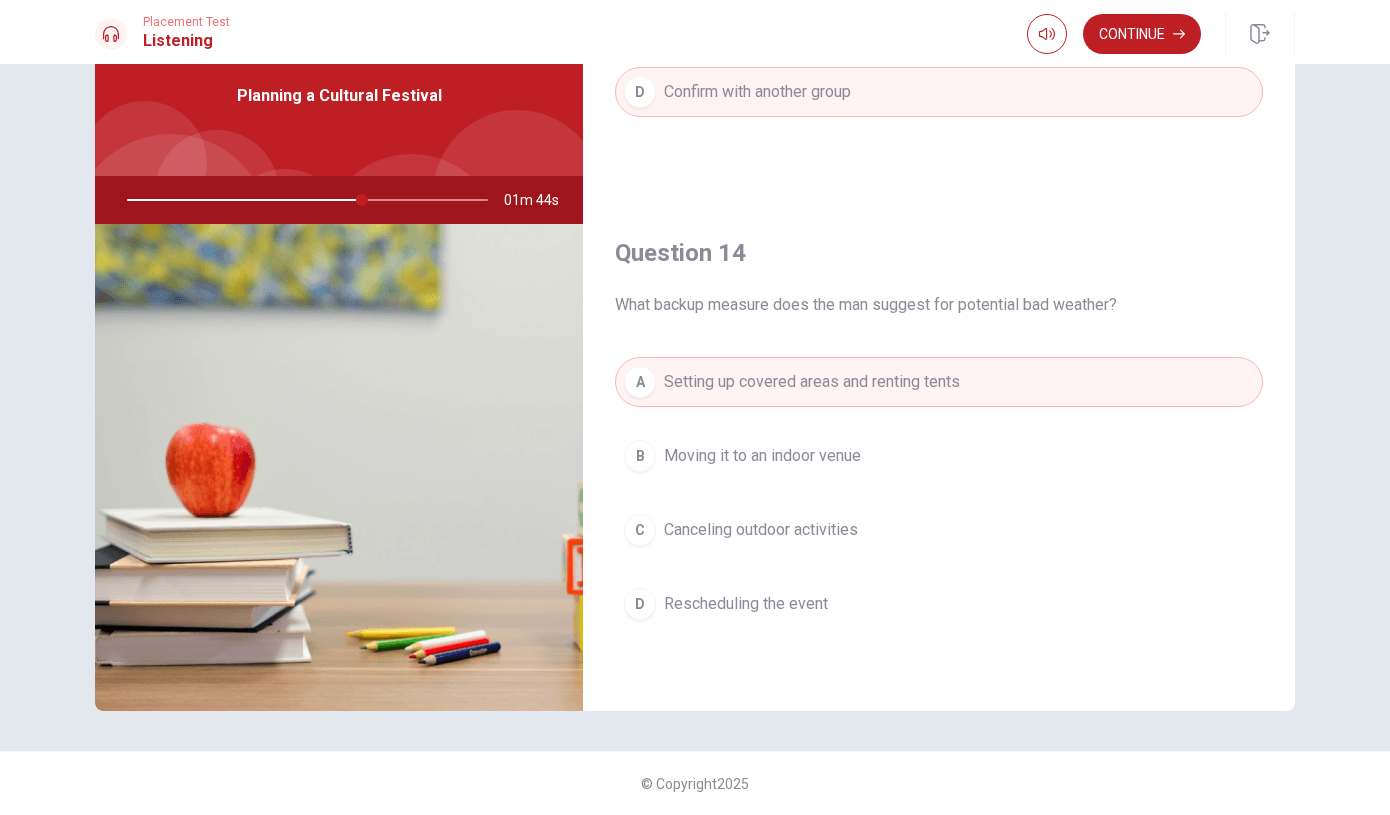 scroll, scrollTop: 1368, scrollLeft: 0, axis: vertical 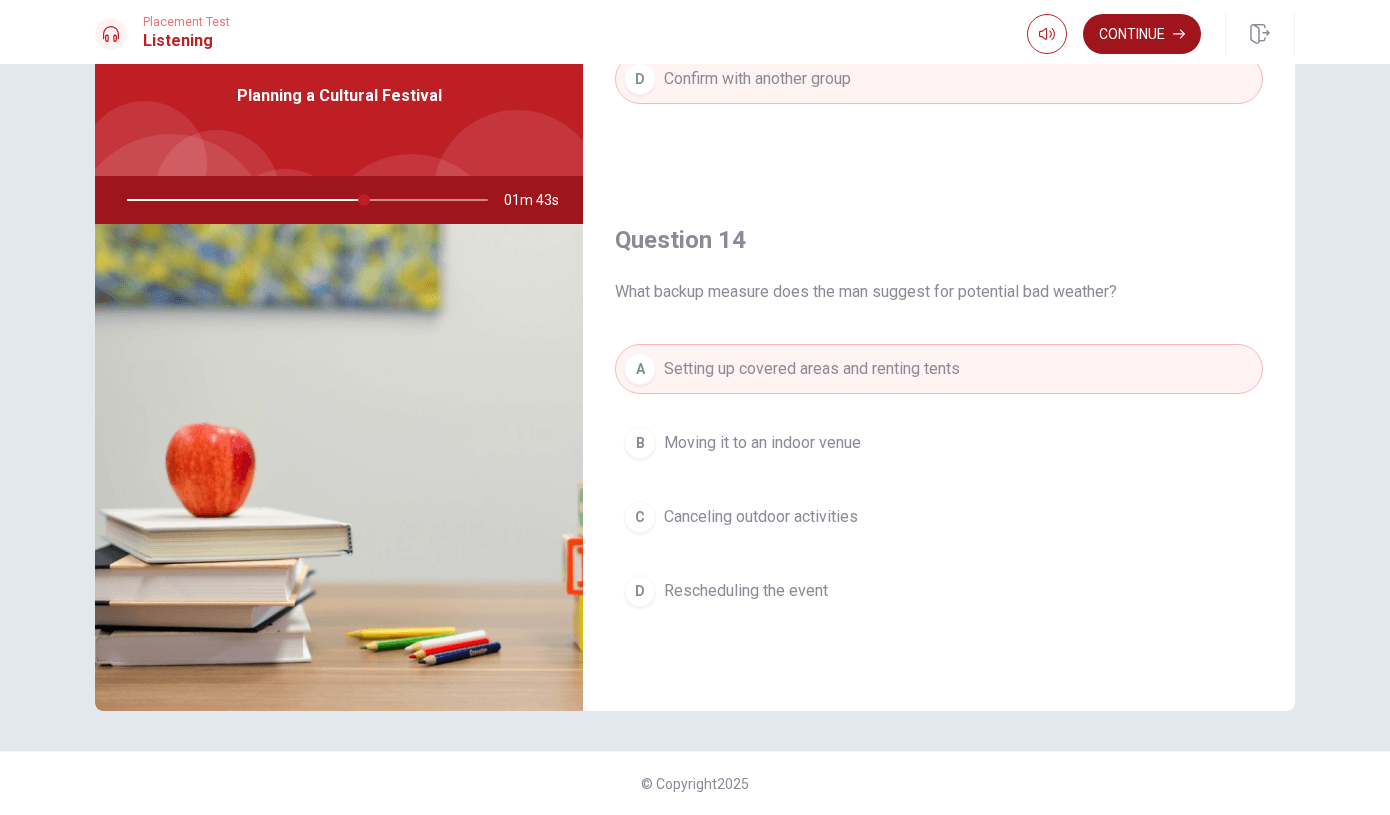 click on "Continue" at bounding box center [1142, 34] 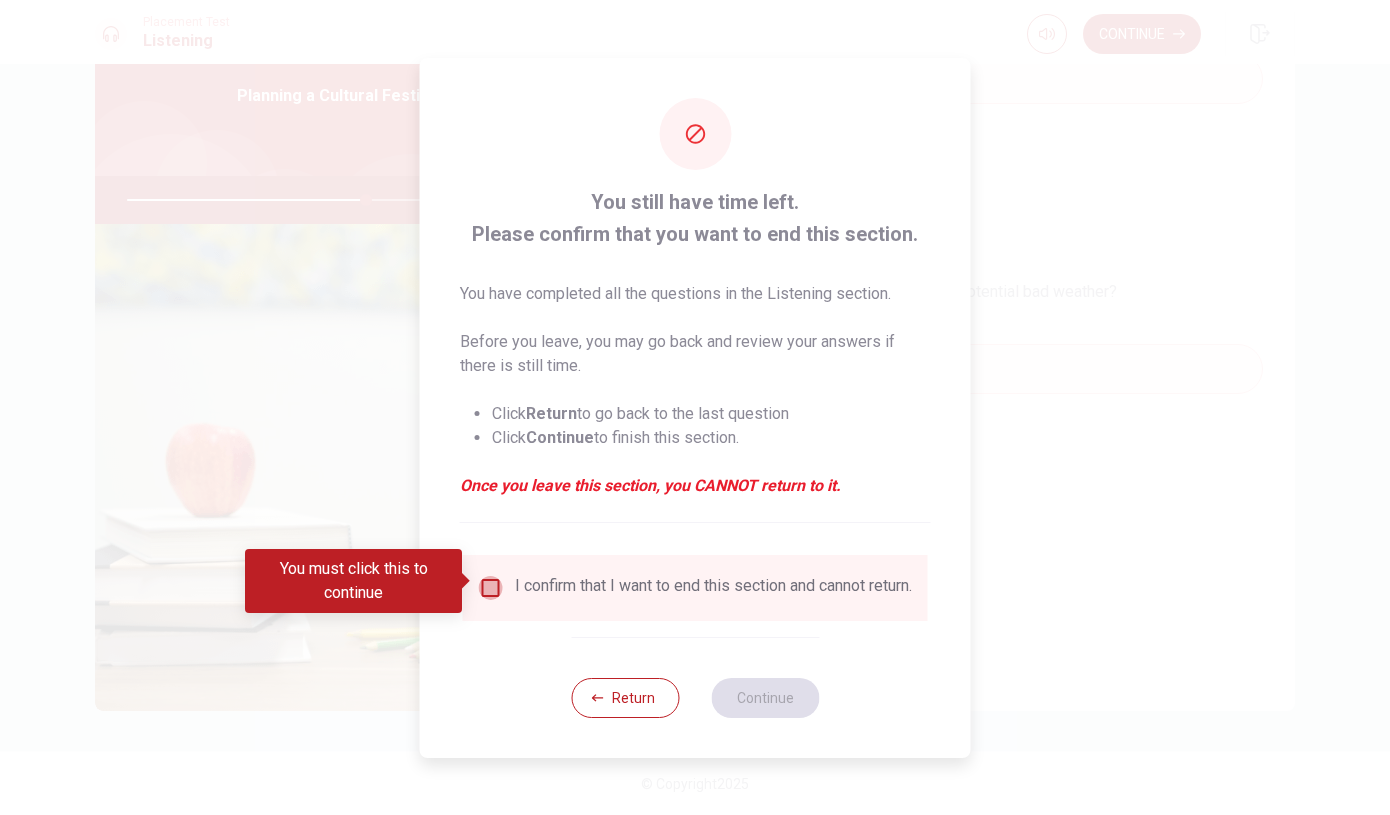 click at bounding box center [491, 588] 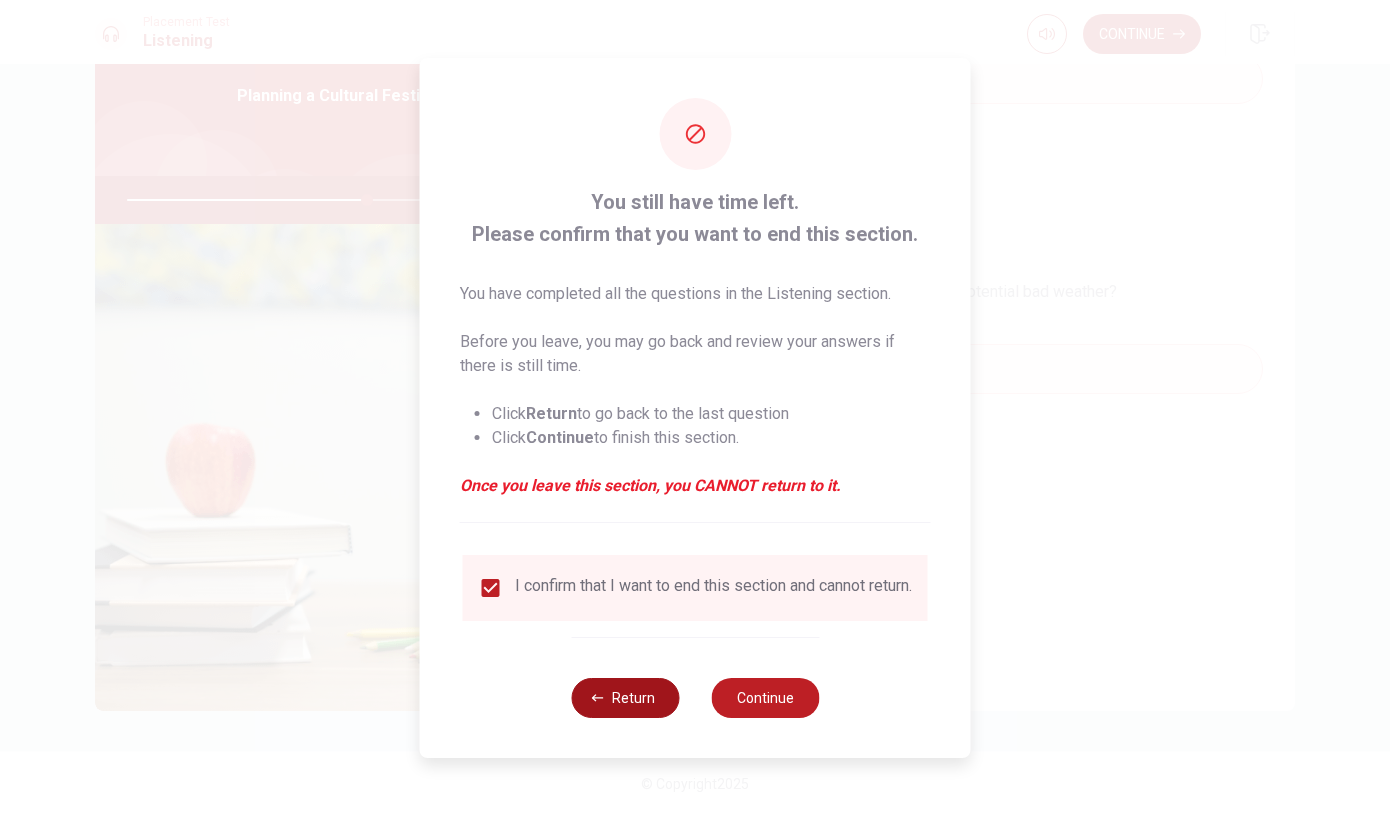 click on "Return" at bounding box center [625, 698] 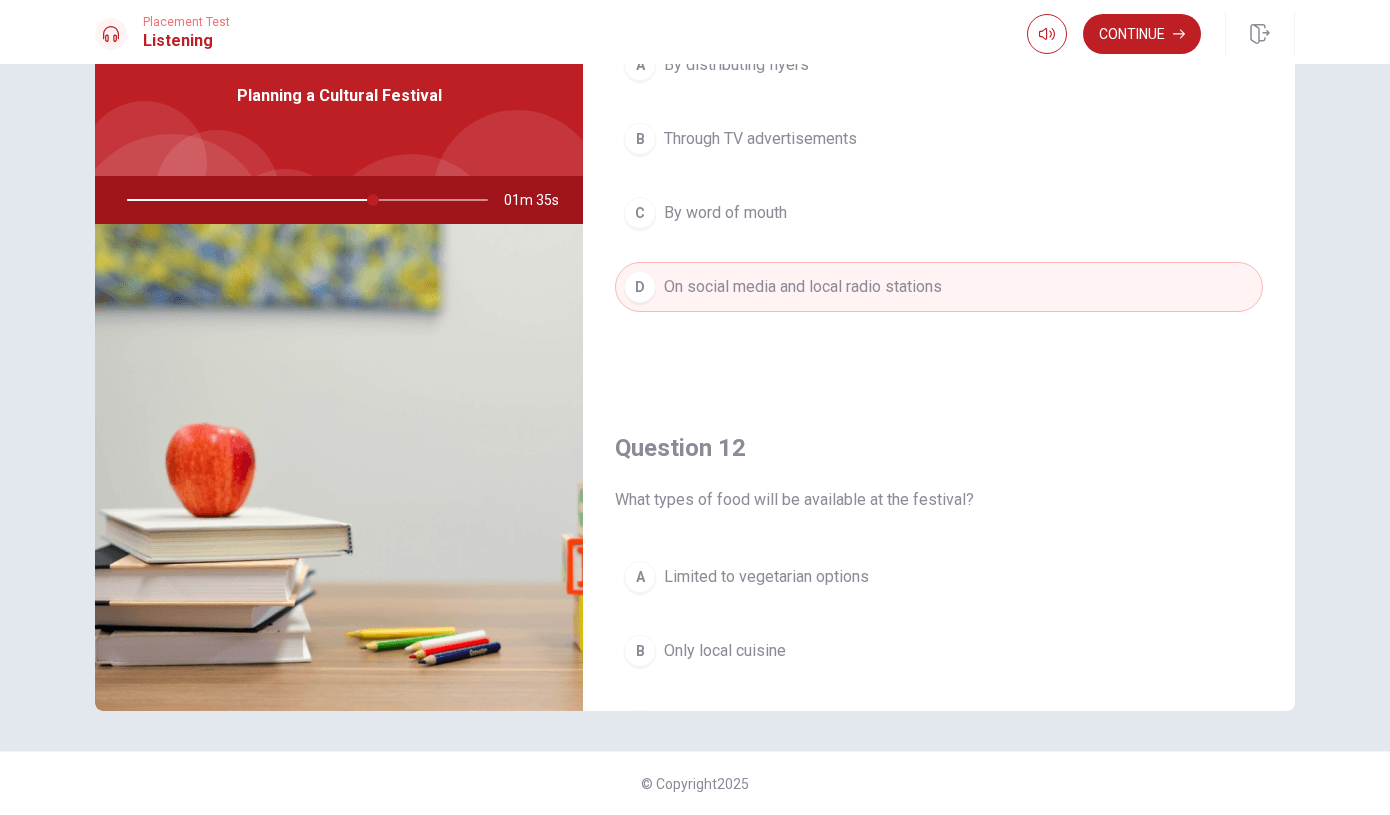 scroll, scrollTop: 0, scrollLeft: 0, axis: both 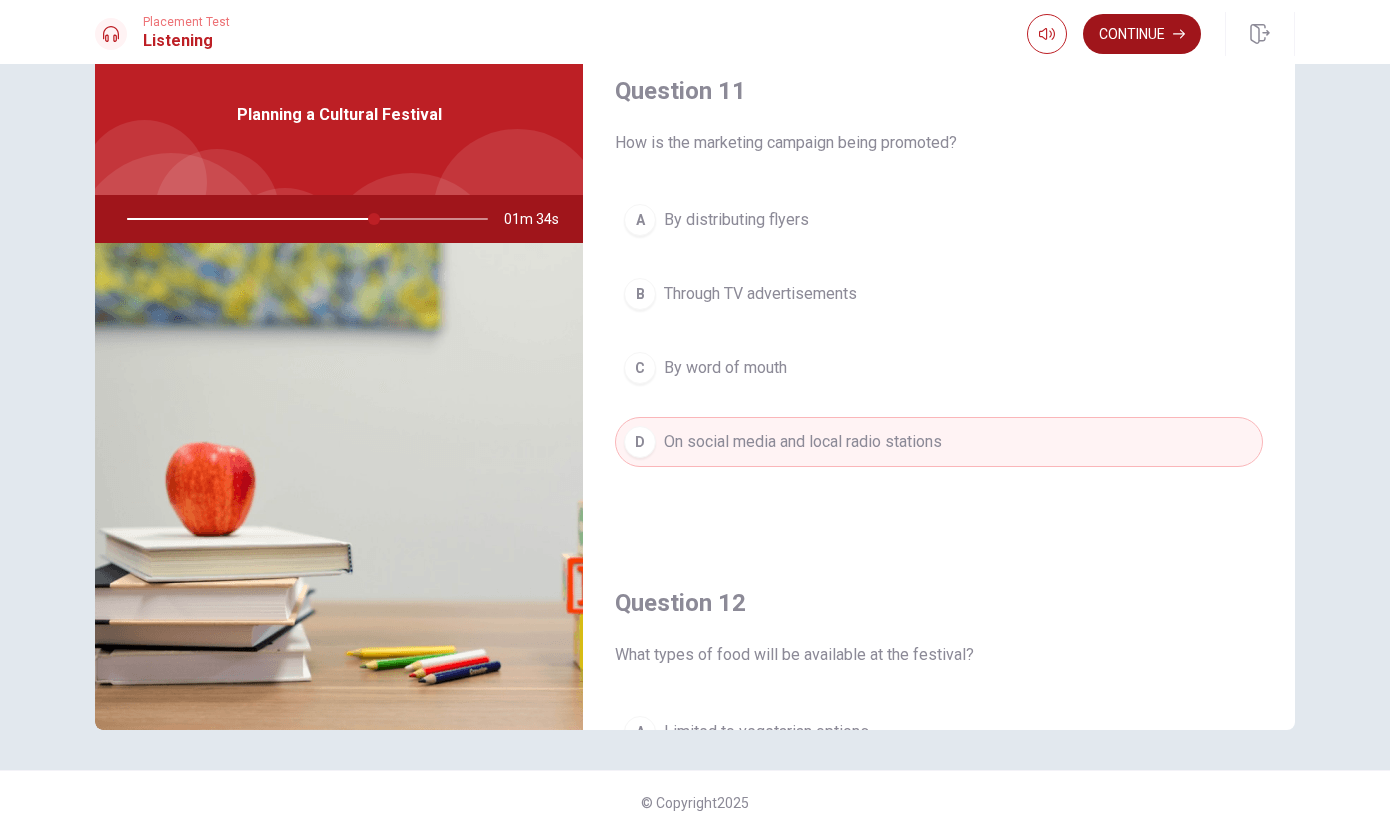click on "Continue" at bounding box center [1142, 34] 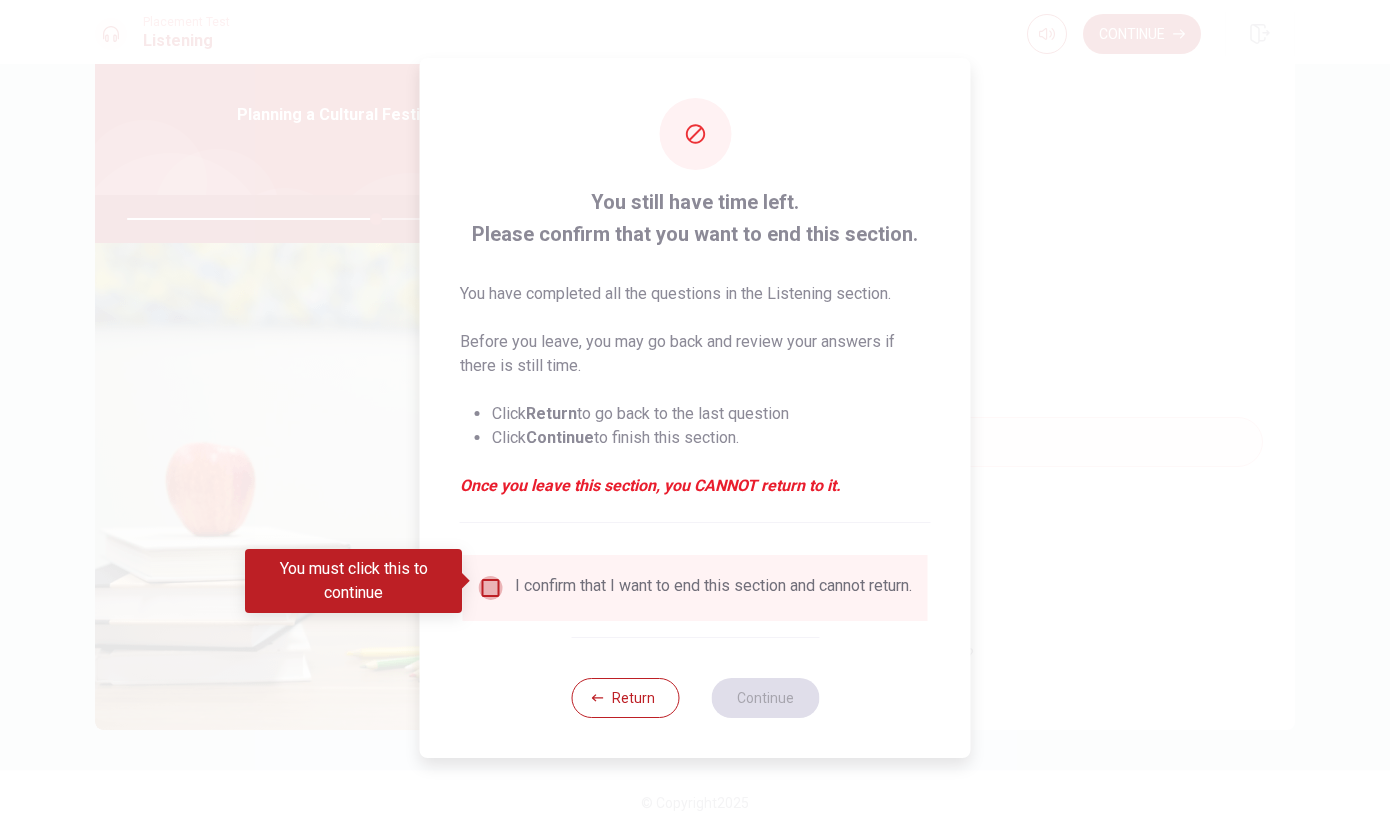 drag, startPoint x: 488, startPoint y: 578, endPoint x: 672, endPoint y: 668, distance: 204.83163 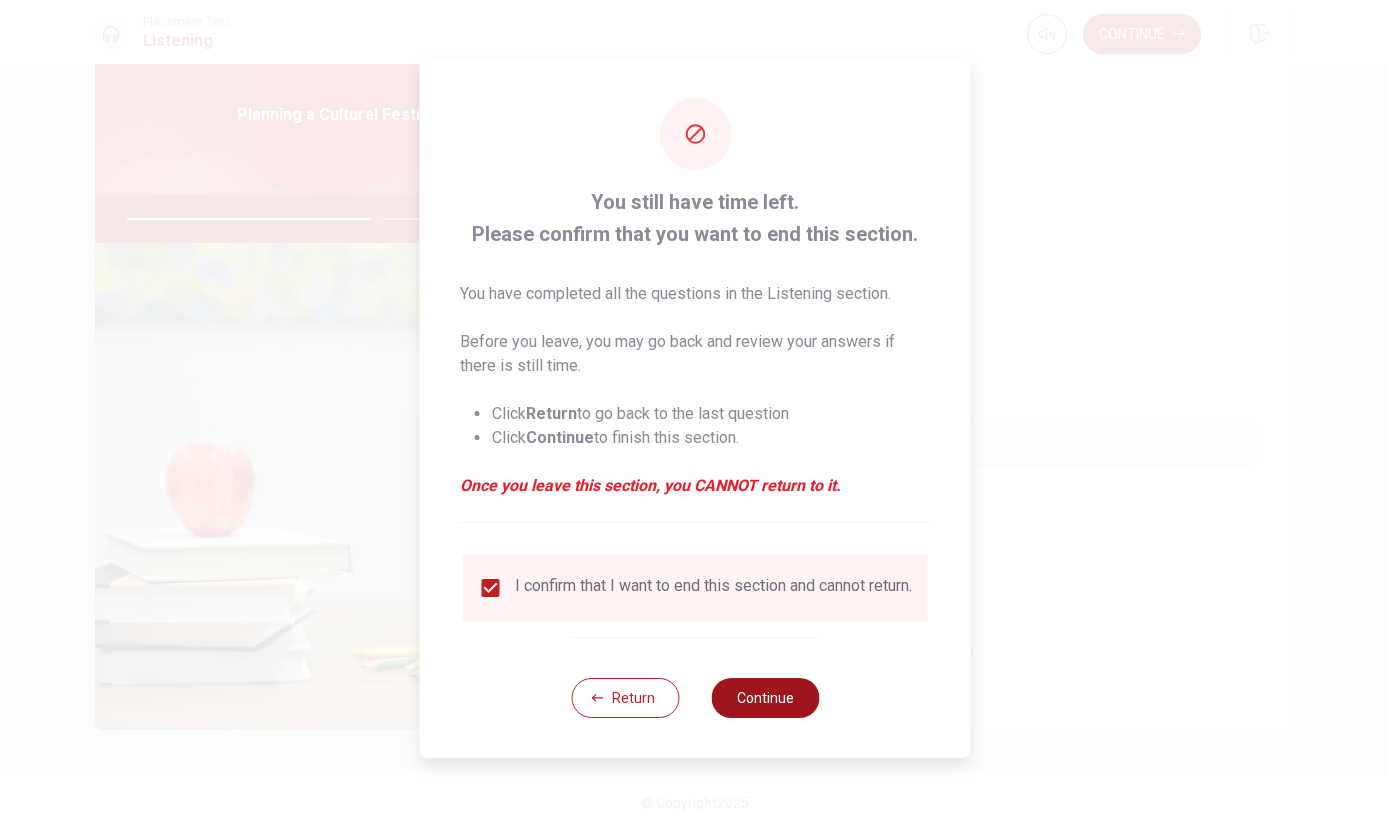 click on "Continue" at bounding box center (765, 698) 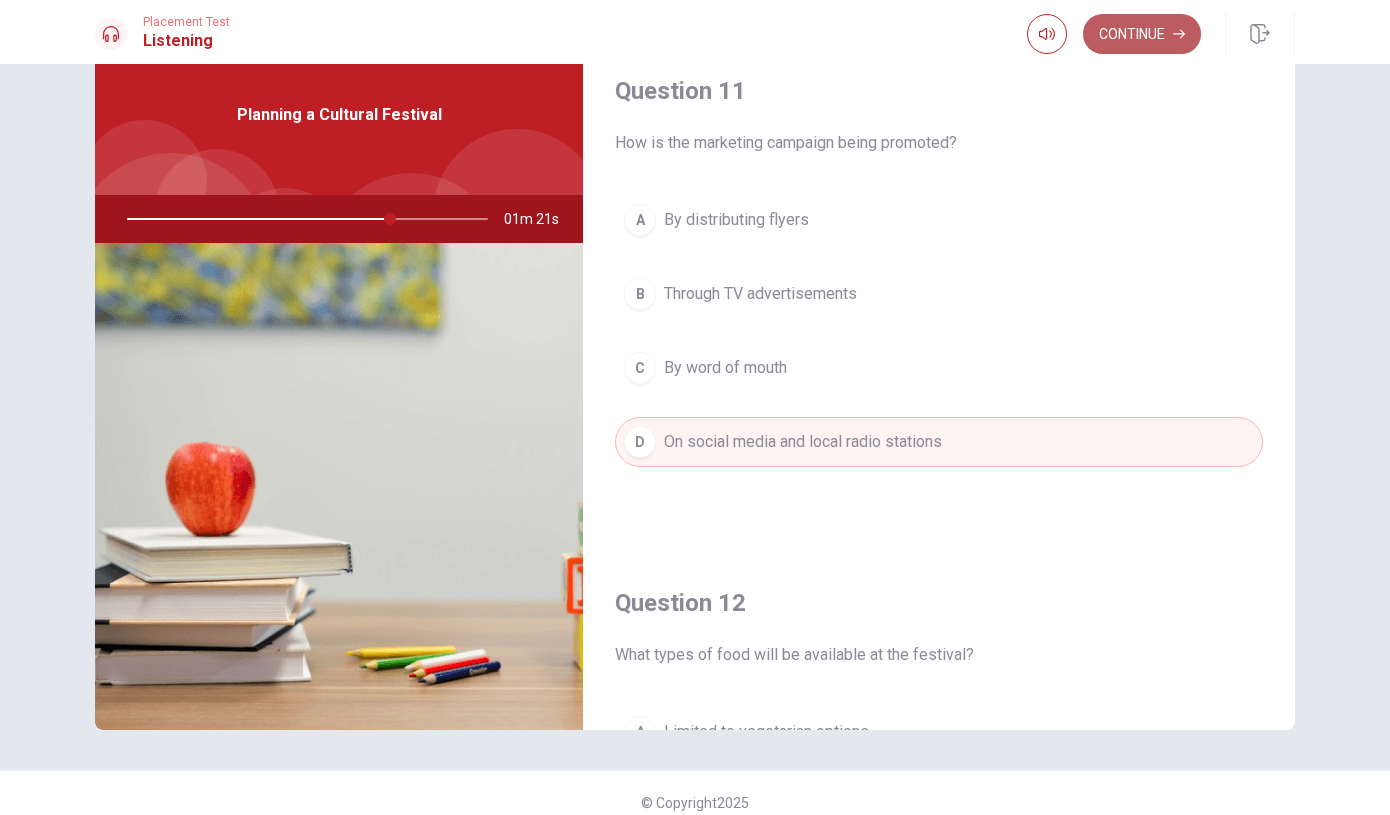 click on "Continue" at bounding box center (1142, 34) 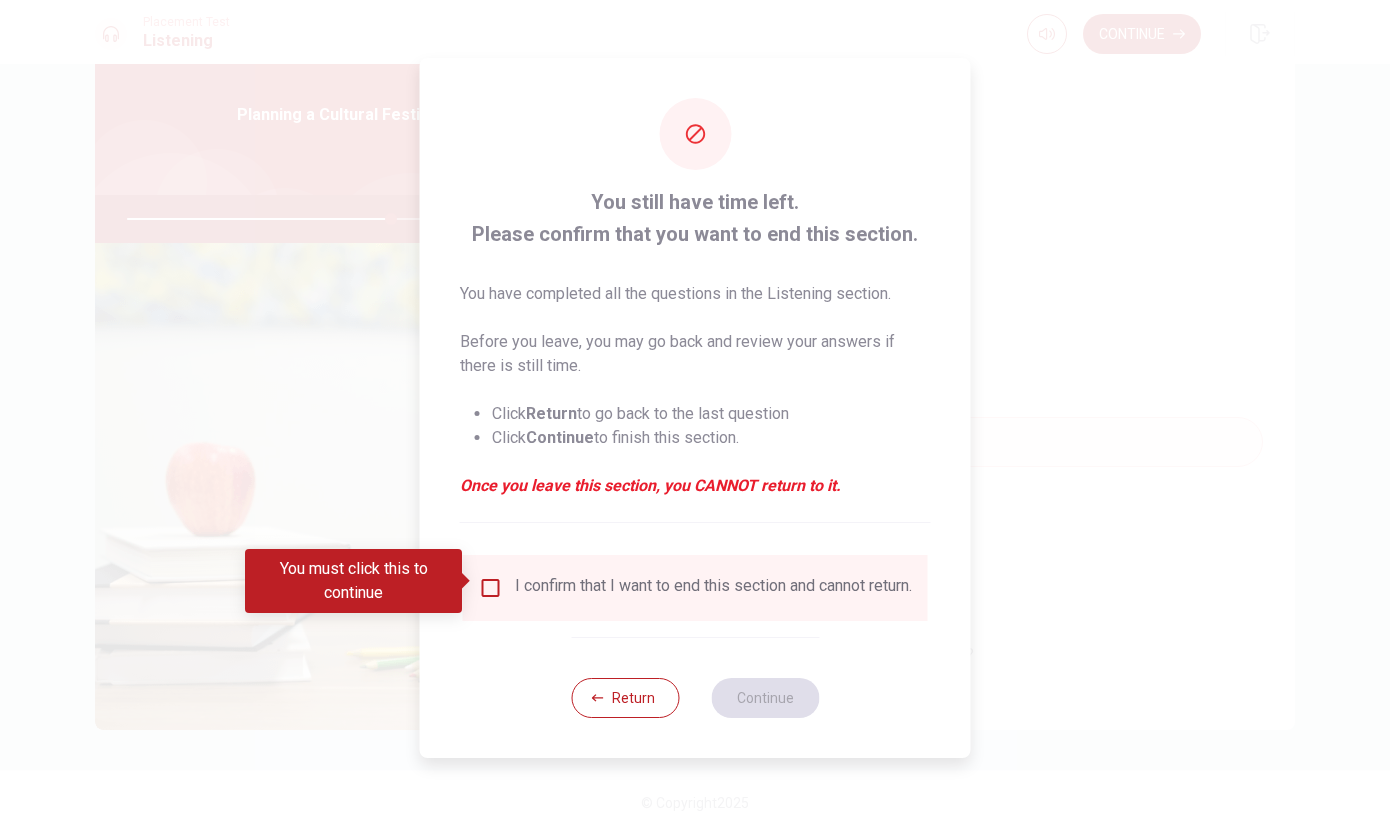 click at bounding box center (491, 588) 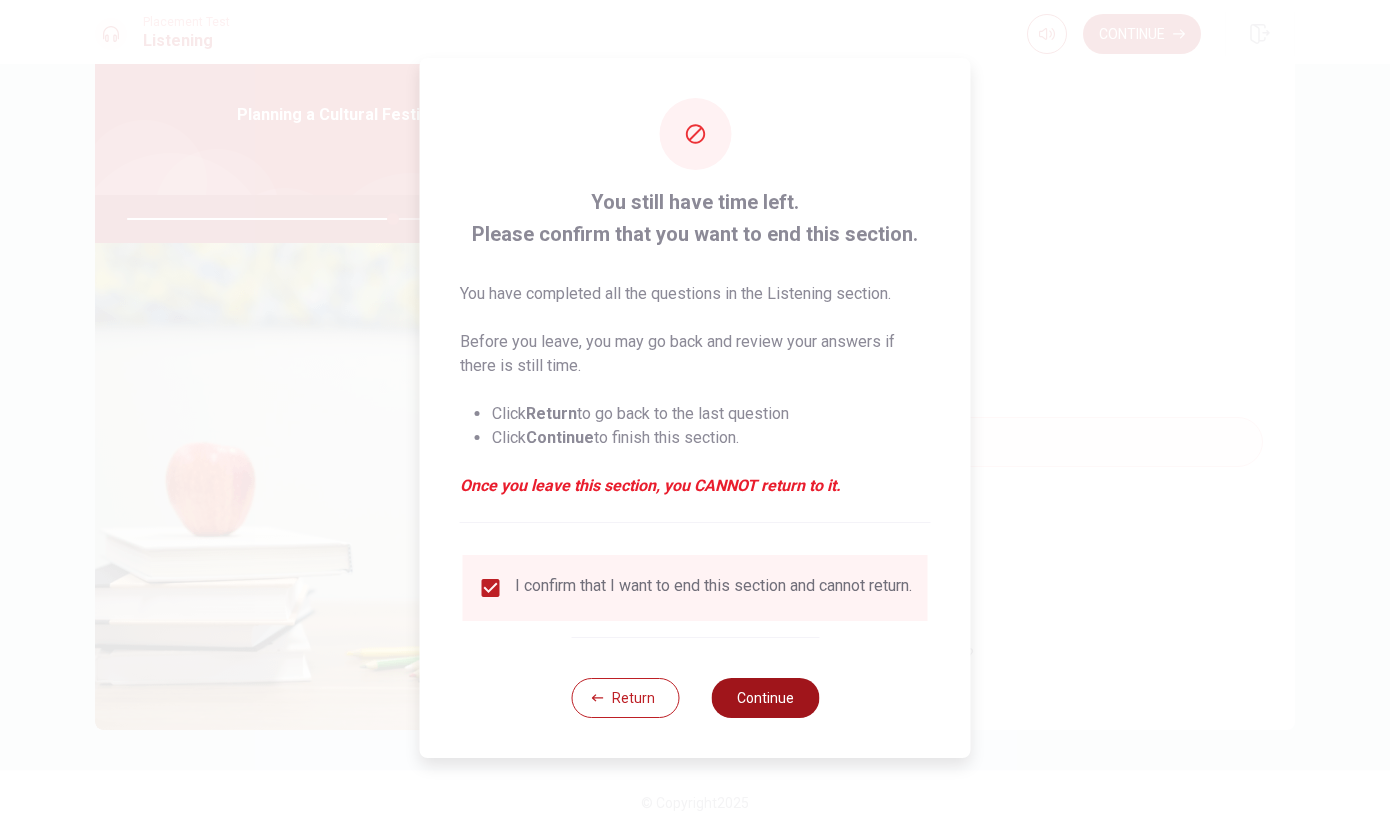 click on "Continue" at bounding box center [765, 698] 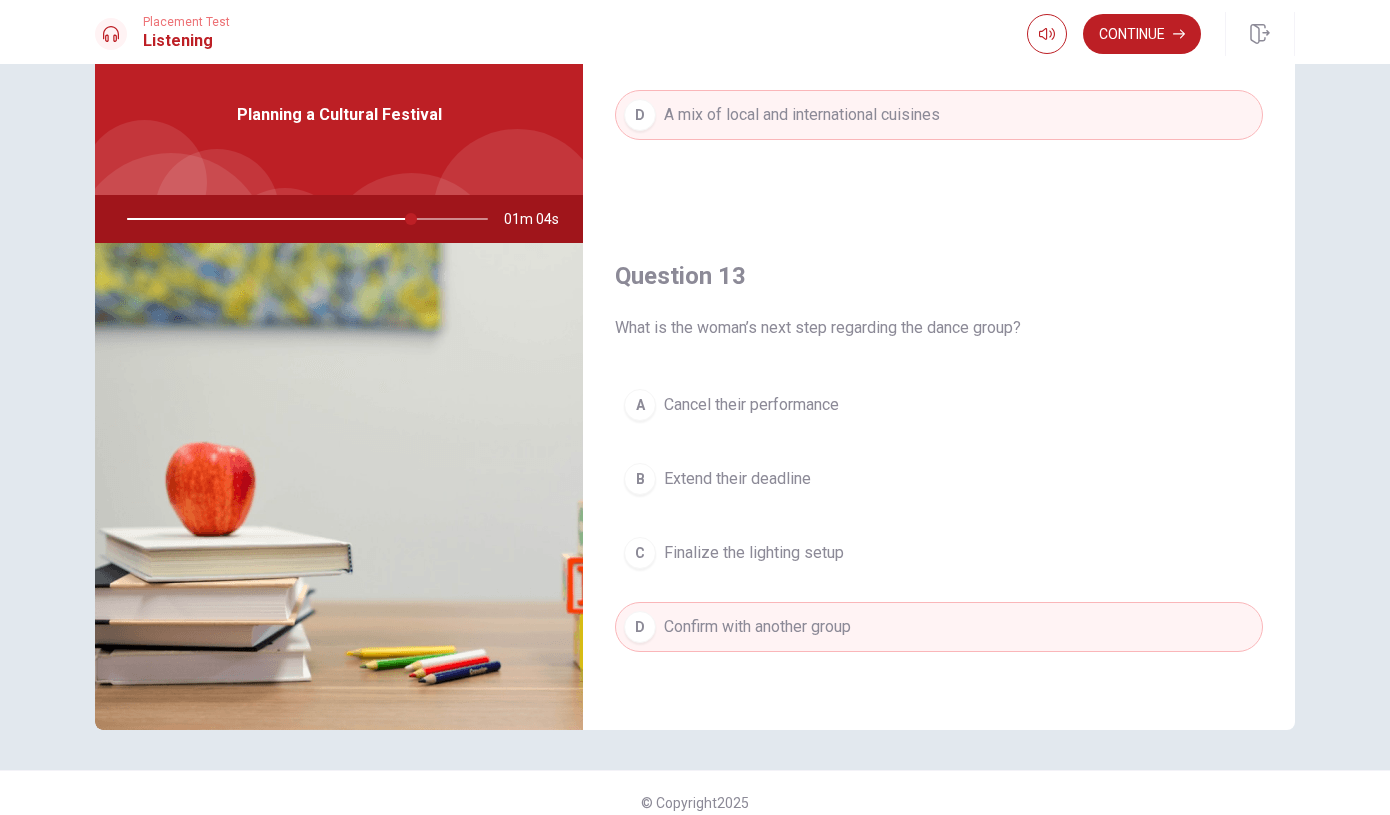 scroll, scrollTop: 193, scrollLeft: 0, axis: vertical 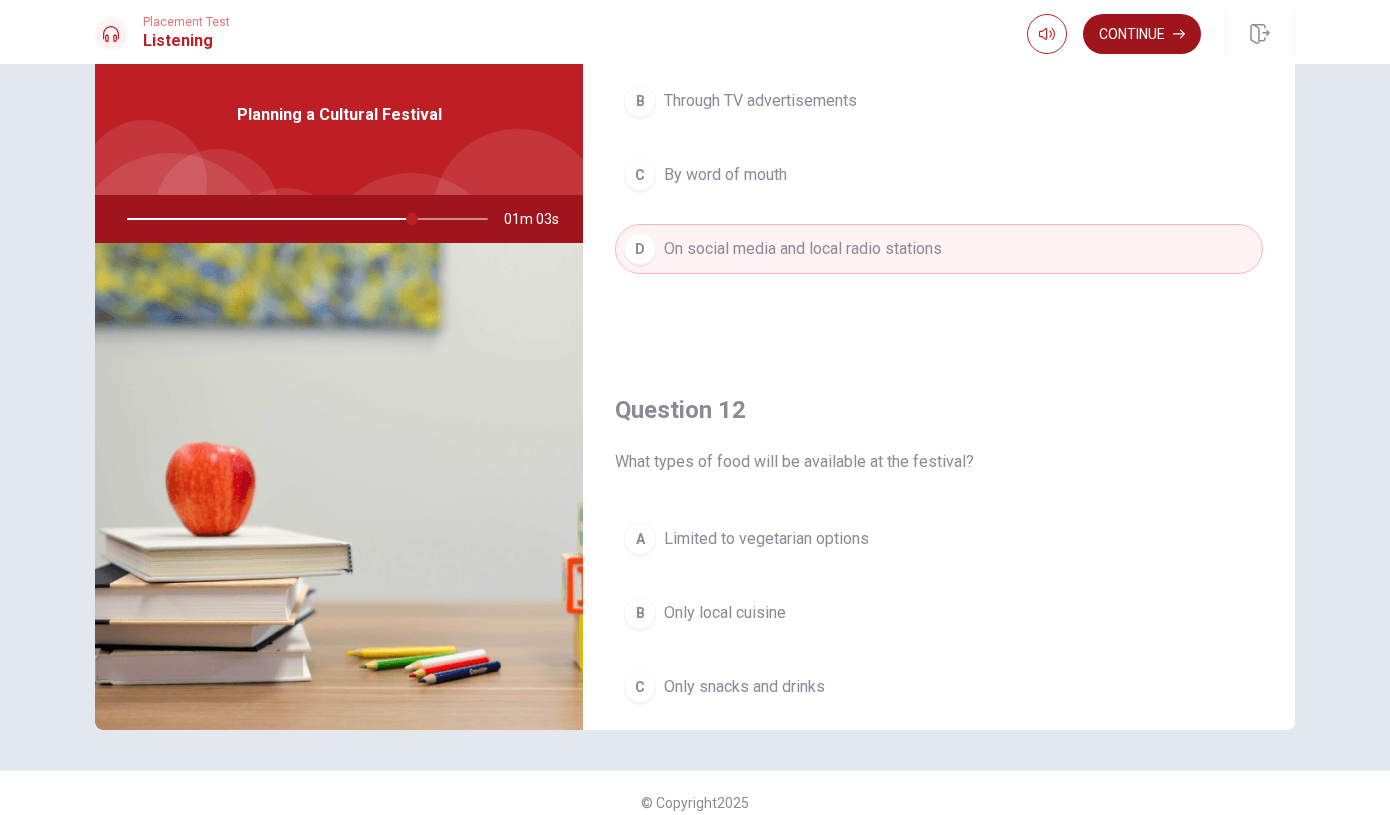 click on "Continue" at bounding box center [1142, 34] 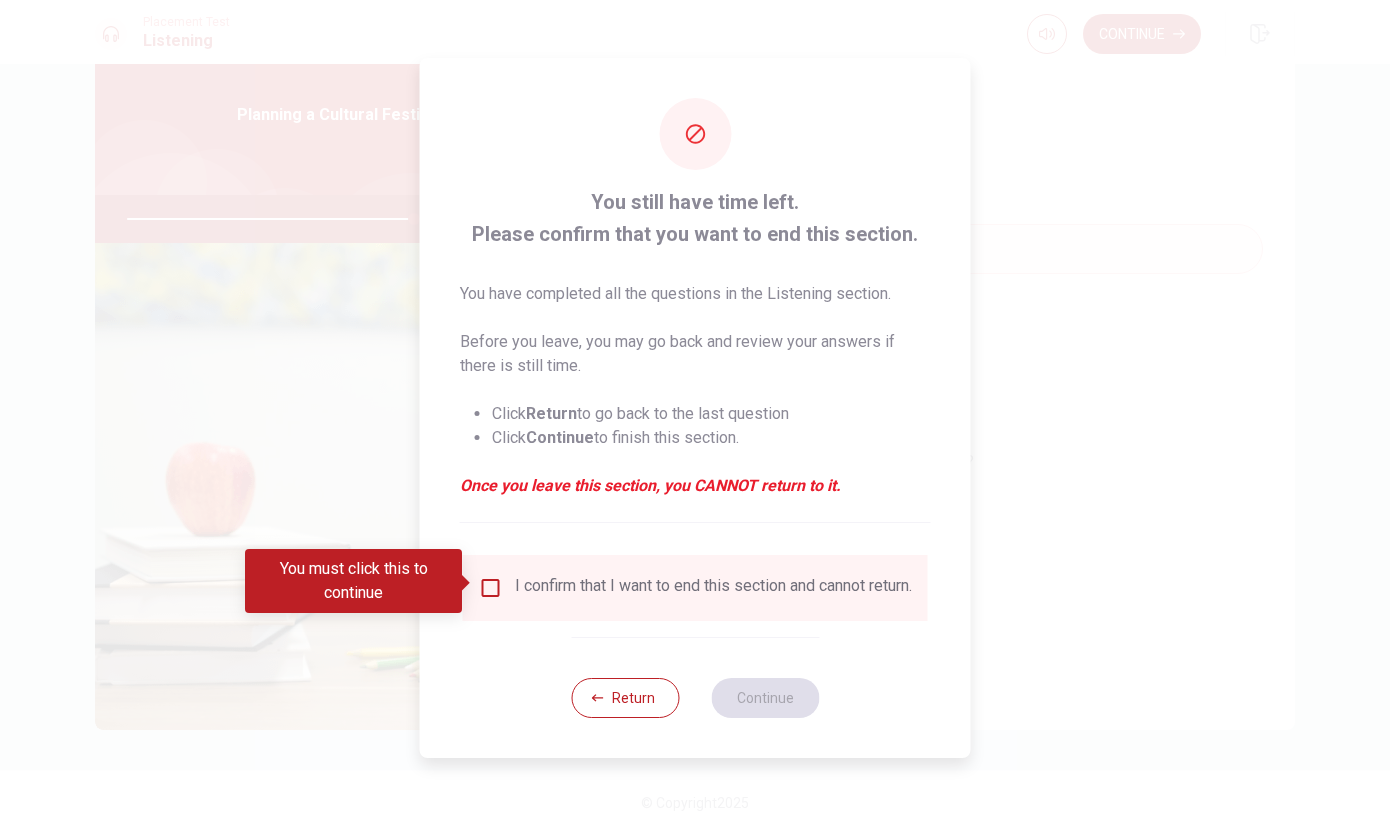 click at bounding box center [491, 588] 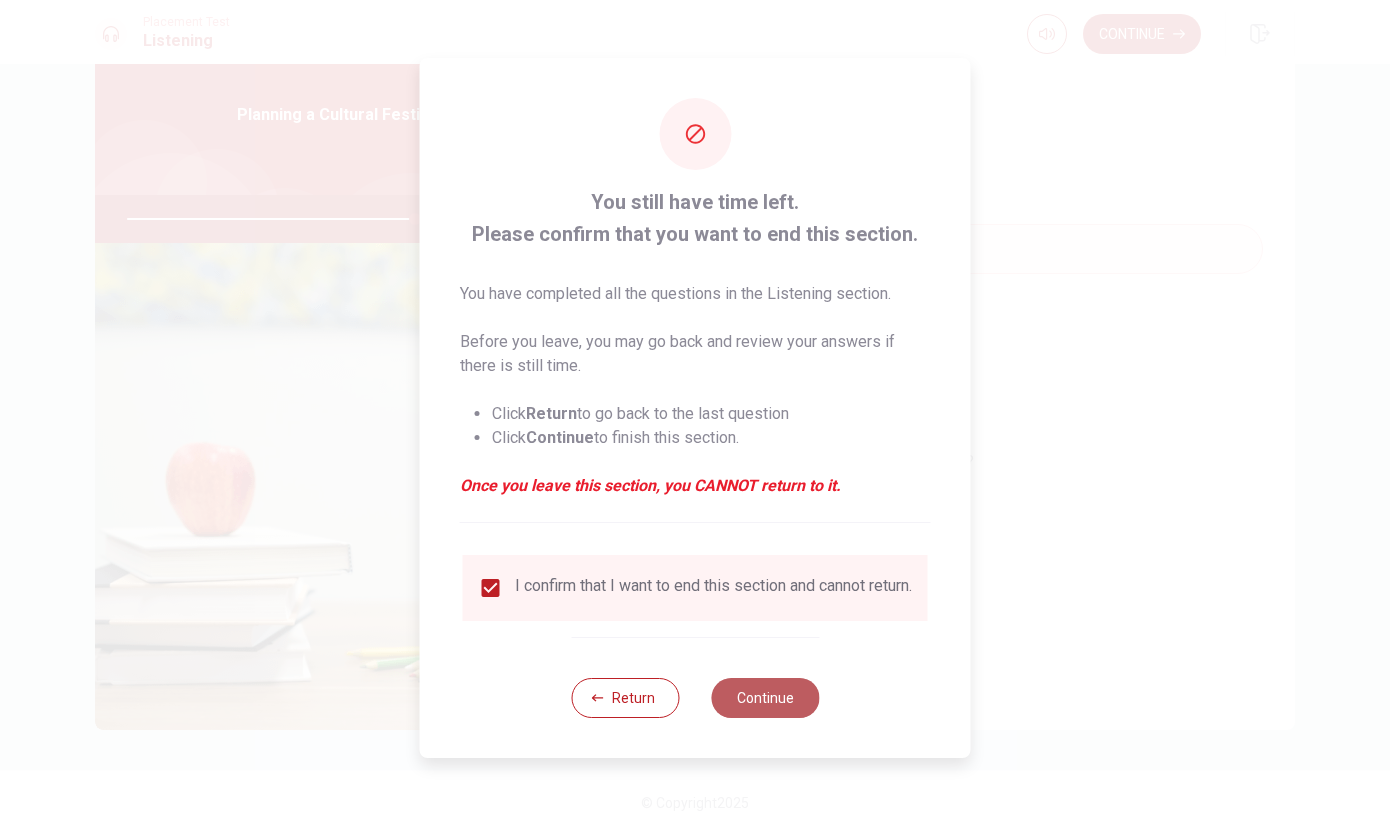 click on "Continue" at bounding box center [765, 698] 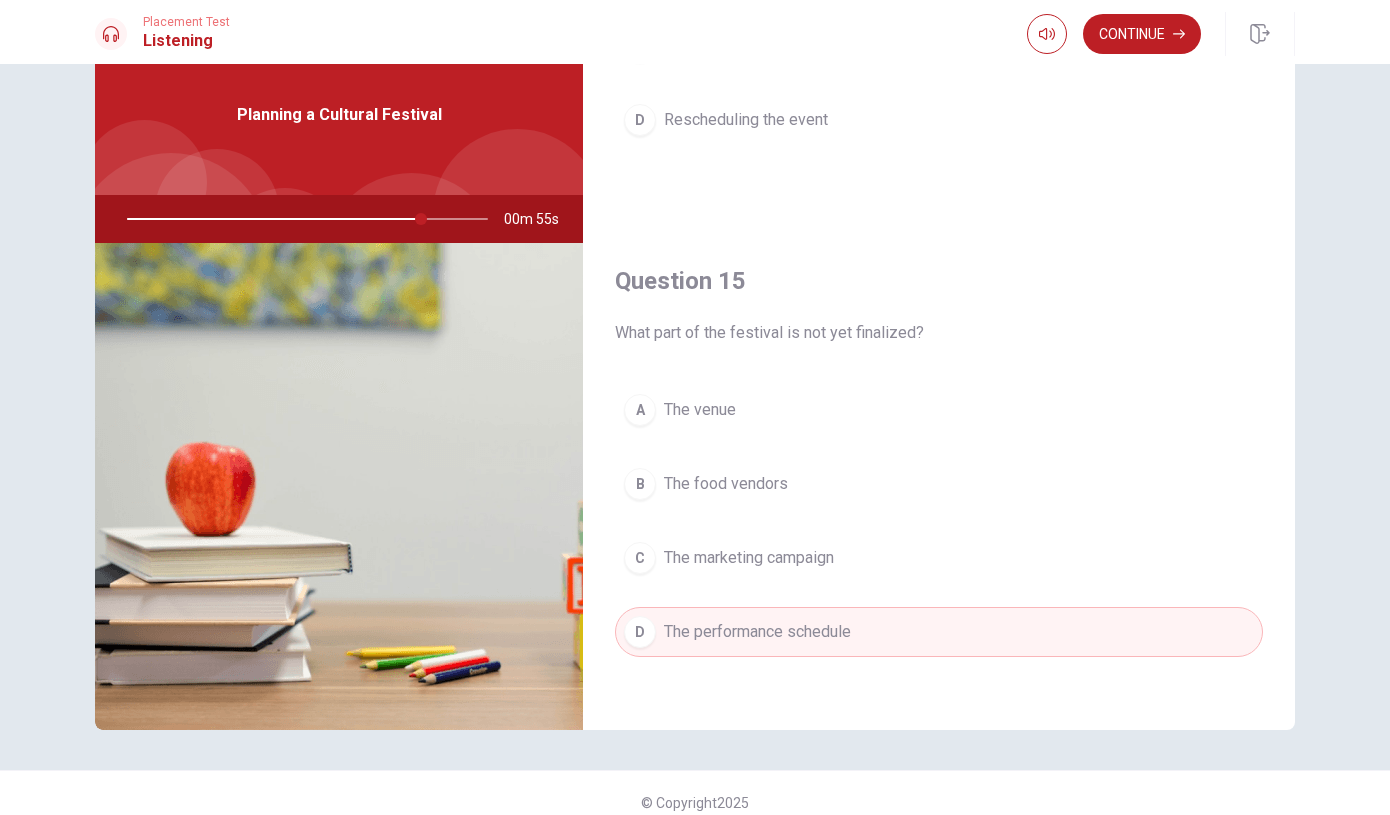 scroll, scrollTop: 1865, scrollLeft: 0, axis: vertical 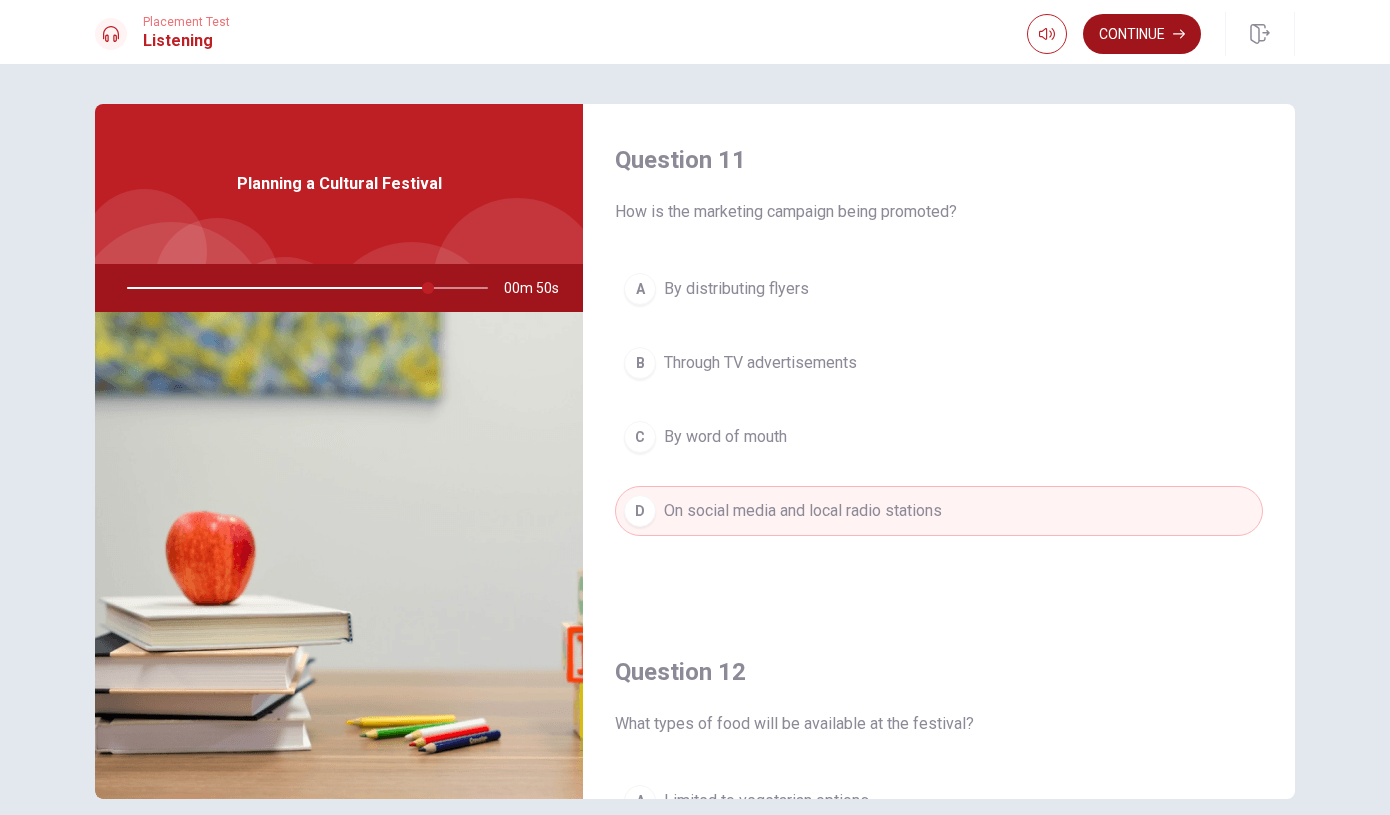 click on "Continue" at bounding box center (1142, 34) 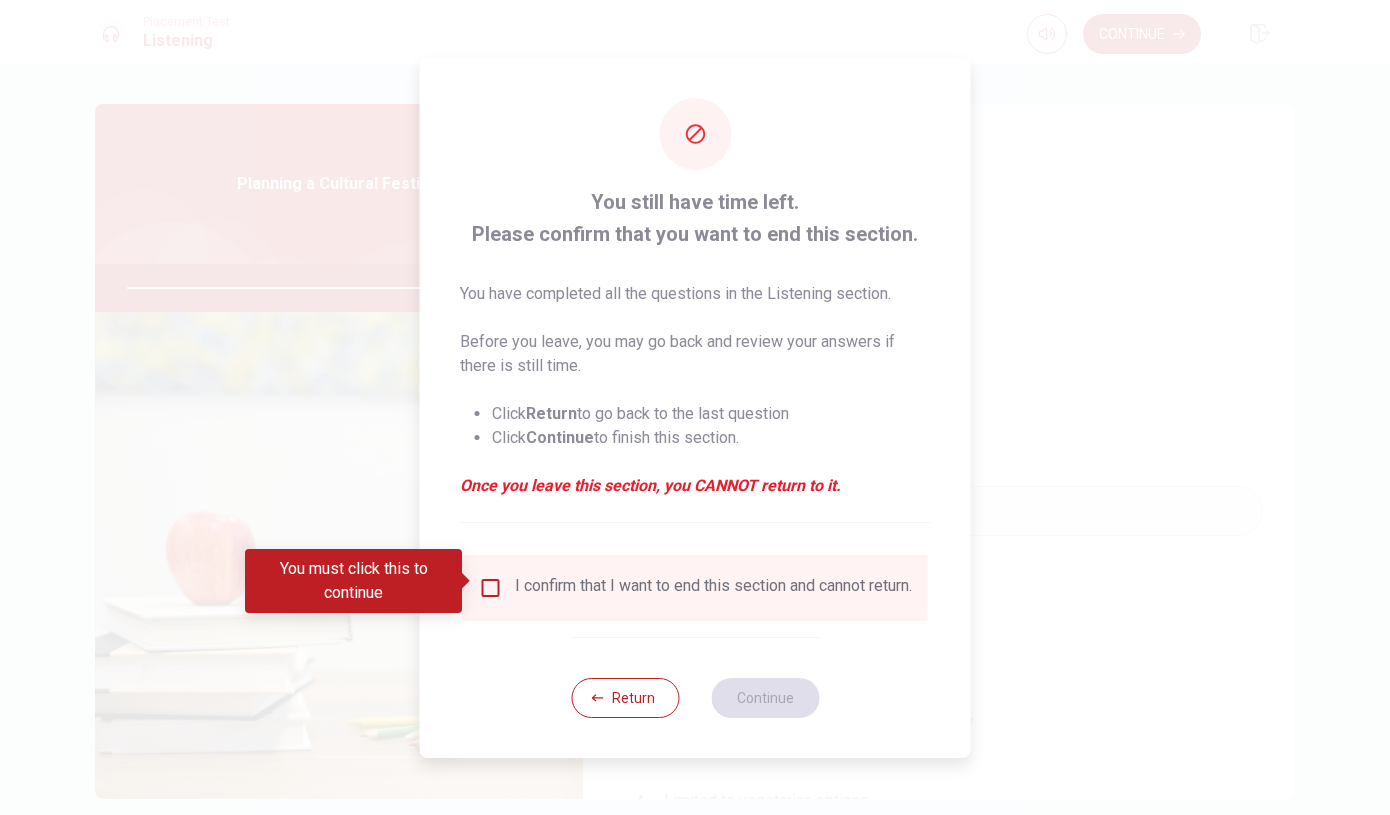 click on "I confirm that I want to end this section and cannot return." at bounding box center (695, 588) 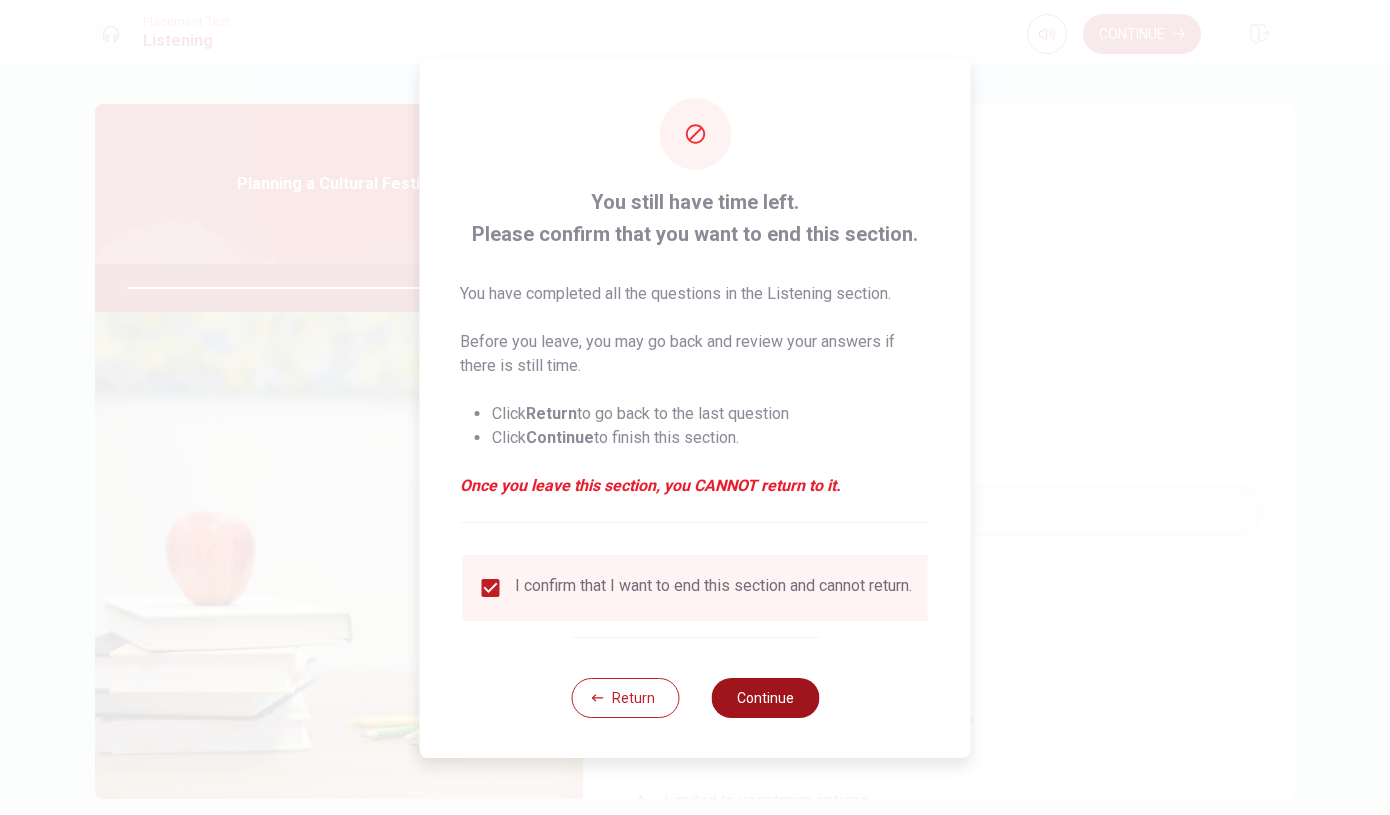 click on "Continue" at bounding box center (765, 698) 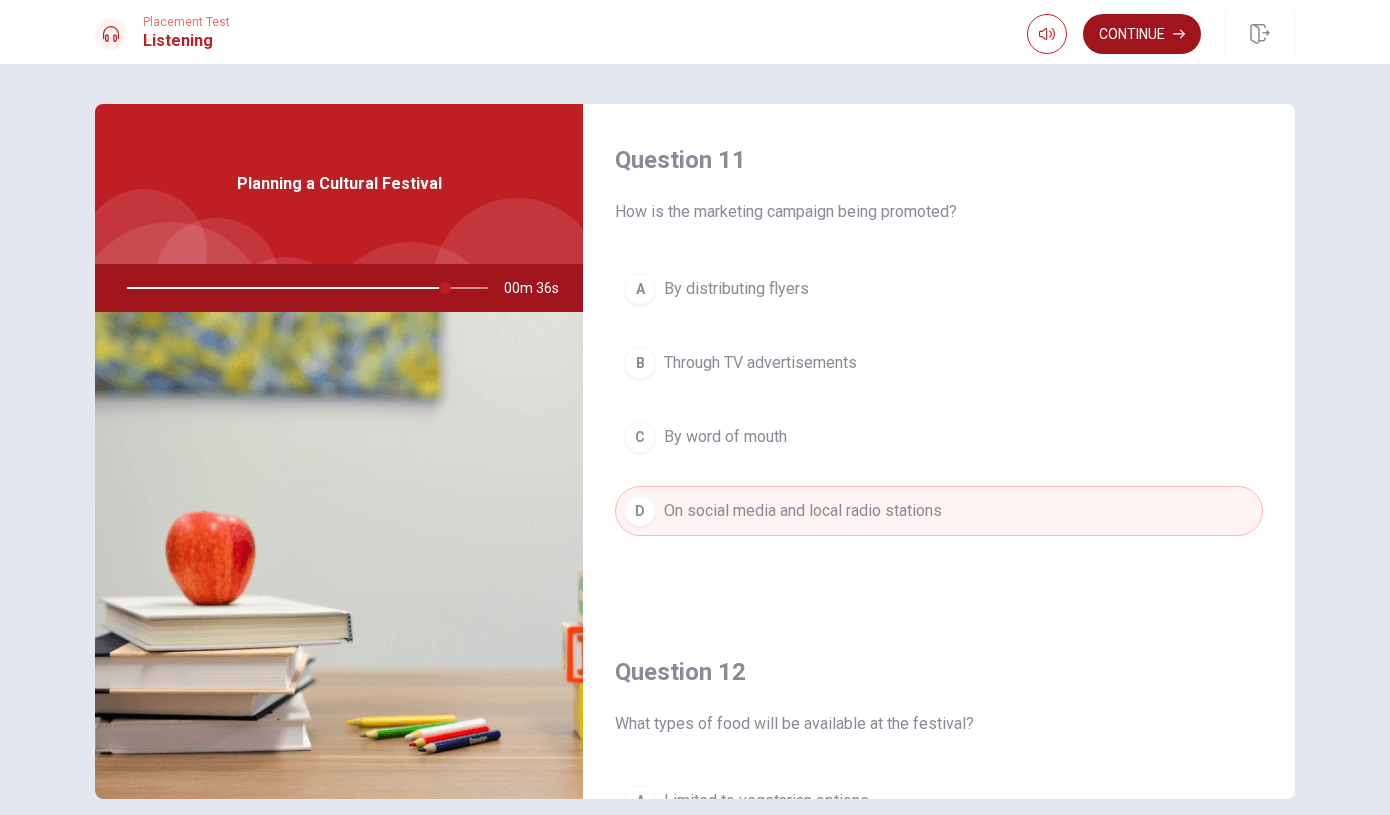 click on "Continue" at bounding box center (1142, 34) 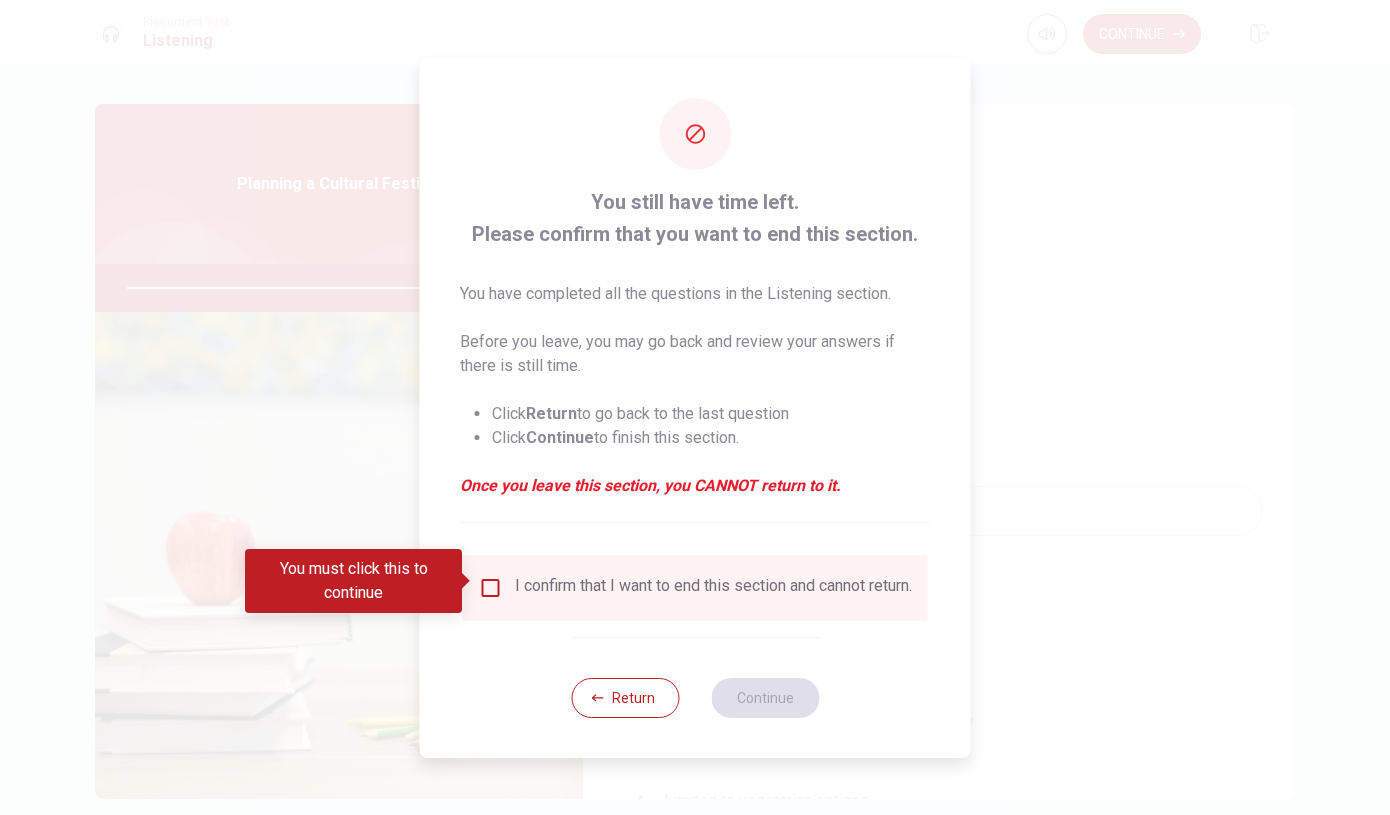 click at bounding box center [491, 588] 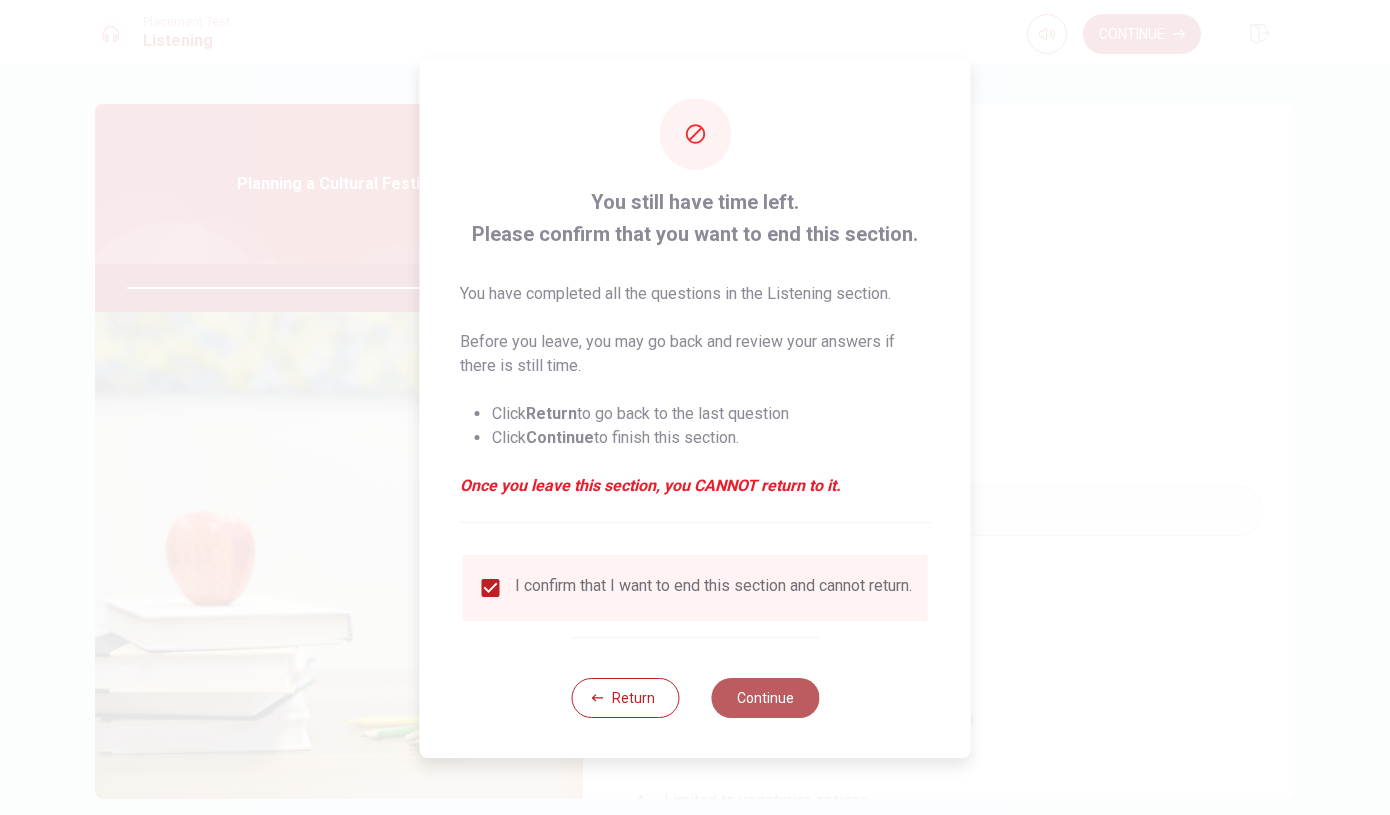 click on "Continue" at bounding box center (765, 698) 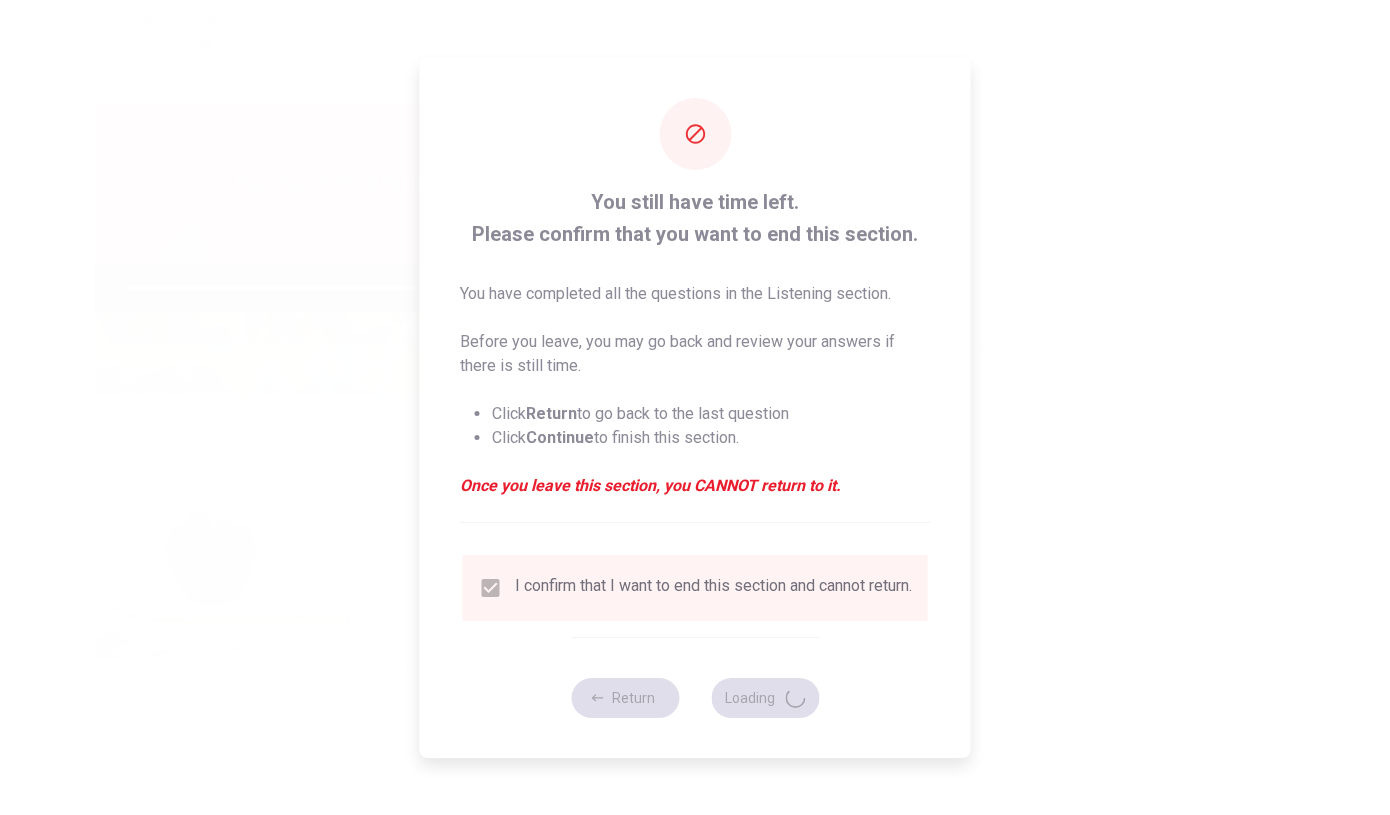 type on "90" 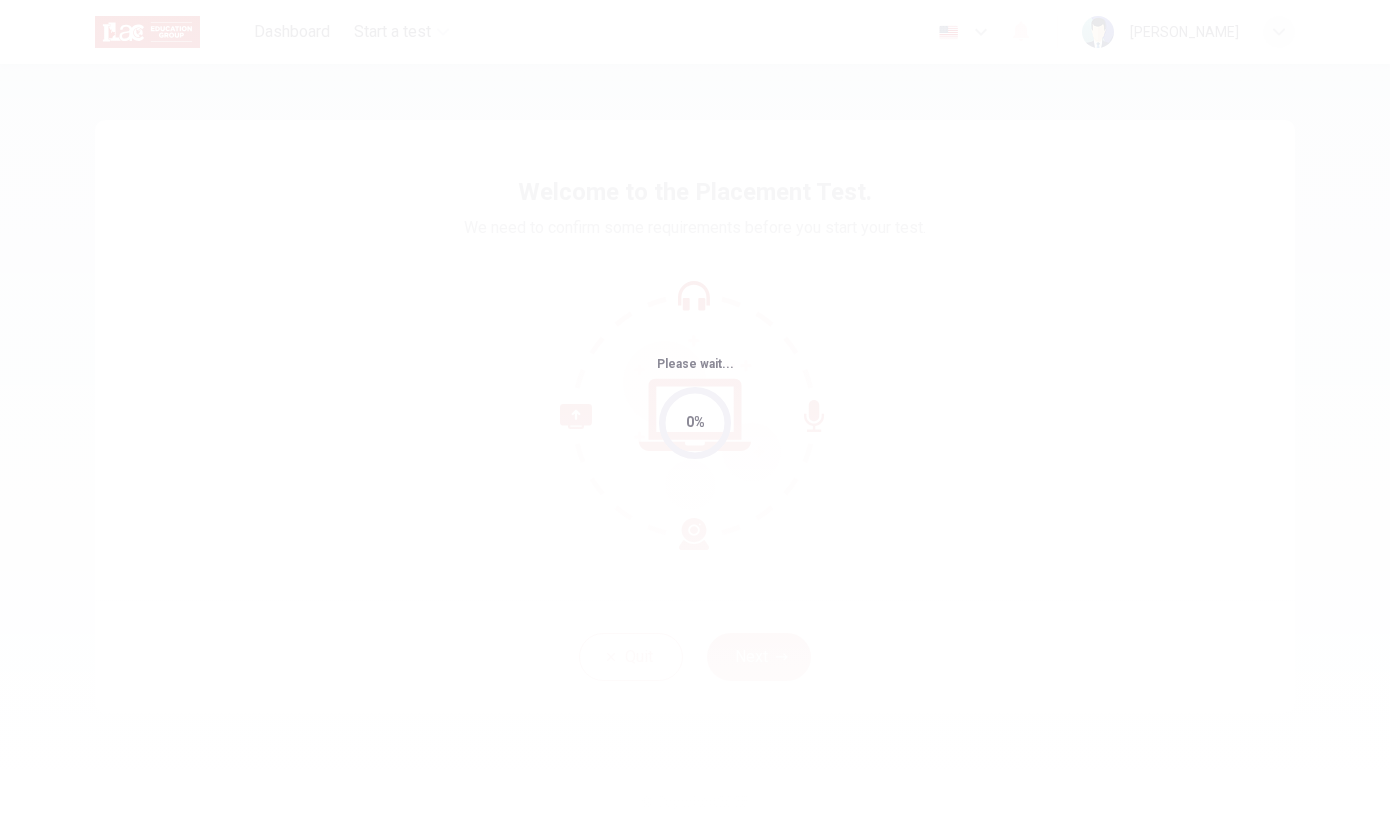 scroll, scrollTop: 0, scrollLeft: 0, axis: both 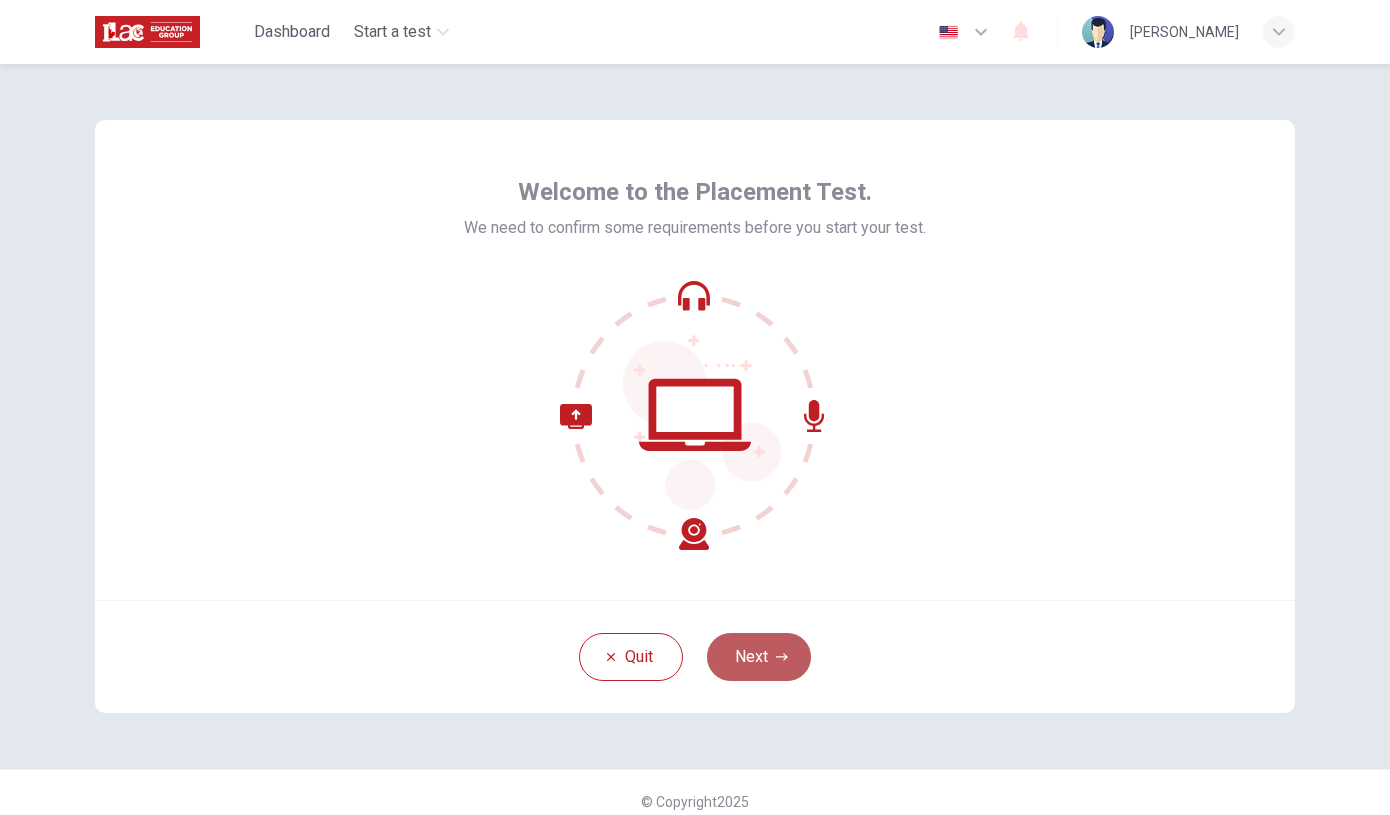 click on "Next" at bounding box center [759, 657] 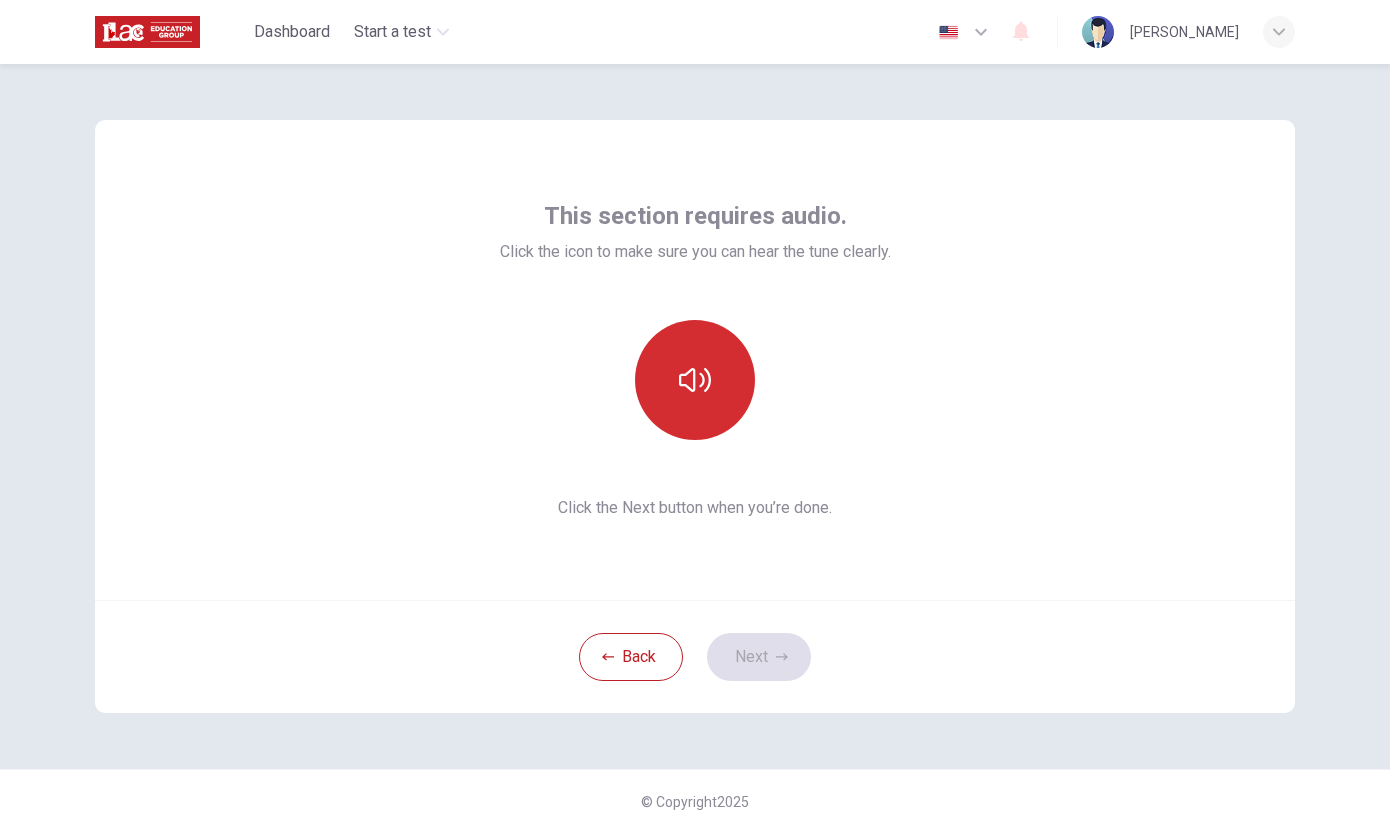 click at bounding box center (695, 380) 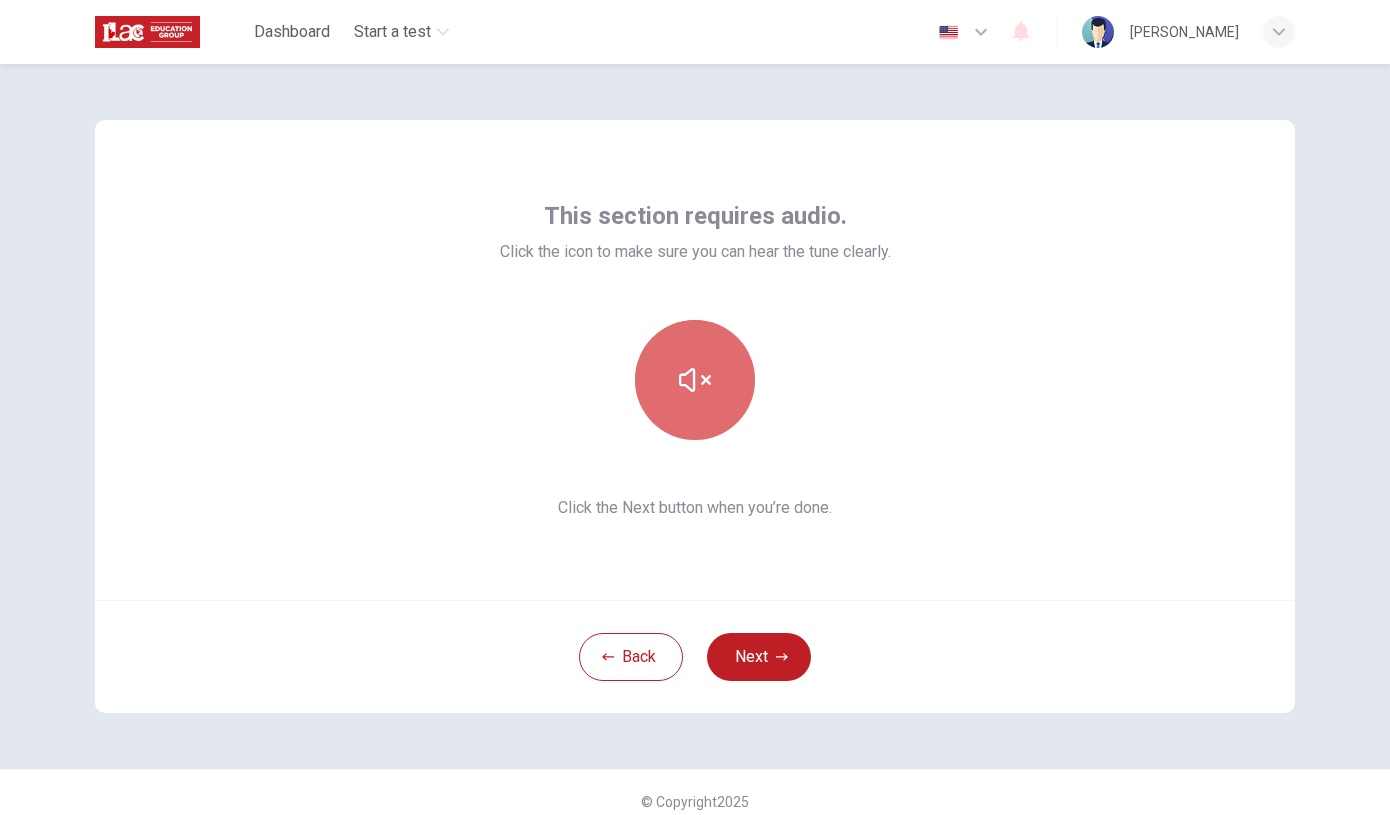 click at bounding box center (695, 380) 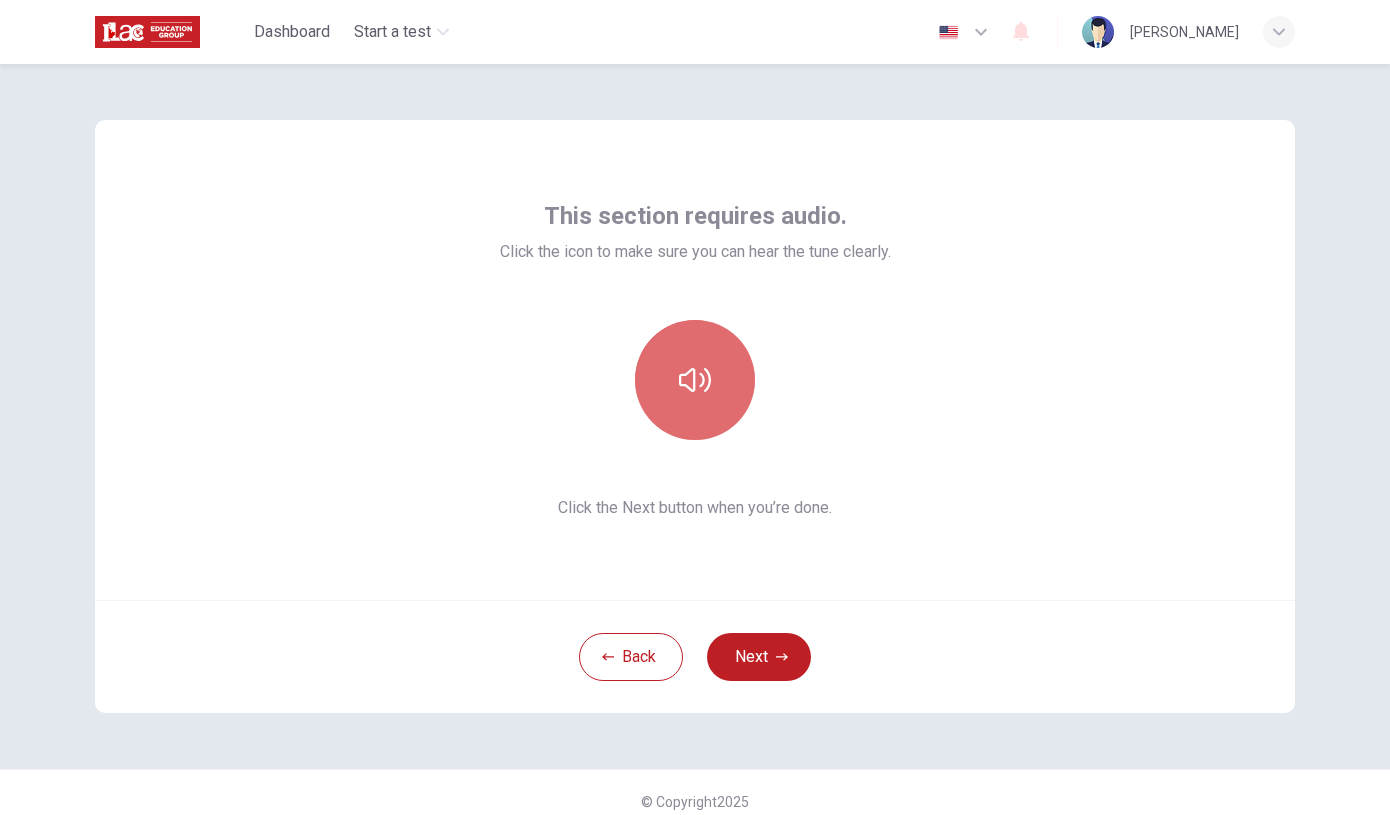 click at bounding box center [695, 380] 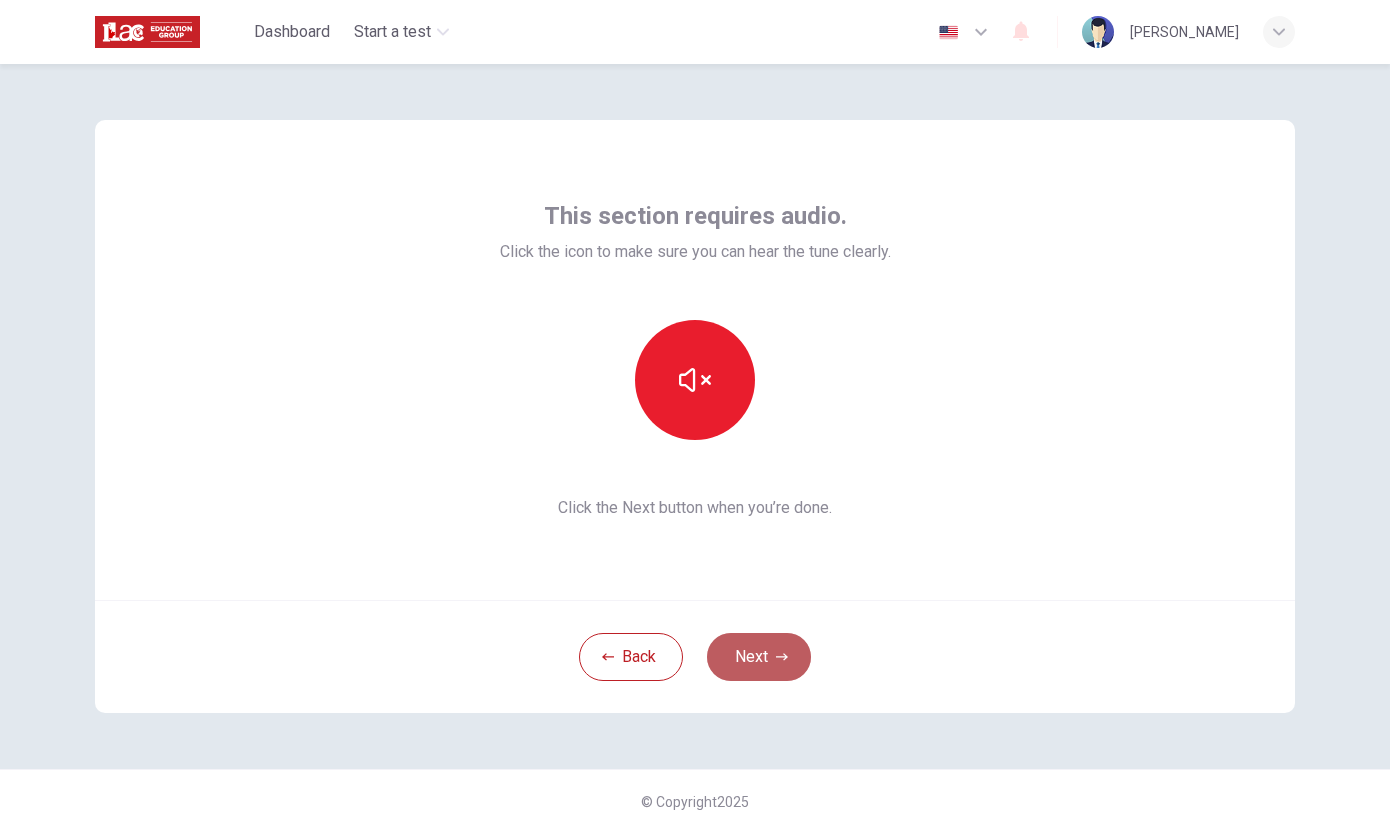 click on "Next" at bounding box center [759, 657] 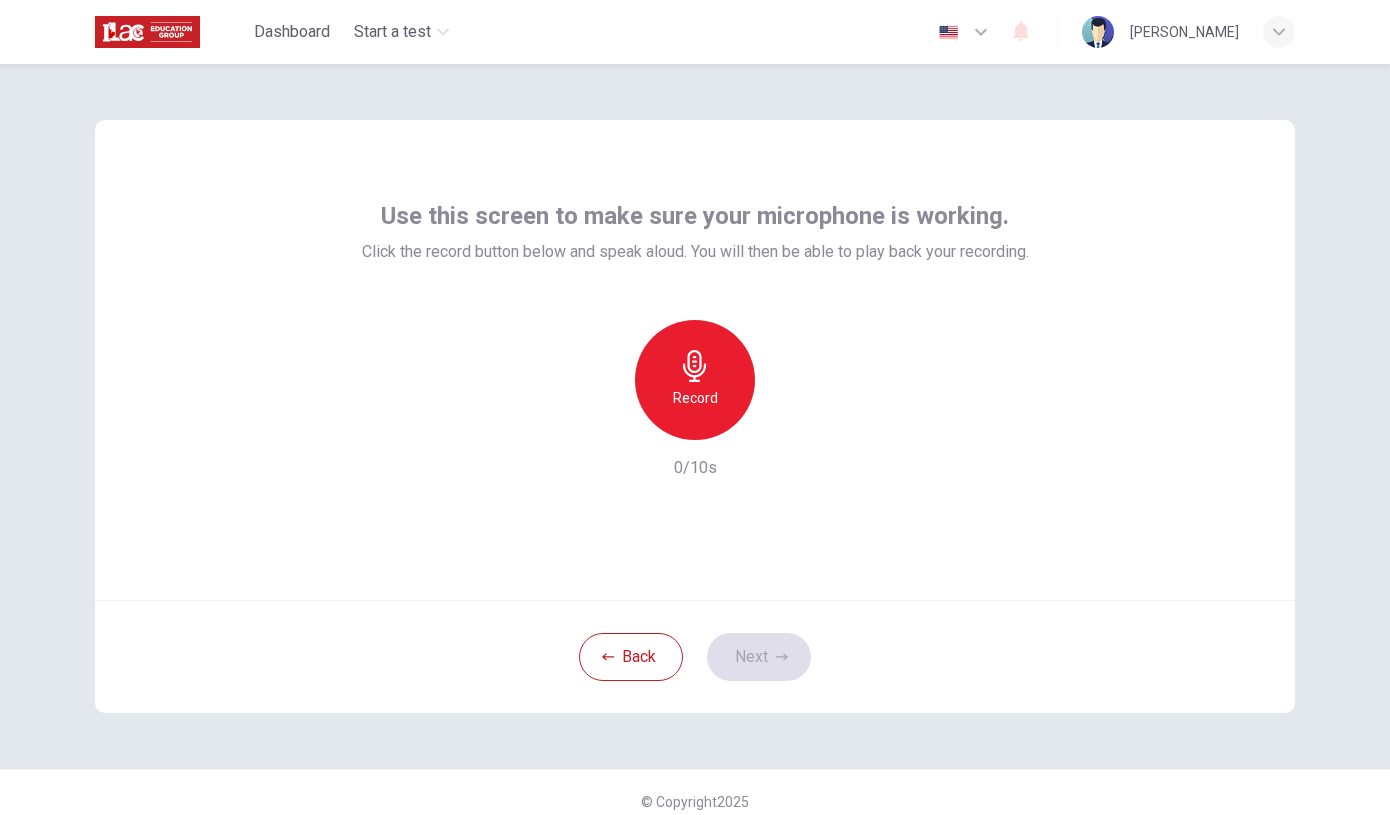 click on "Record" at bounding box center [695, 380] 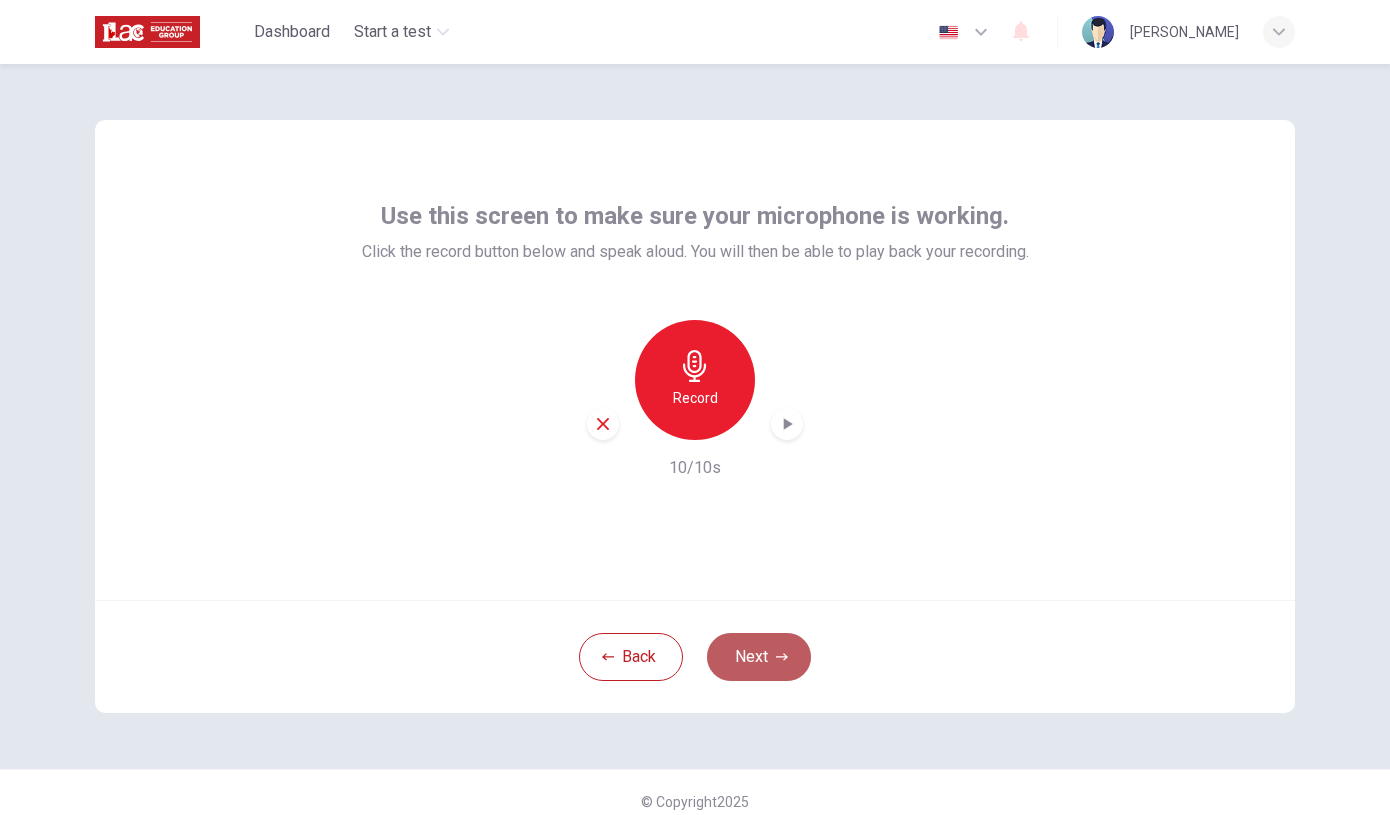 click on "Next" at bounding box center [759, 657] 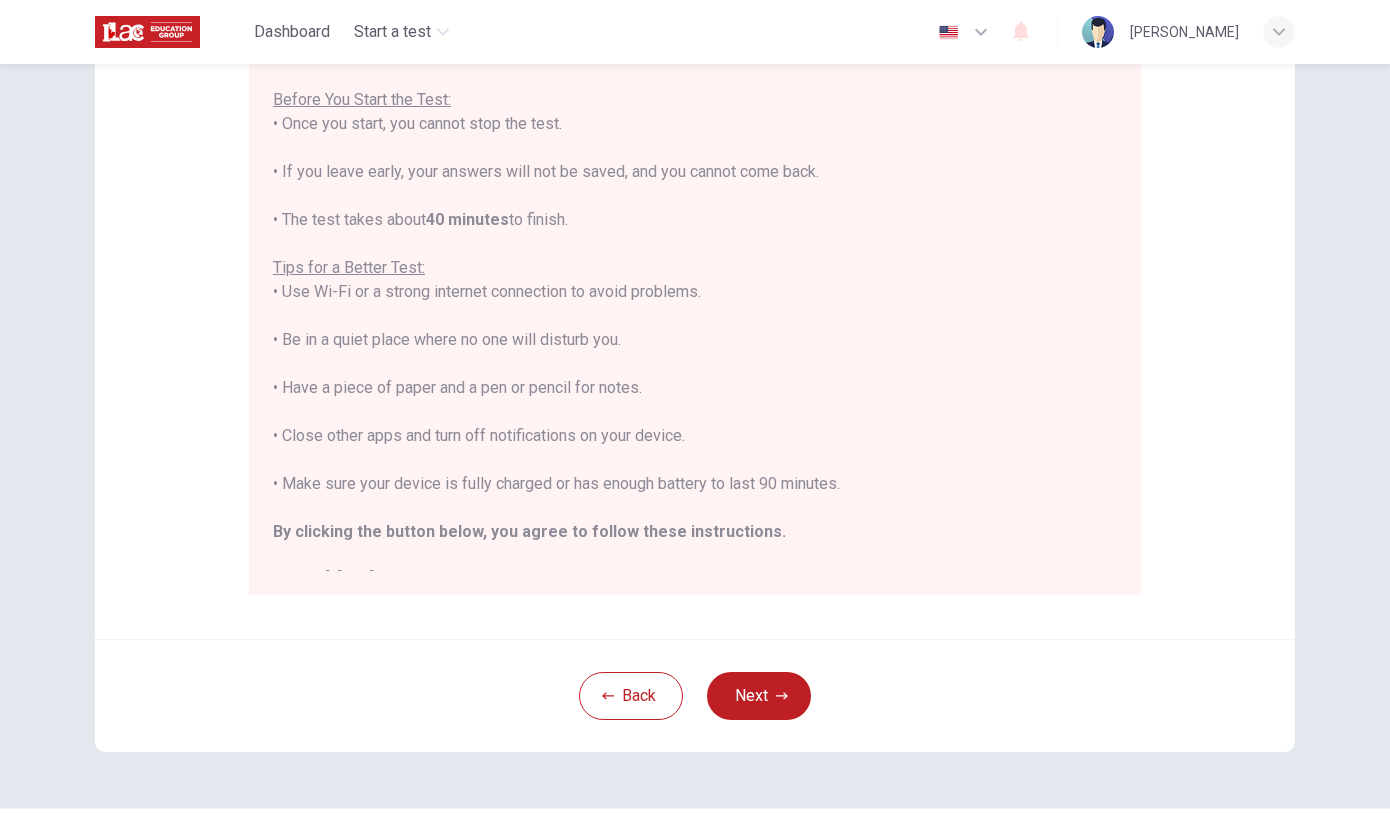 scroll, scrollTop: 297, scrollLeft: 0, axis: vertical 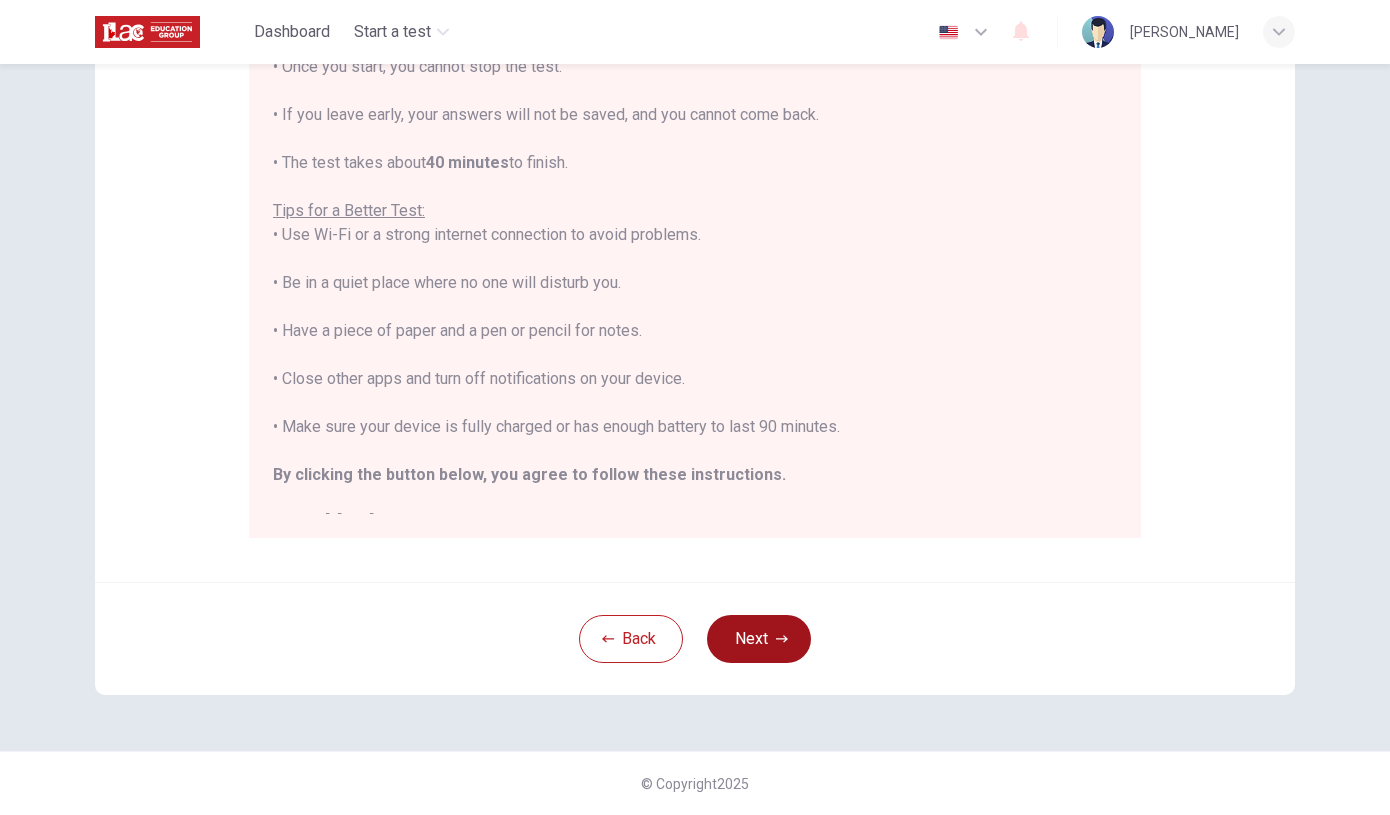 click on "Next" at bounding box center (759, 639) 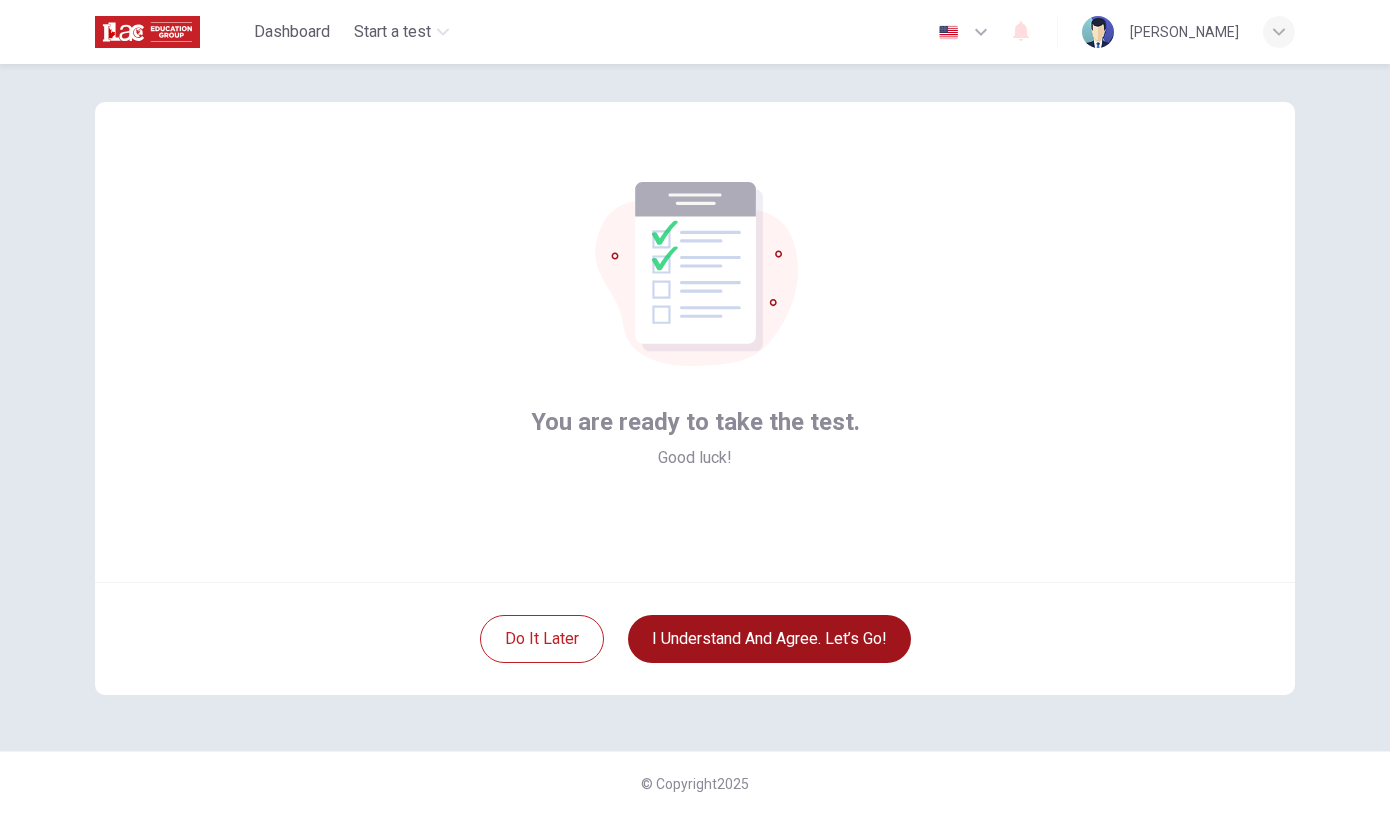scroll, scrollTop: 18, scrollLeft: 0, axis: vertical 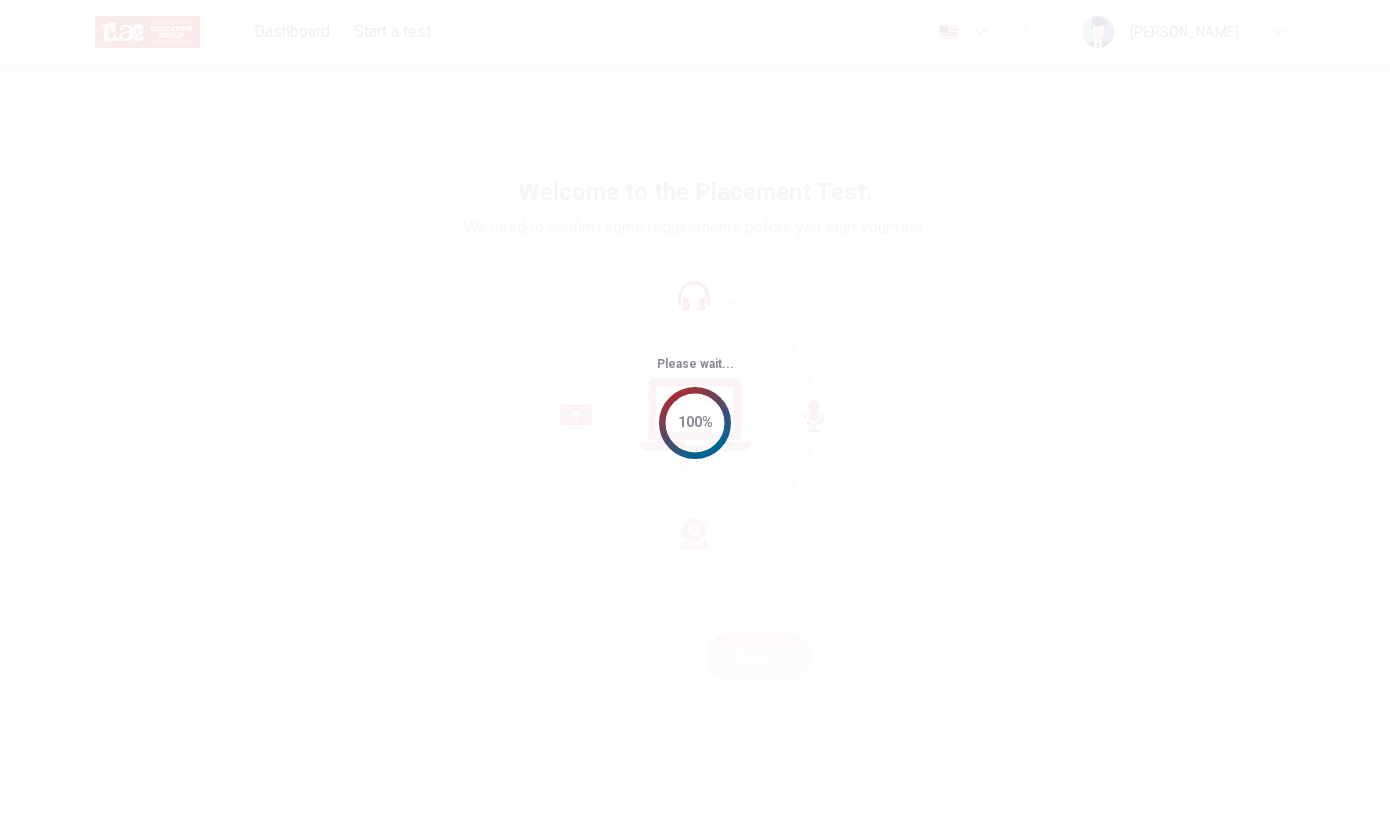 click on "Please wait... 100%" at bounding box center (695, 407) 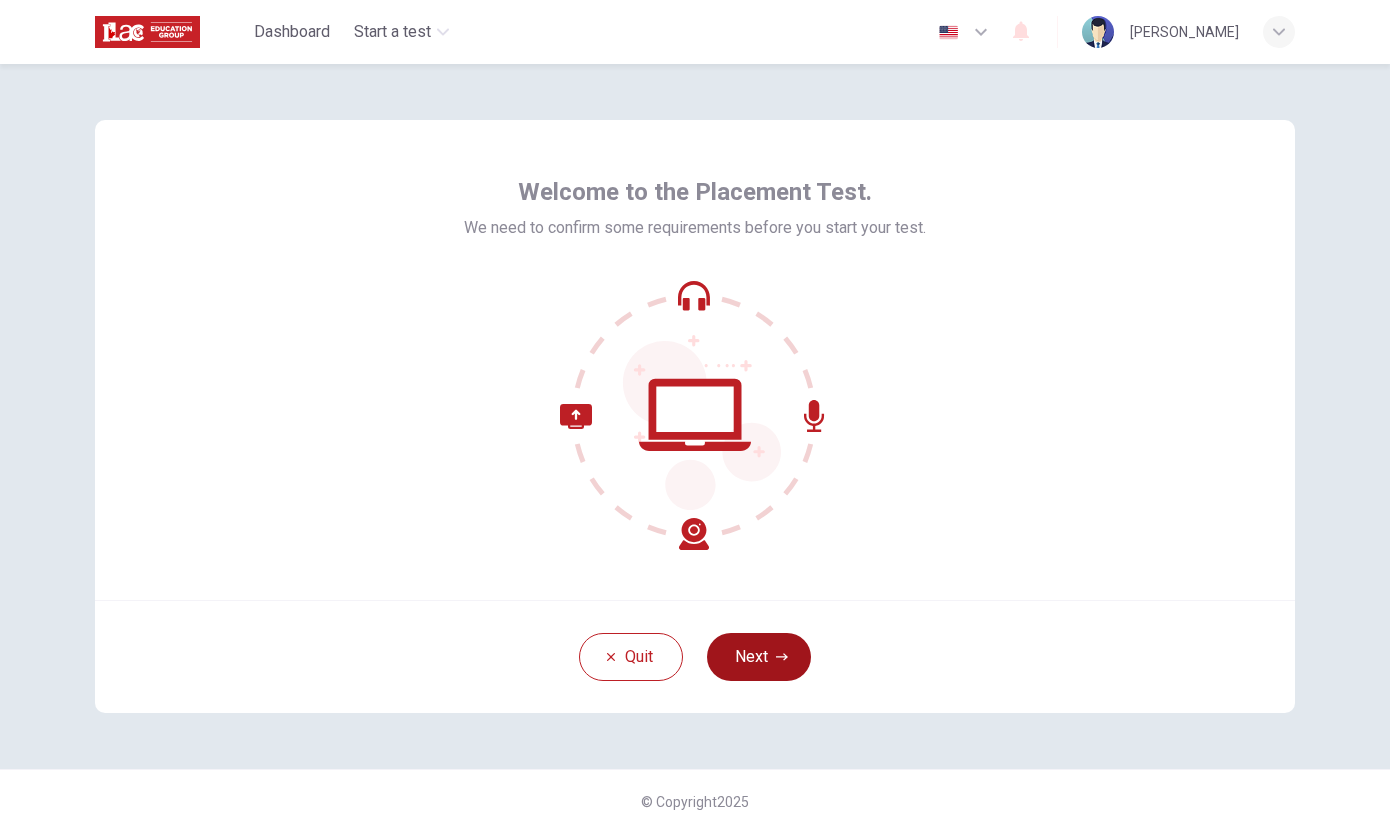 click on "Next" at bounding box center [759, 657] 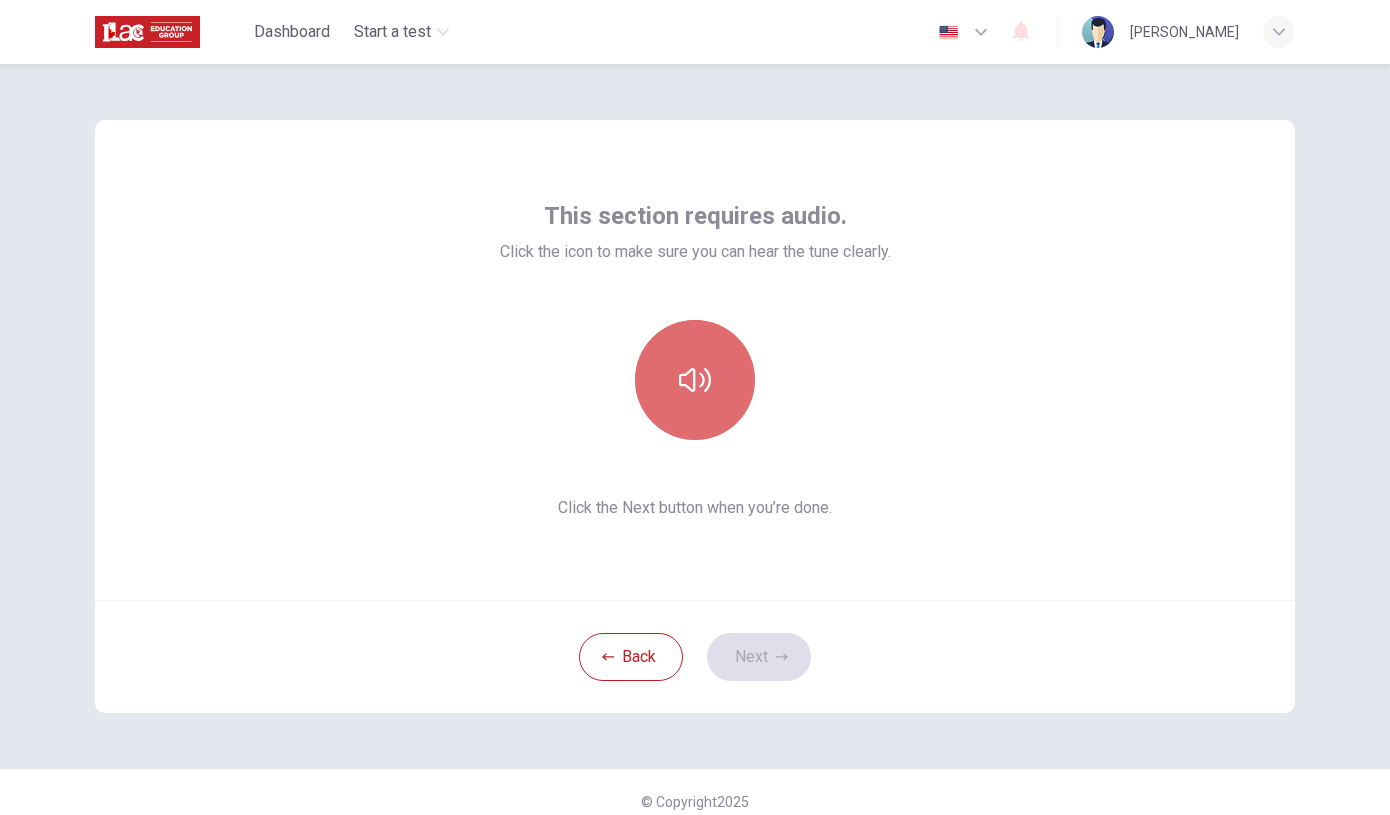 click at bounding box center [695, 380] 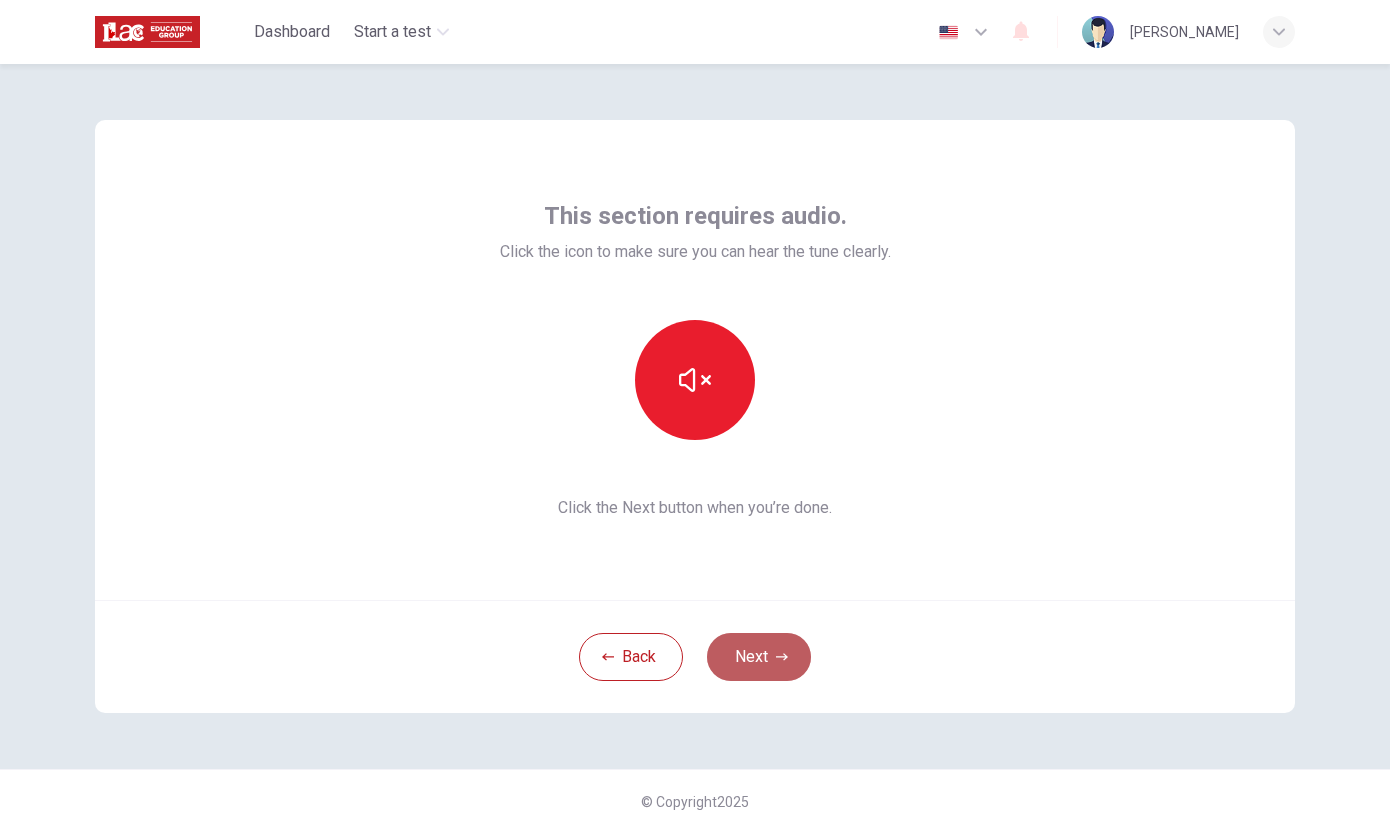 click on "Next" at bounding box center (759, 657) 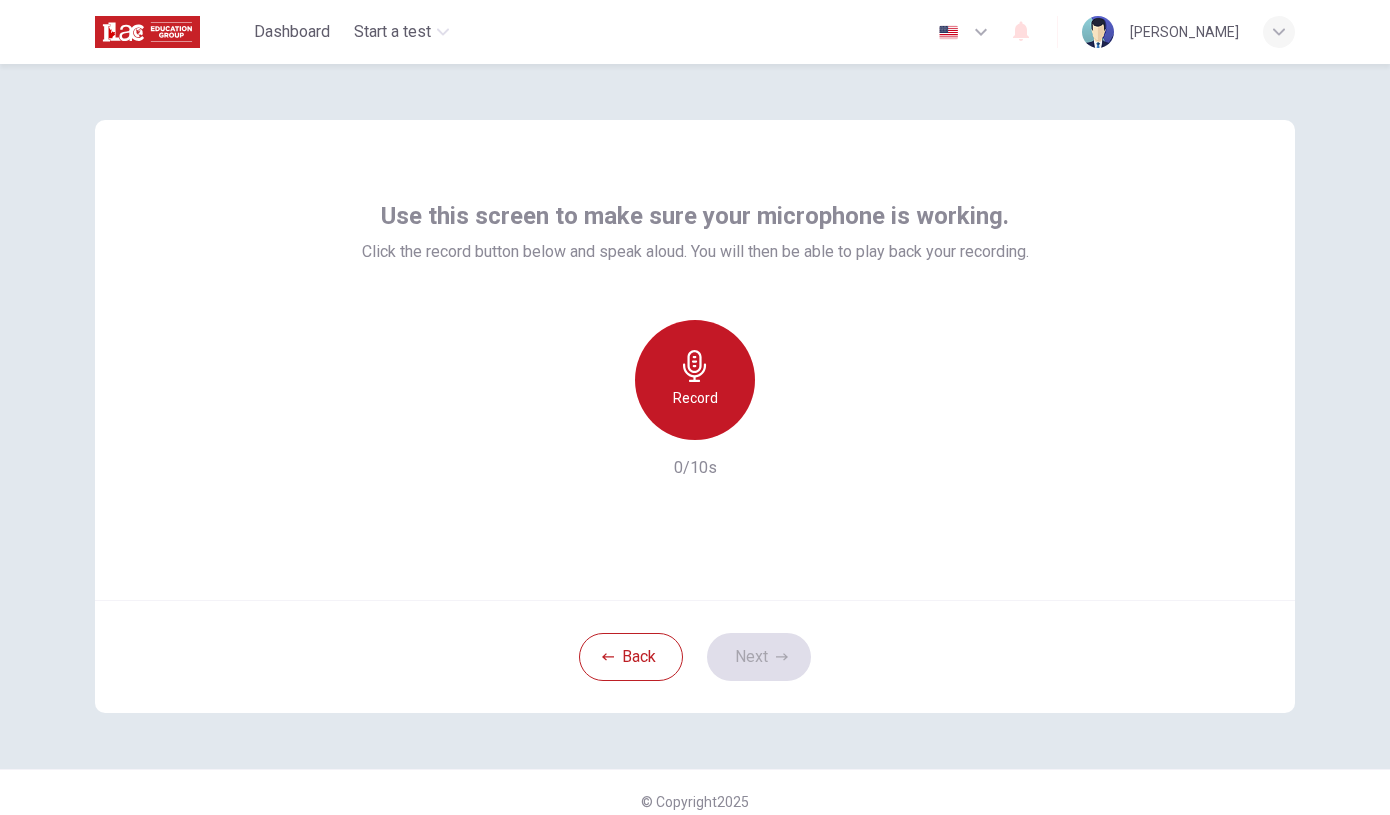 click on "Record" at bounding box center [695, 380] 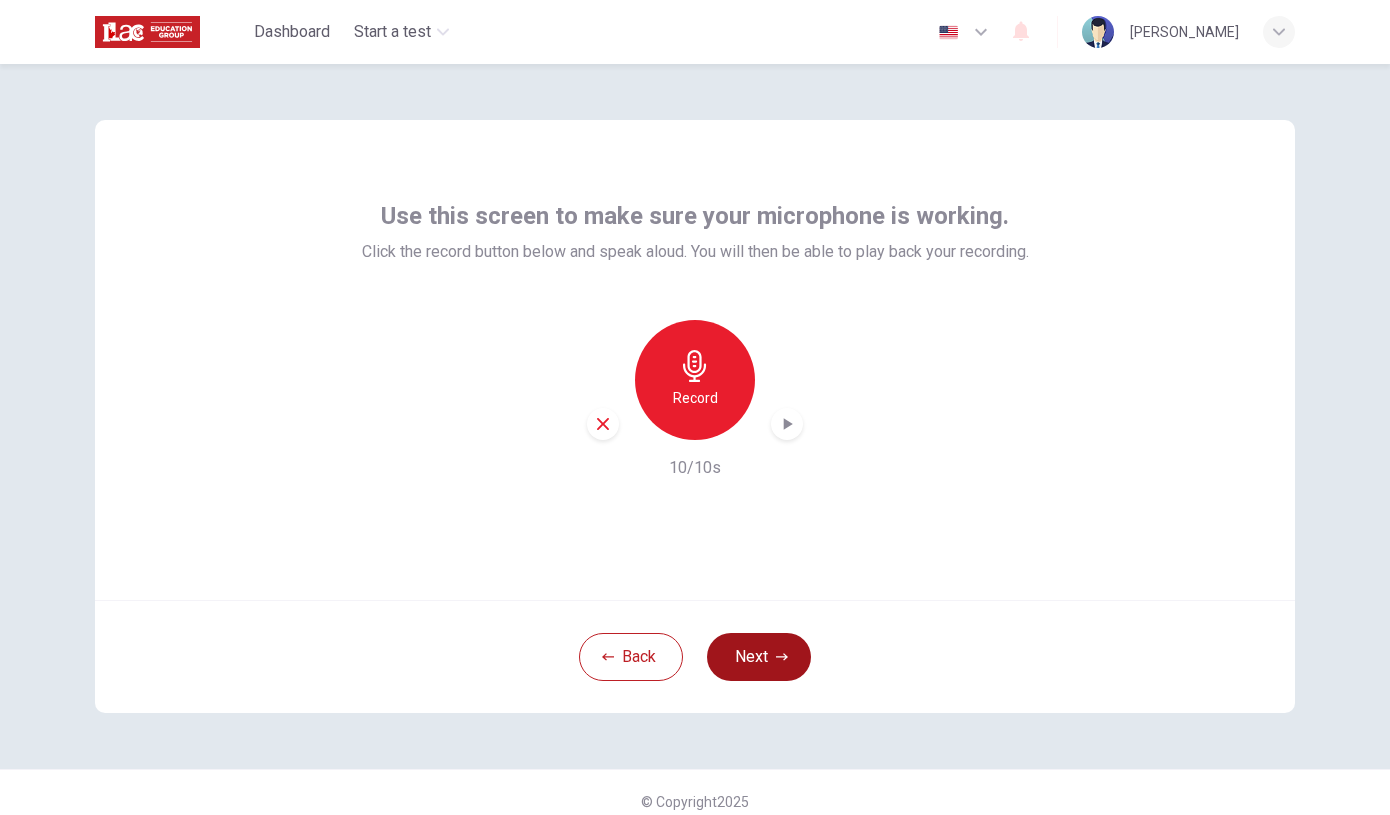 click on "Next" at bounding box center (759, 657) 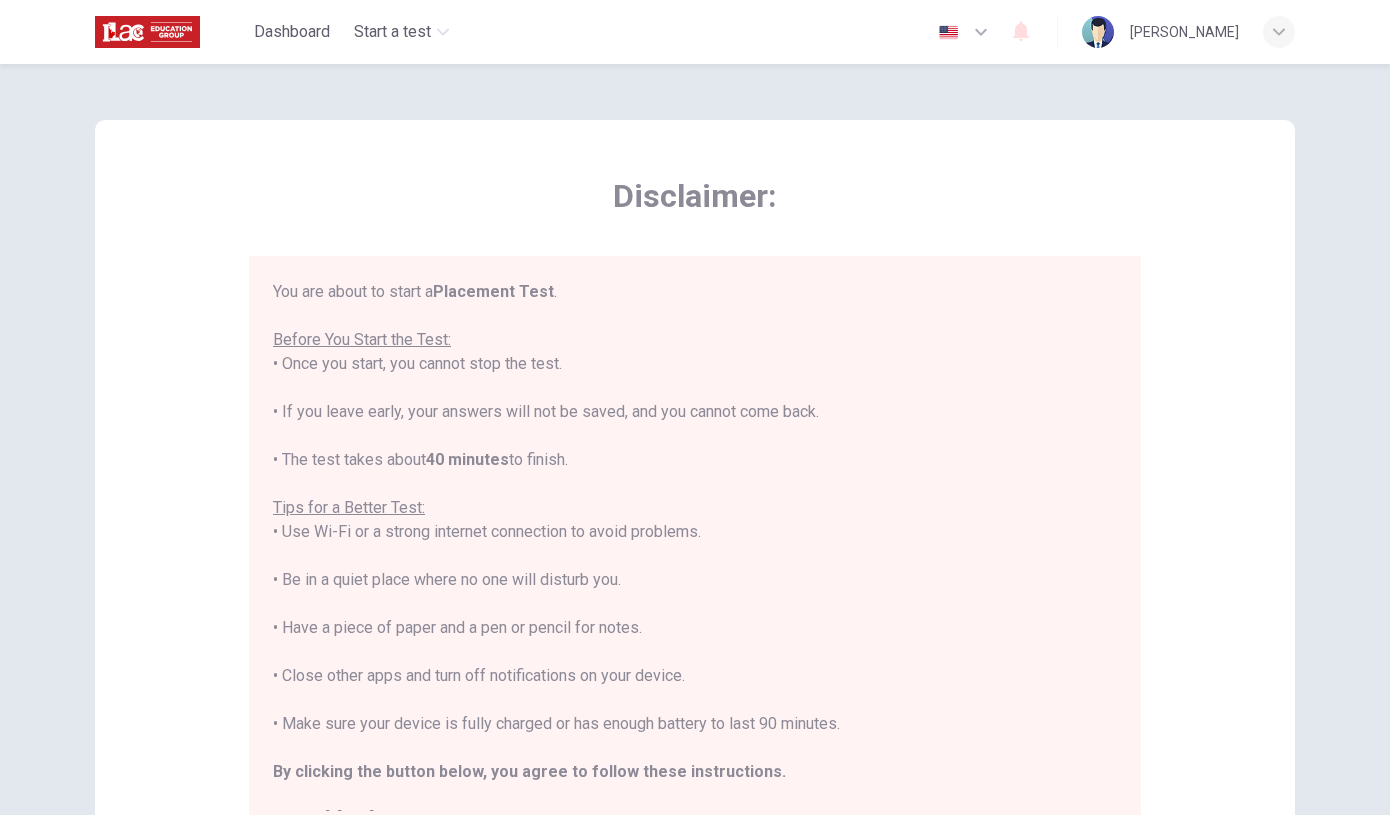 scroll, scrollTop: 24, scrollLeft: 0, axis: vertical 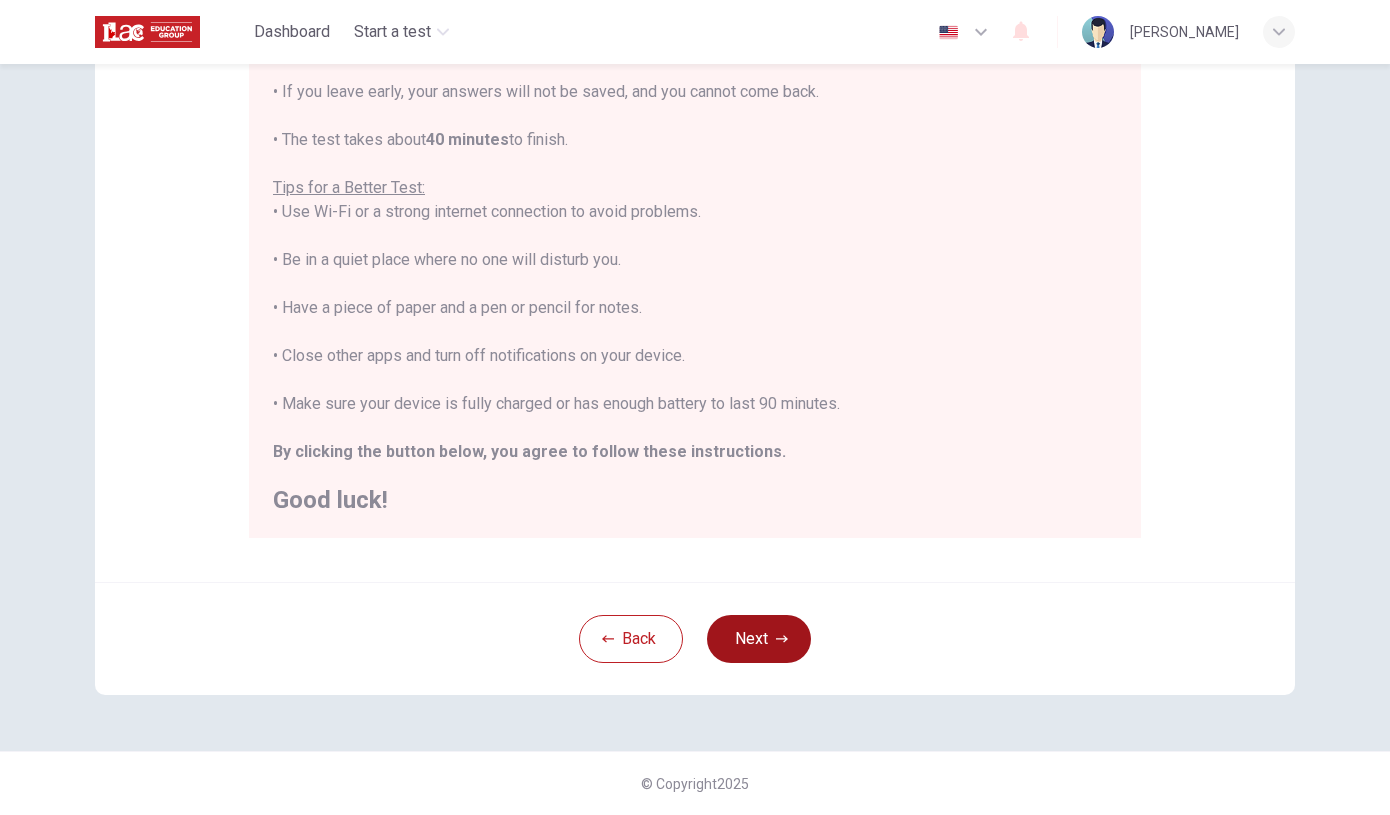 click on "Next" at bounding box center (759, 639) 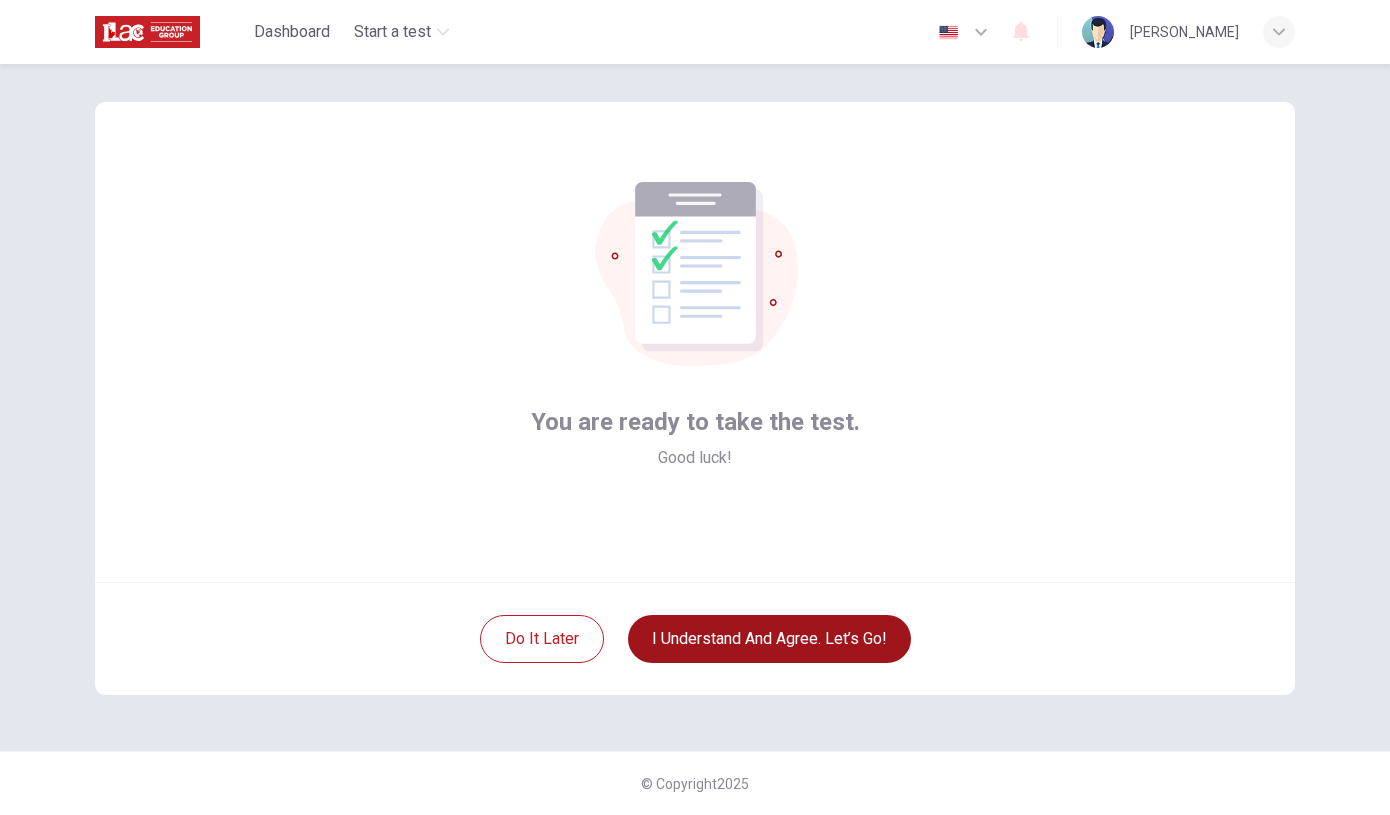 scroll, scrollTop: 18, scrollLeft: 0, axis: vertical 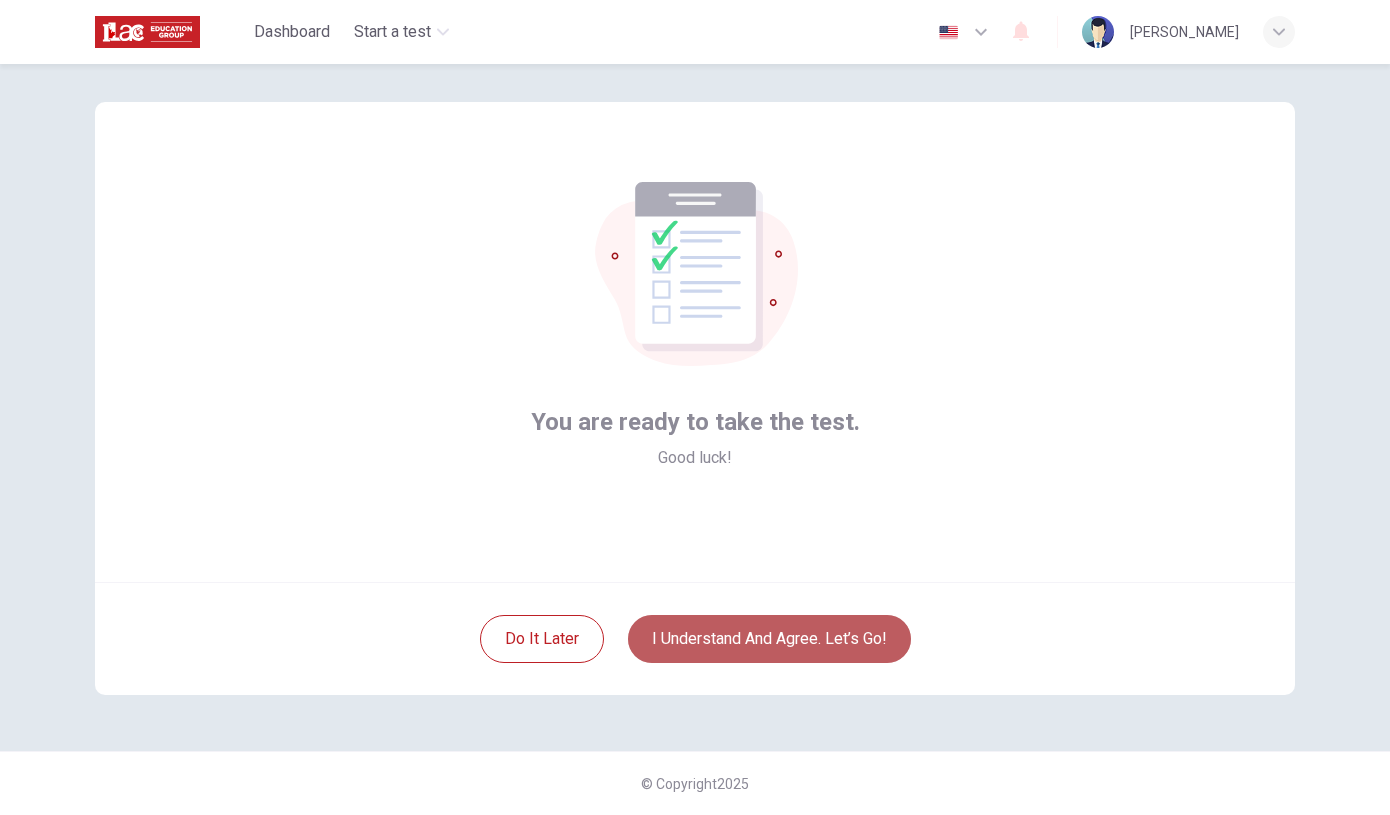 click on "I understand and agree. Let’s go!" at bounding box center (769, 639) 